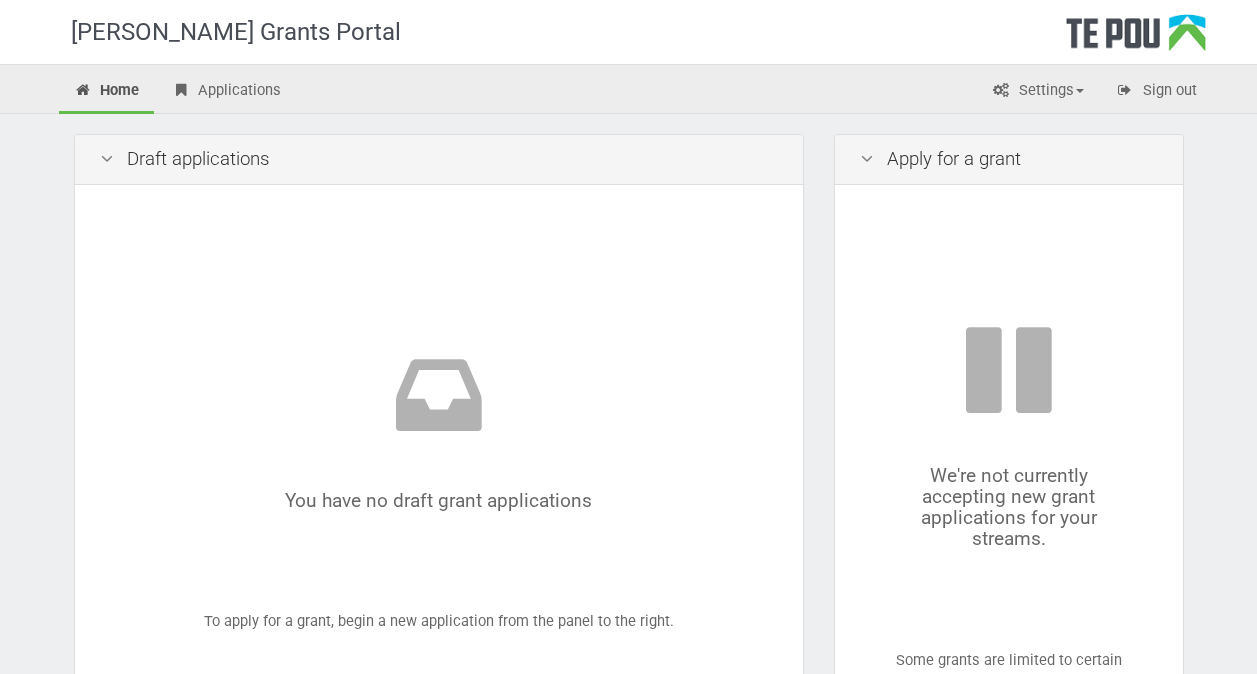 scroll, scrollTop: 0, scrollLeft: 0, axis: both 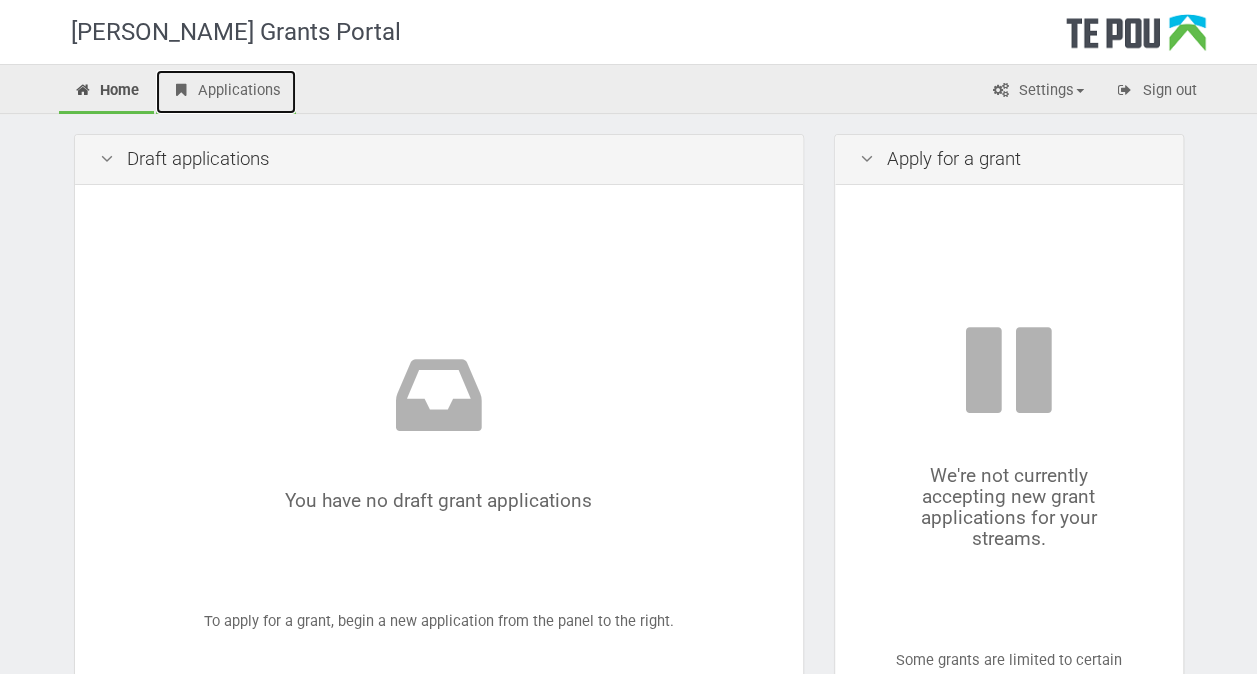 click on "Applications" at bounding box center (226, 92) 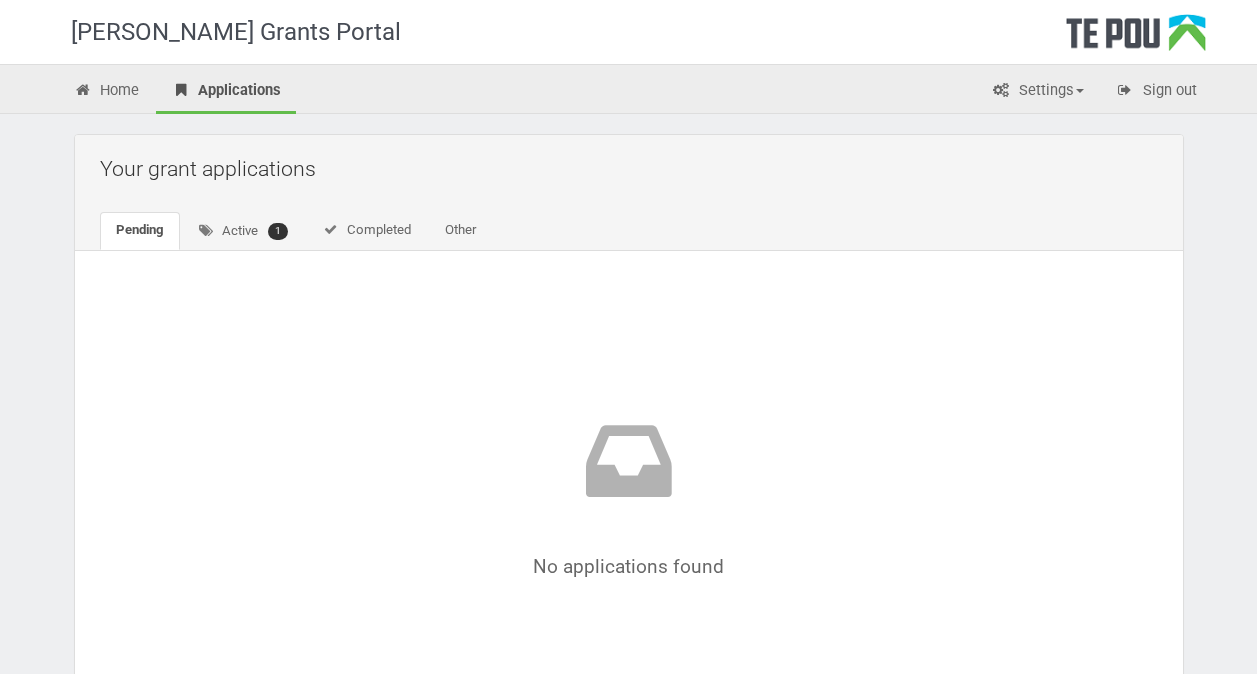 scroll, scrollTop: 0, scrollLeft: 0, axis: both 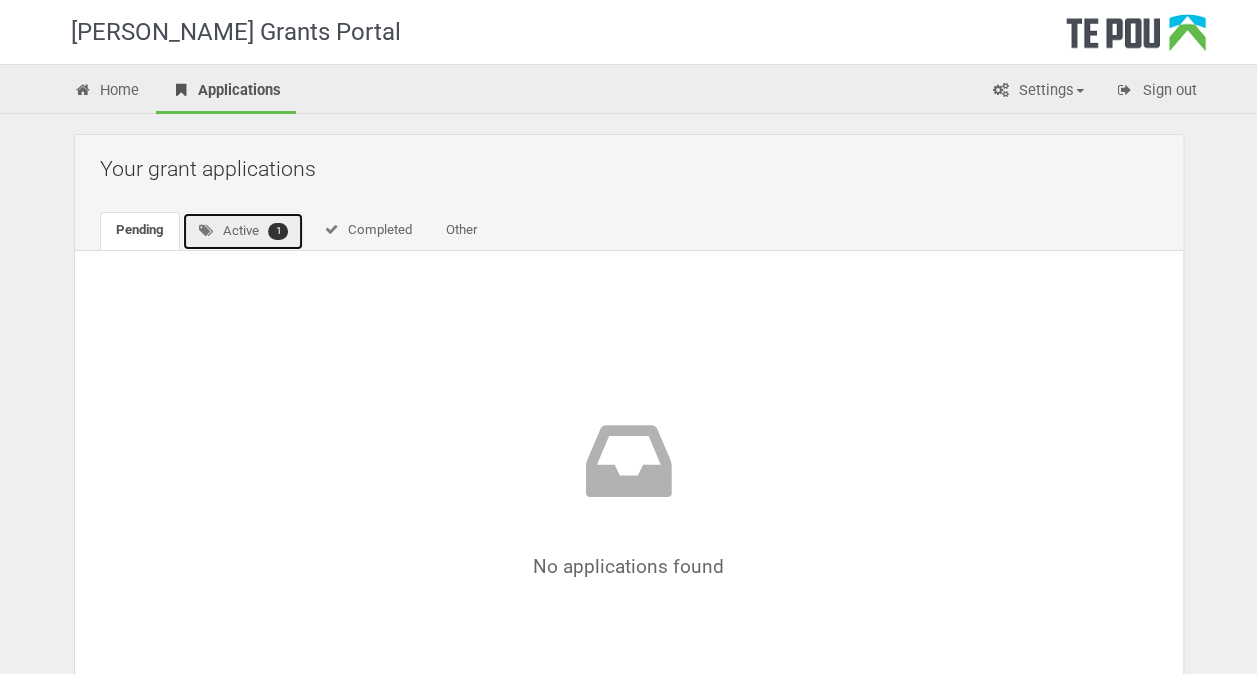 click on "Active
1" at bounding box center [243, 231] 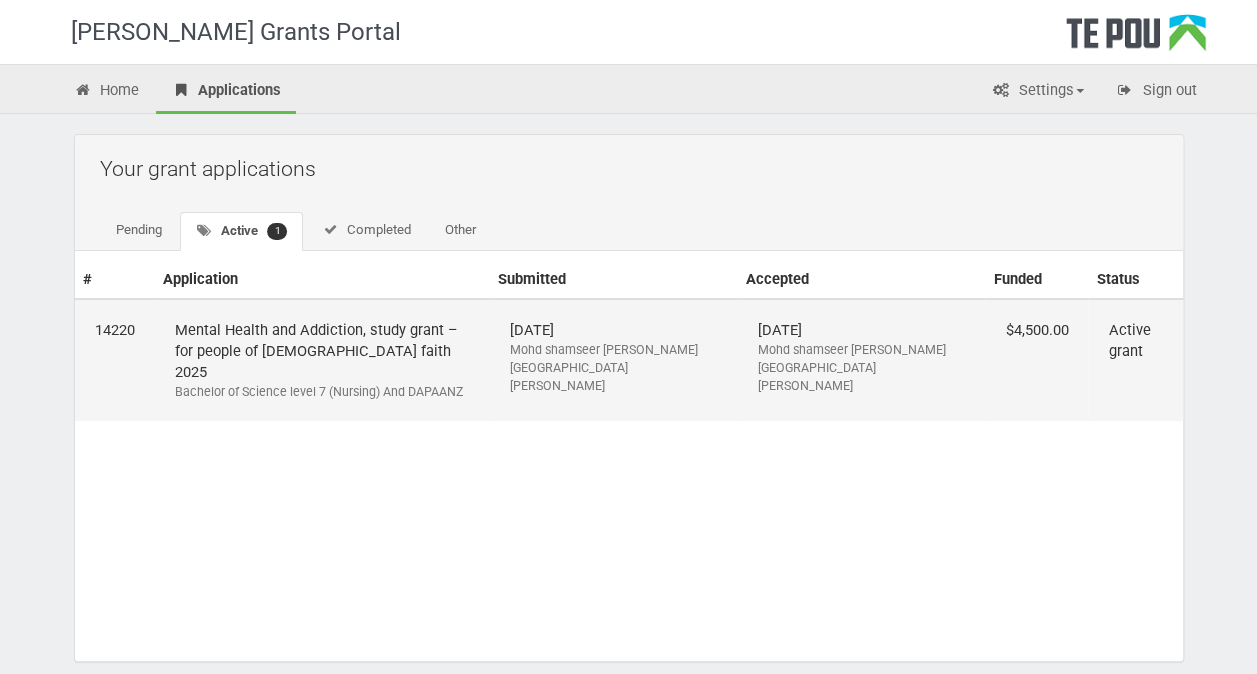 click on "Mental Health and Addiction, study grant – for people of [DEMOGRAPHIC_DATA] faith 2025
Bachelor of Science level 7 (Nursing) And DAPAANZ" at bounding box center [323, 360] 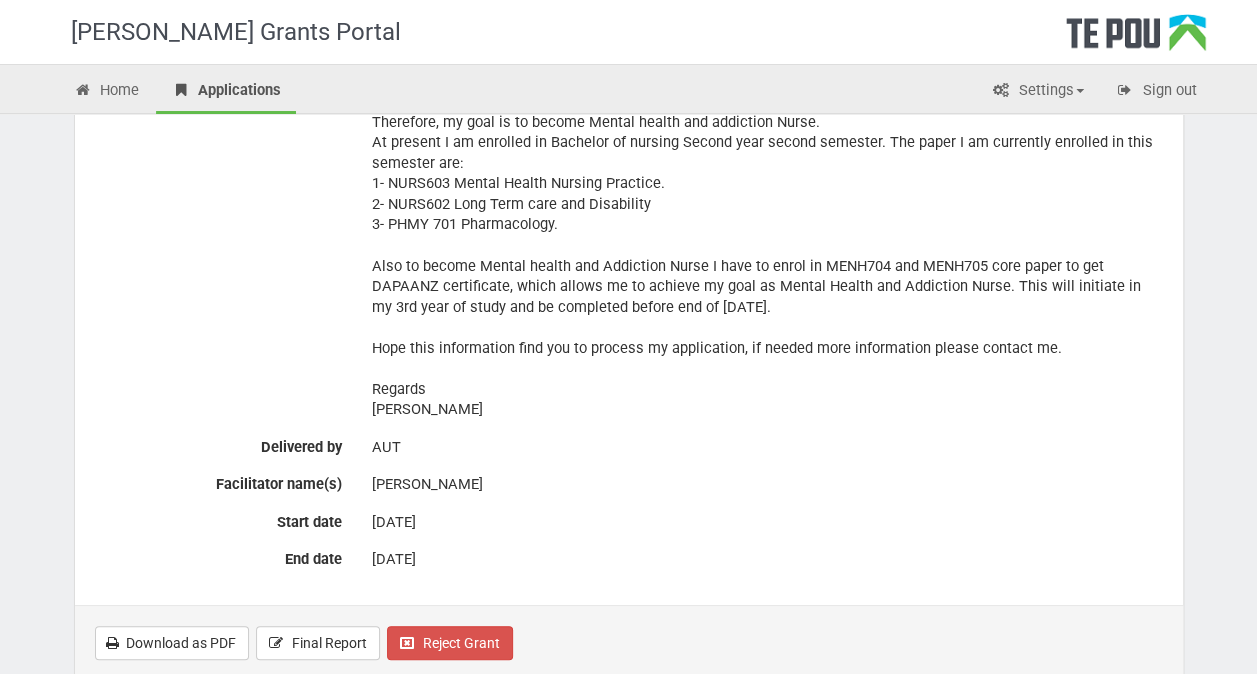 scroll, scrollTop: 990, scrollLeft: 0, axis: vertical 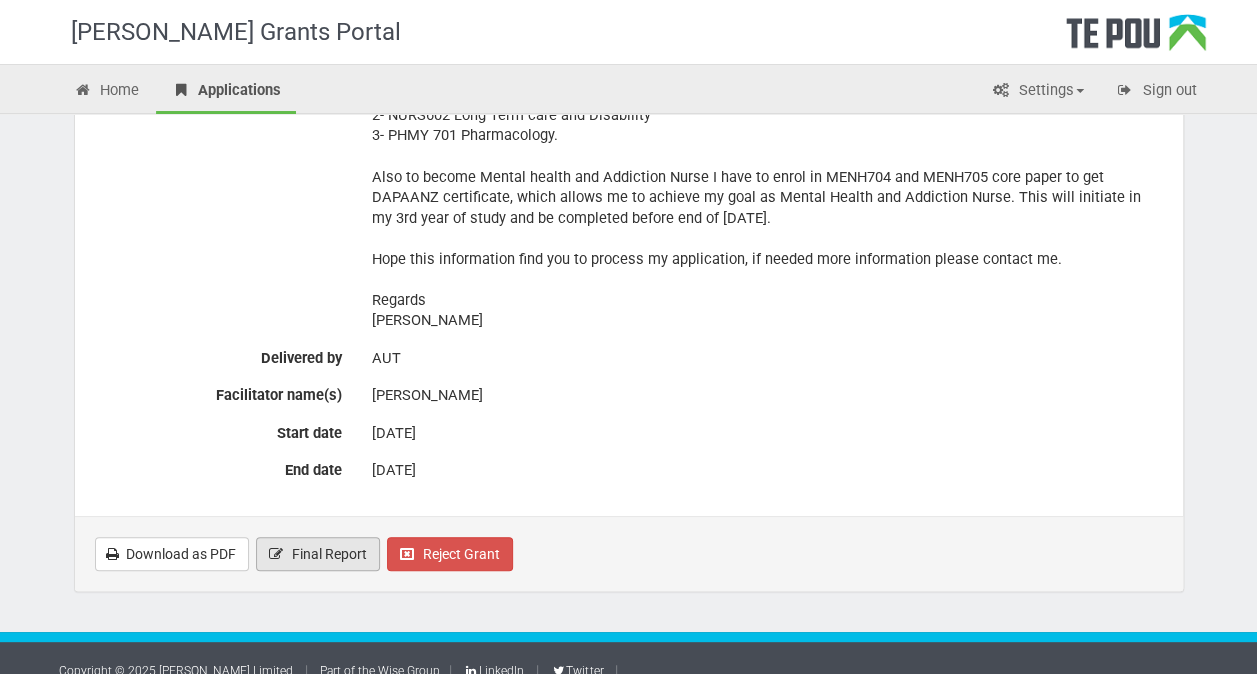 click on "Final Report" at bounding box center [329, 554] 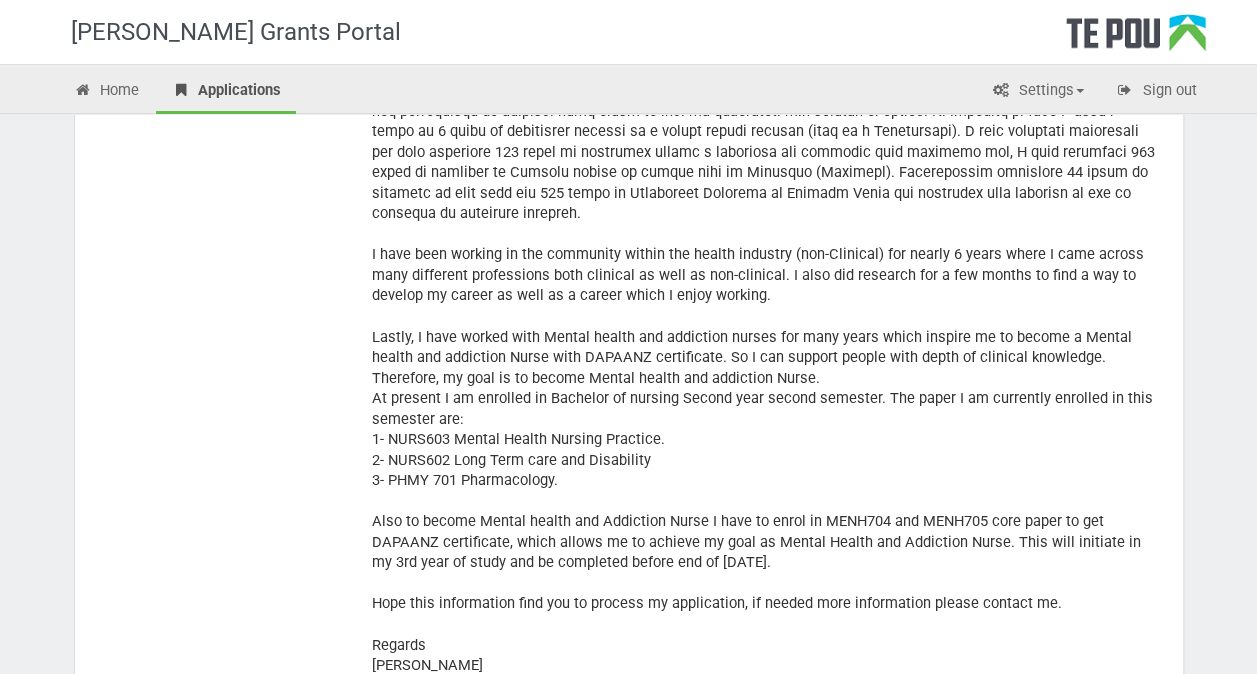 scroll, scrollTop: 605, scrollLeft: 0, axis: vertical 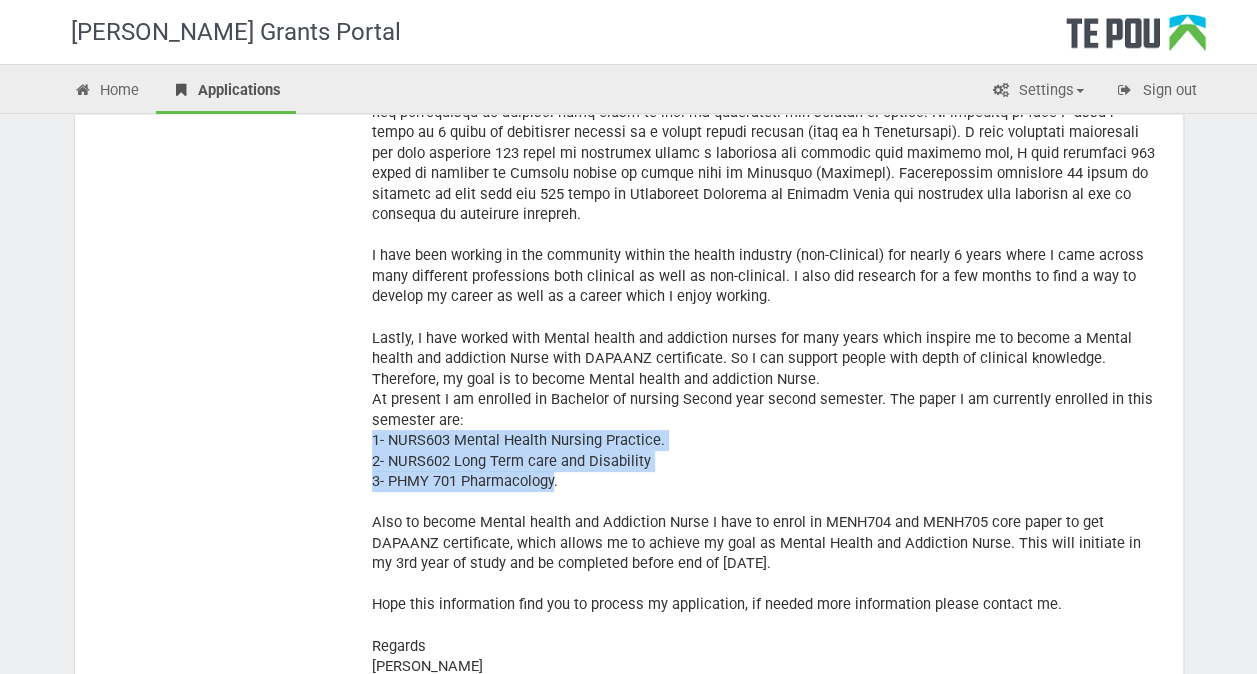 drag, startPoint x: 553, startPoint y: 461, endPoint x: 360, endPoint y: 409, distance: 199.88246 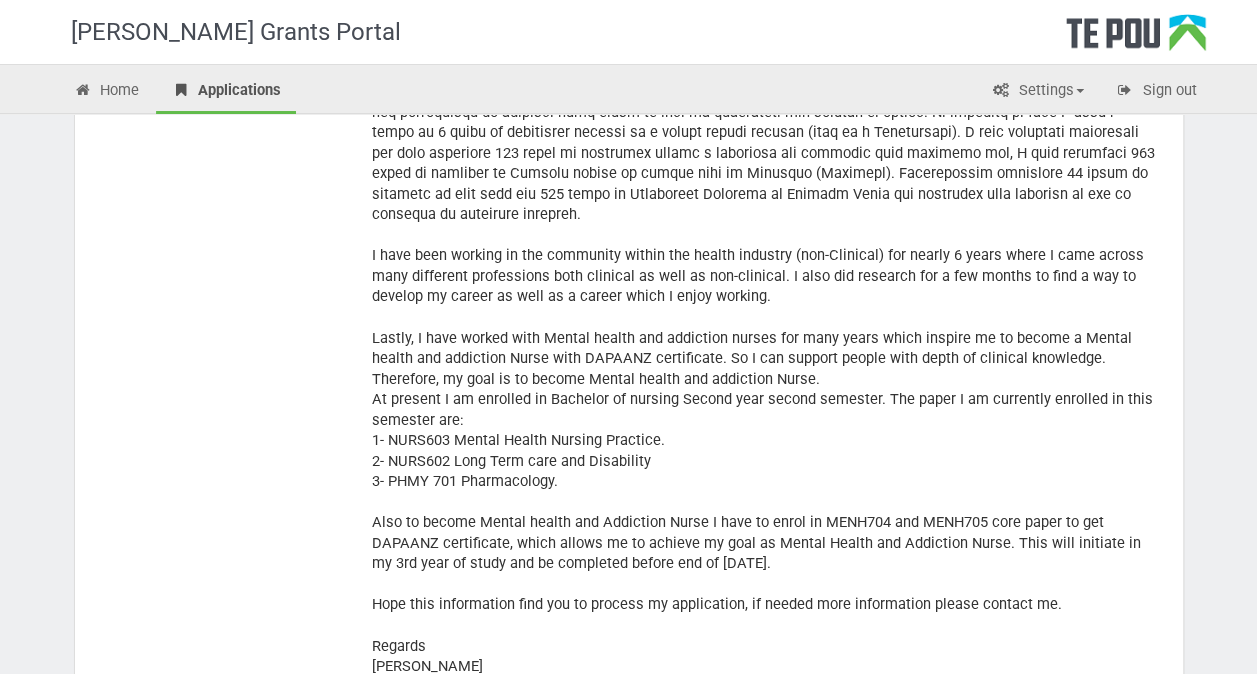 click on "I have been working in the community within the health industry (non-Clinical) for nearly 6 years where I came across many different professions both clinical as well as non-clinical. I also did research for a few months to find a way to develop my career as well as a career which I enjoy working.  Lastly, I have worked with Mental health and addiction nurses for many years which inspire me to become a Mental health and addiction Nurse with DAPAANZ certificate. So I can support people with depth of clinical knowledge. Therefore, my goal is to become Mental health and addiction Nurse.  At present I am enrolled in Bachelor of nursing Second year second semester. The paper I am currently enrolled in this semester are: 1- NURS603 Mental Health Nursing Practice. 2- NURS602 Long Term care and Disability  3- PHMY 701 Pharmacology.     Hope this information find you to process my application, if needed more information please contact me. Regards  Mohd Shamseer Alam" at bounding box center [765, 348] 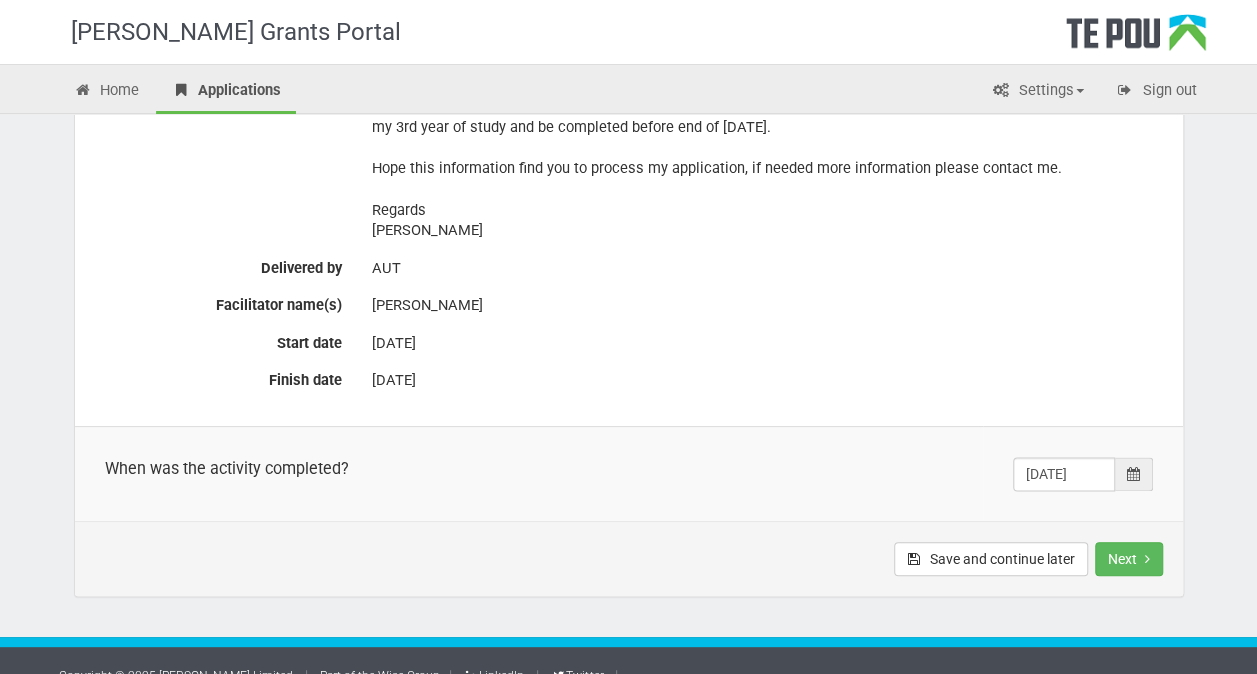 scroll, scrollTop: 1045, scrollLeft: 0, axis: vertical 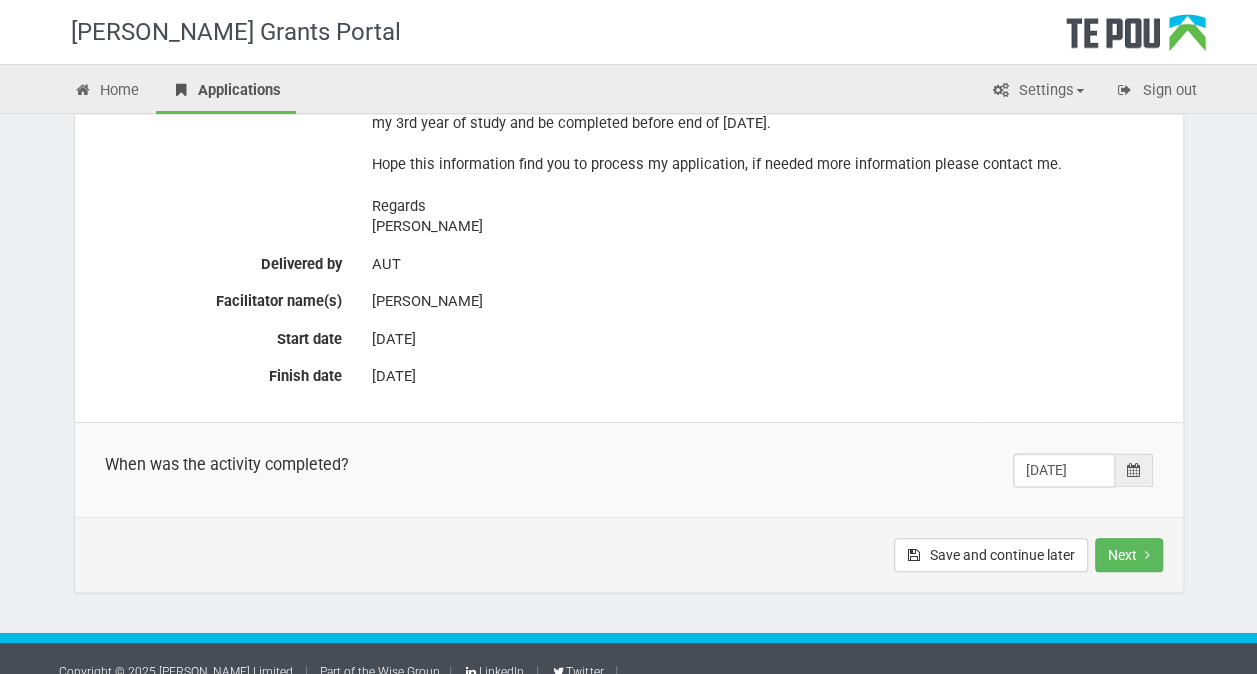 click at bounding box center [1134, 470] 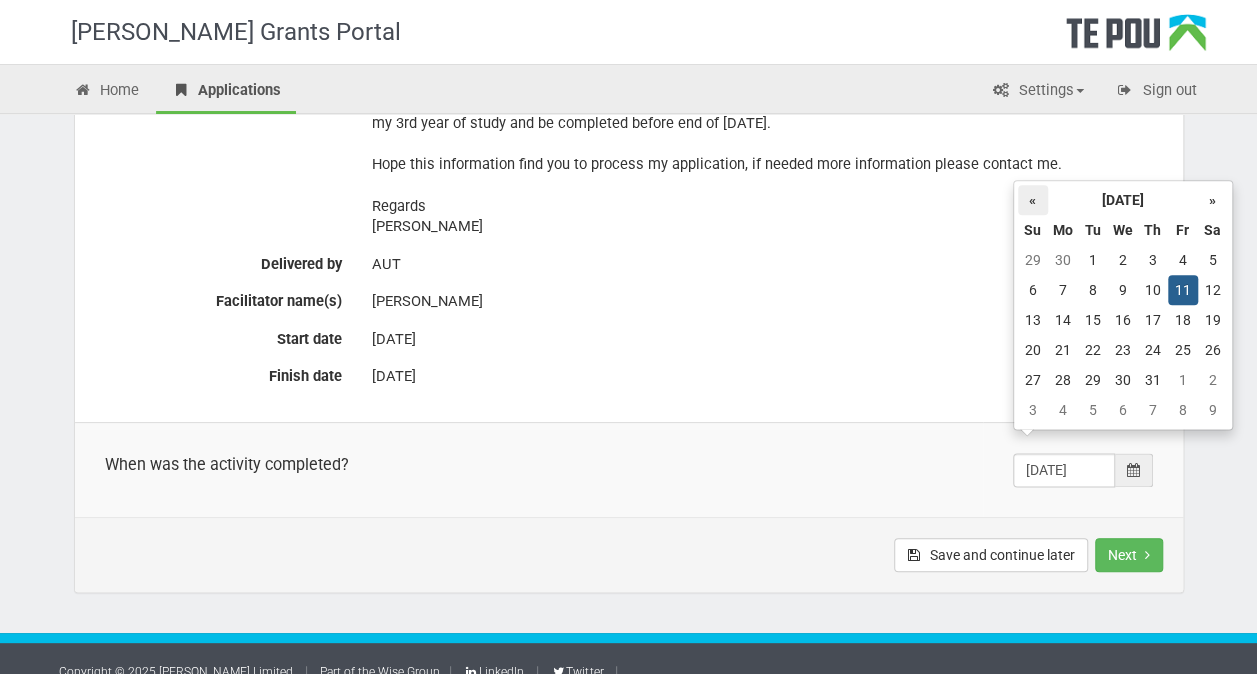 click on "«" at bounding box center [1033, 200] 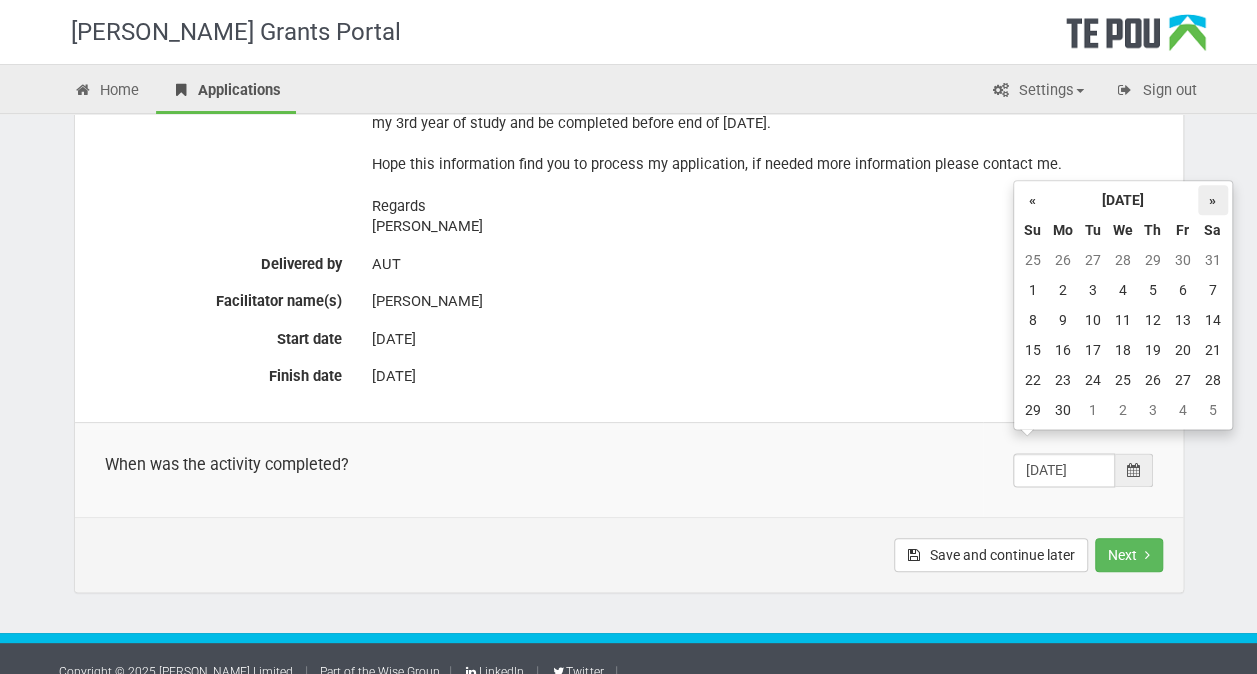click on "»" at bounding box center (1213, 200) 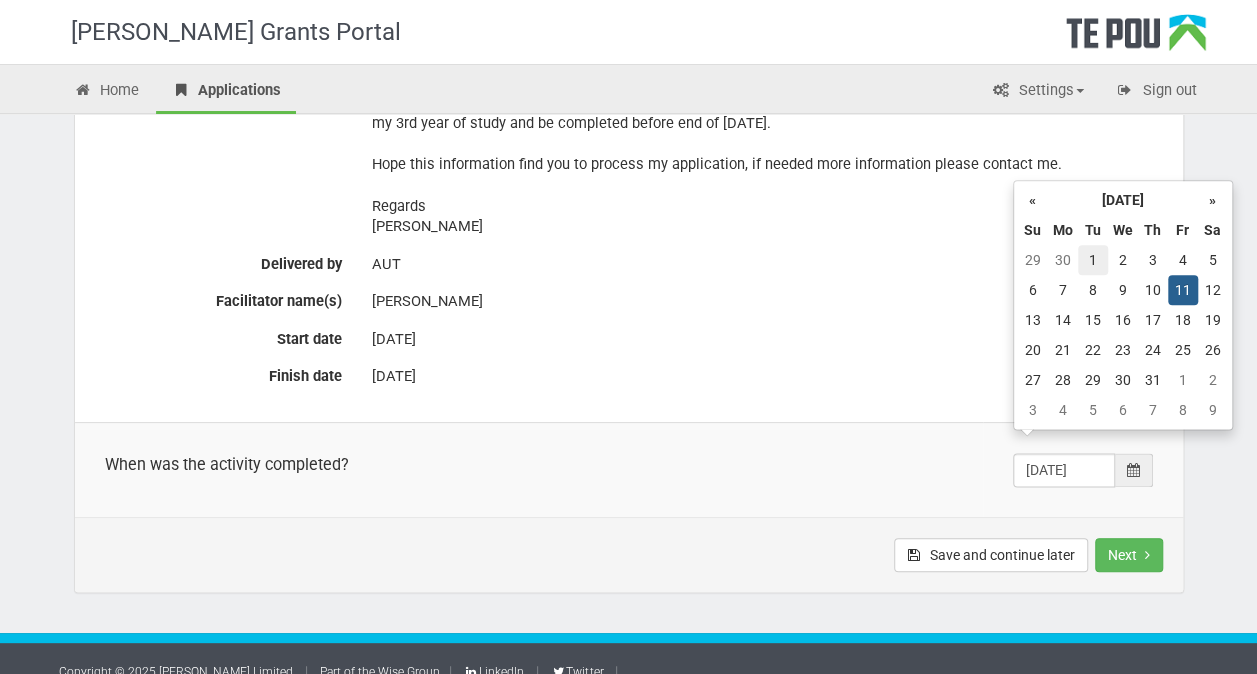 click on "1" at bounding box center [1093, 260] 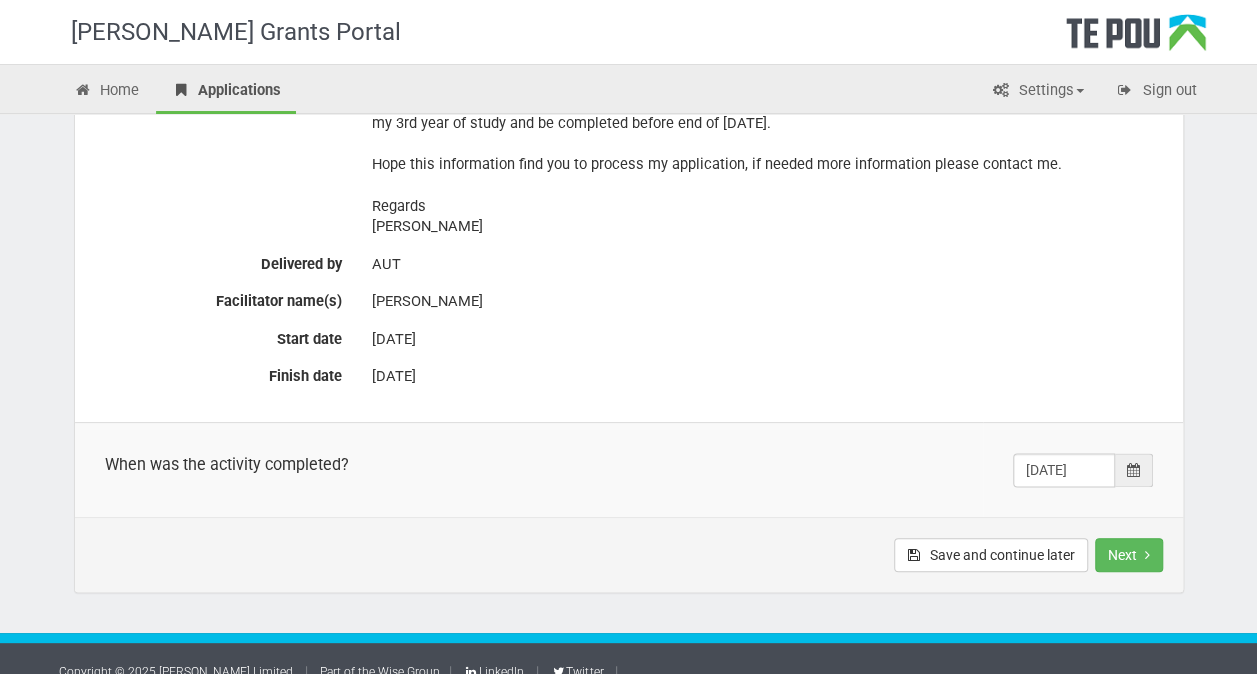 click at bounding box center [1134, 470] 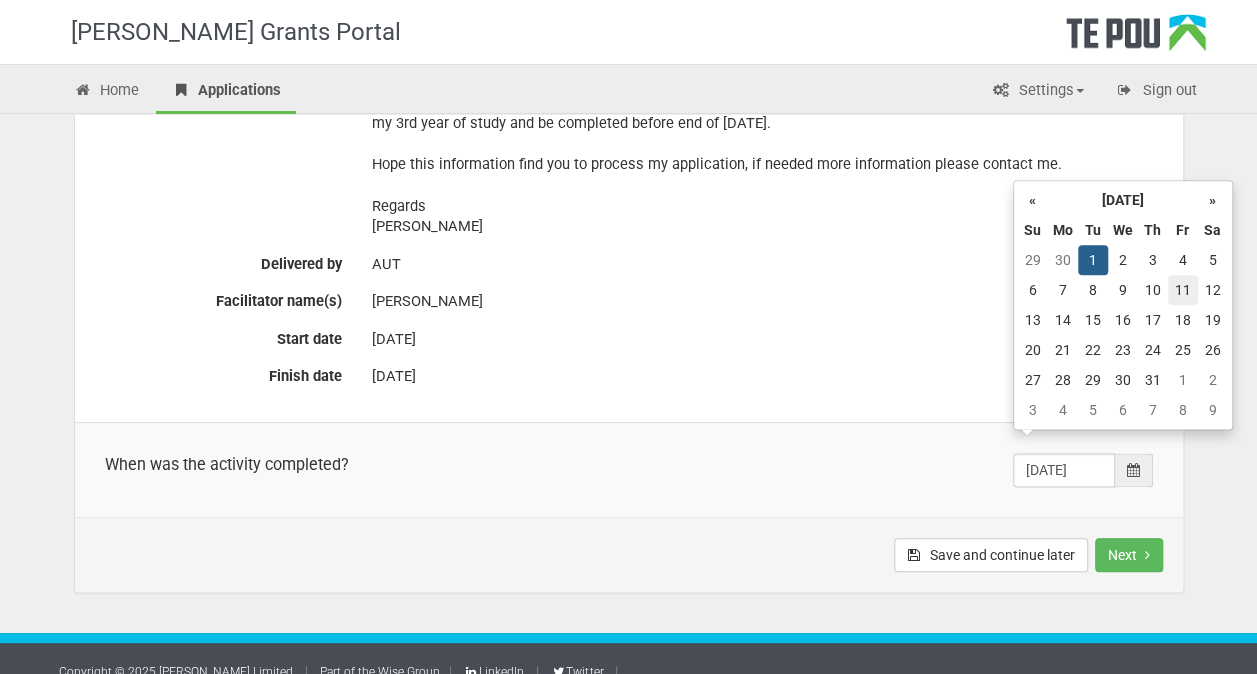 click on "11" at bounding box center [1183, 290] 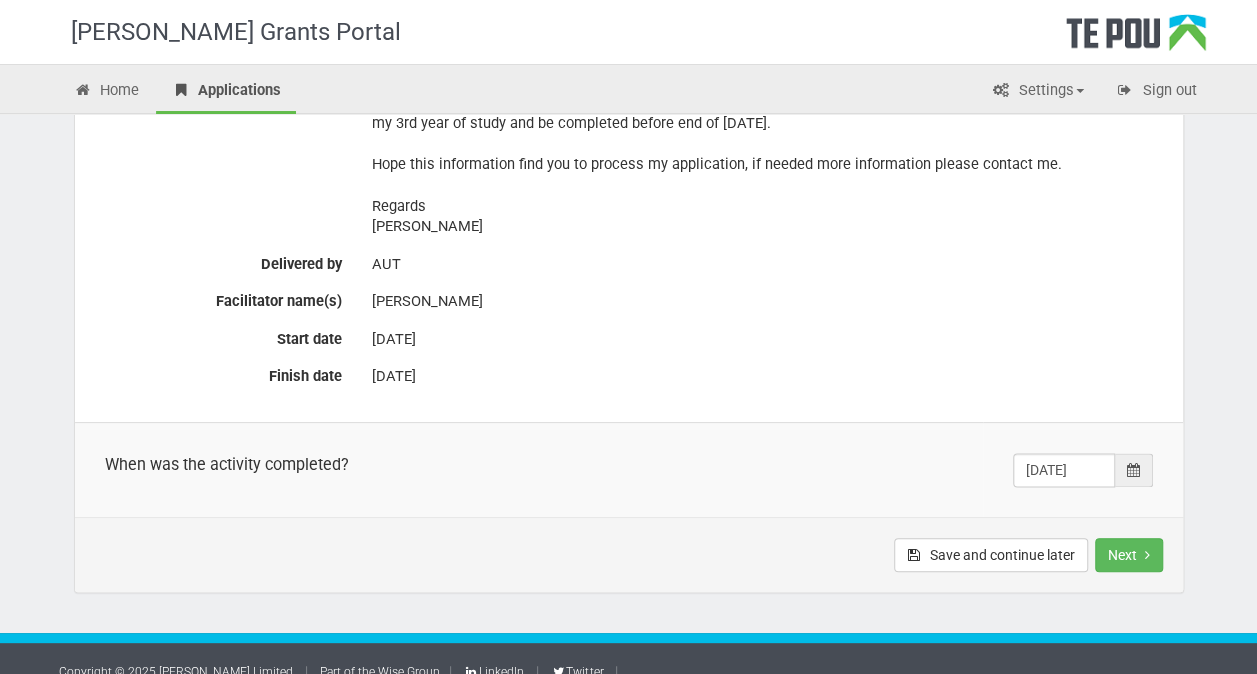 type on "11/07/2025" 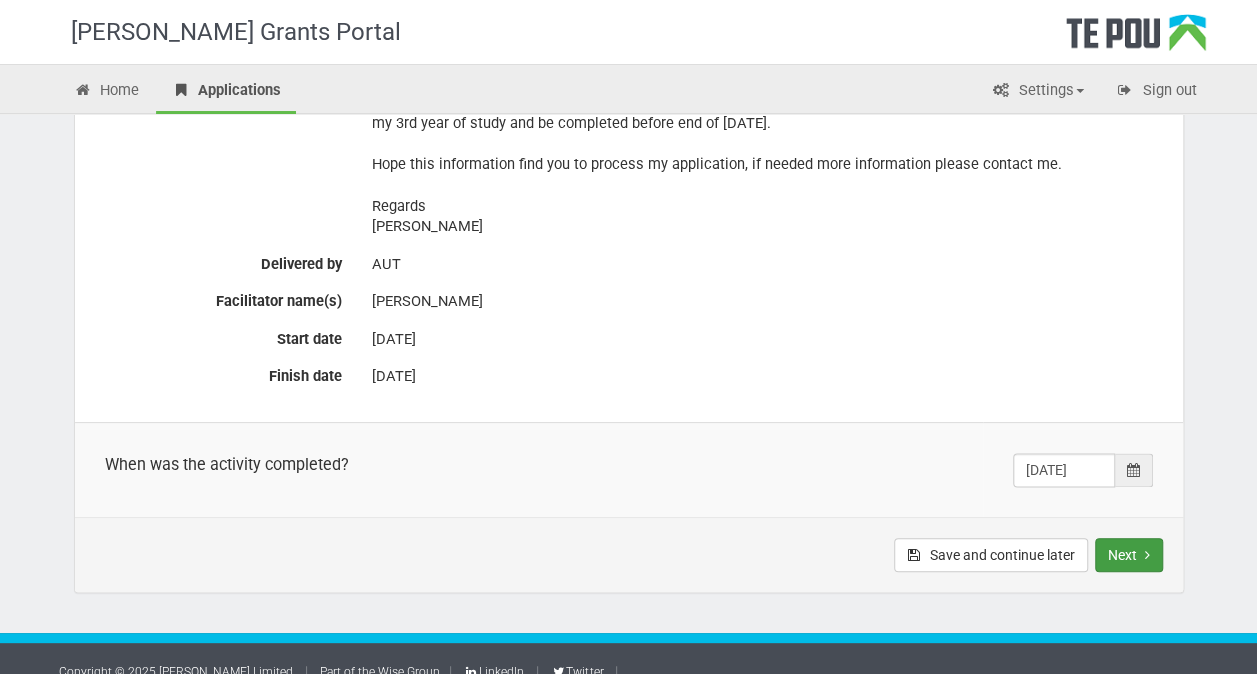 click on "Next" at bounding box center (1129, 555) 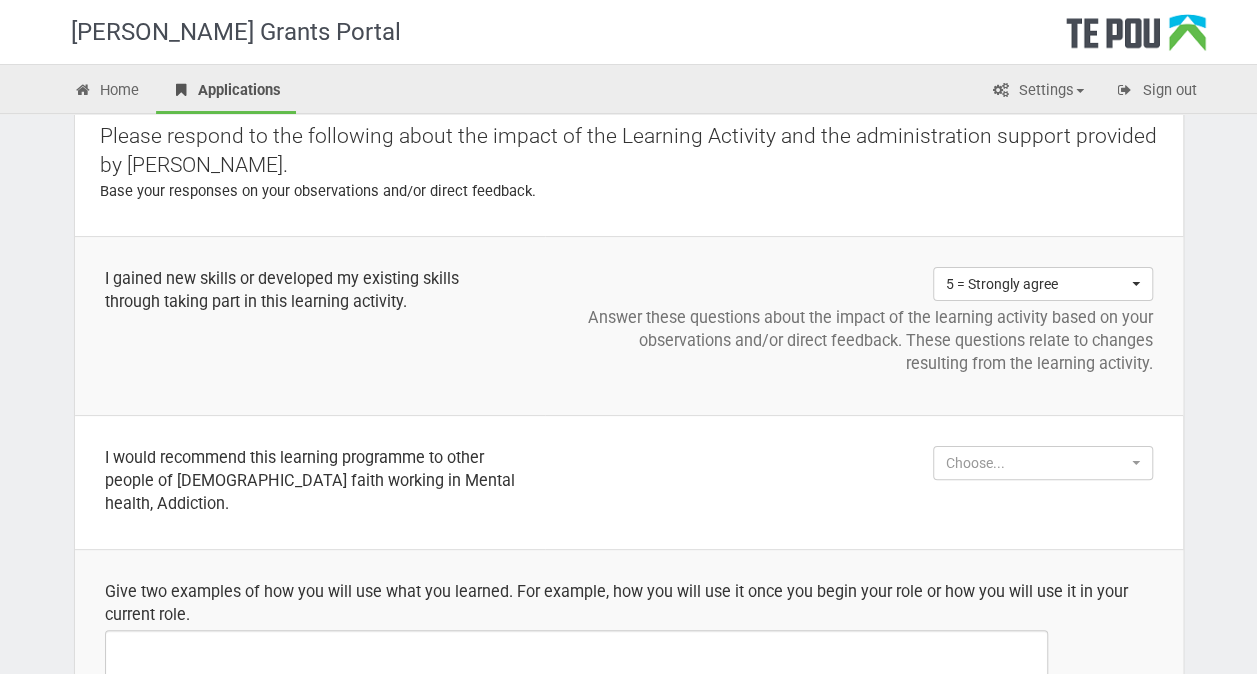 scroll, scrollTop: 0, scrollLeft: 0, axis: both 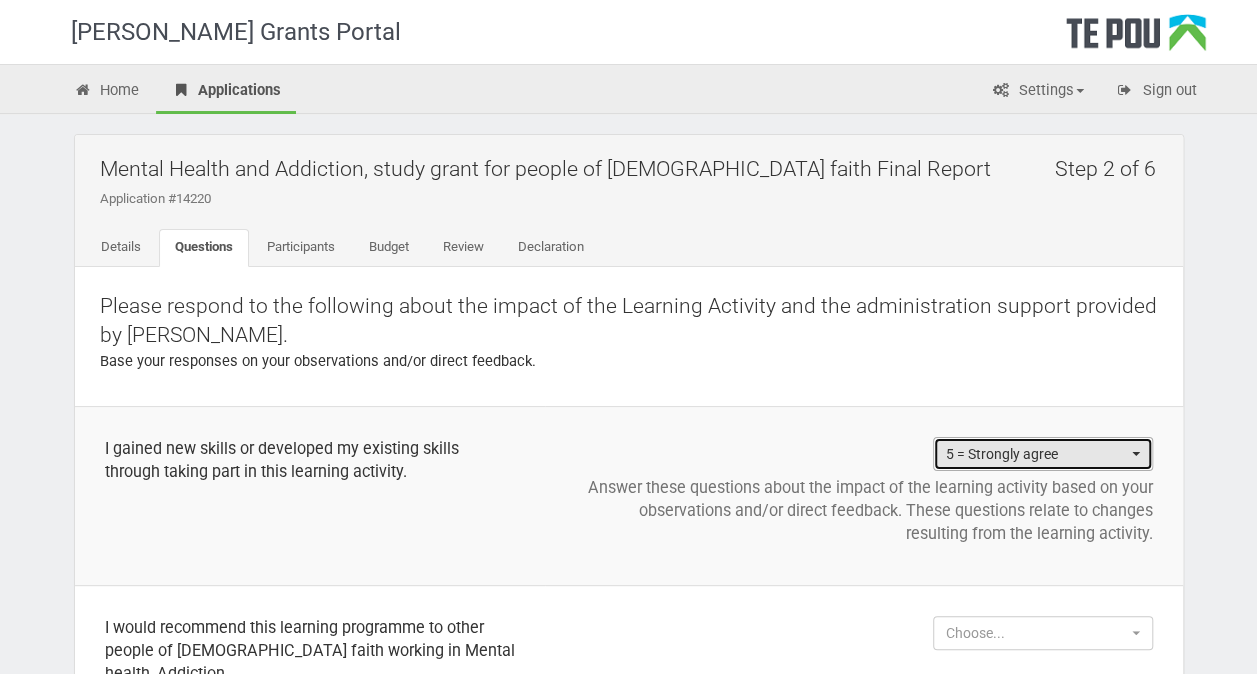 click on "5 = Strongly agree" at bounding box center (1036, 454) 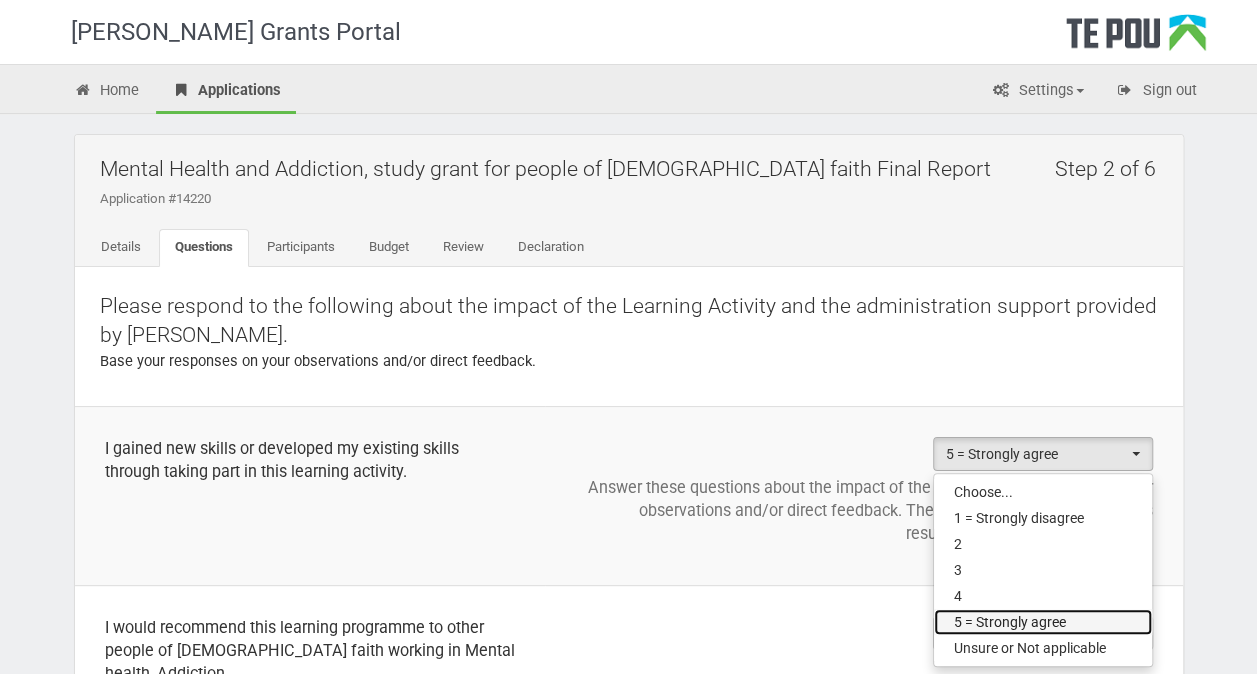 click on "5 = Strongly agree" at bounding box center [1010, 622] 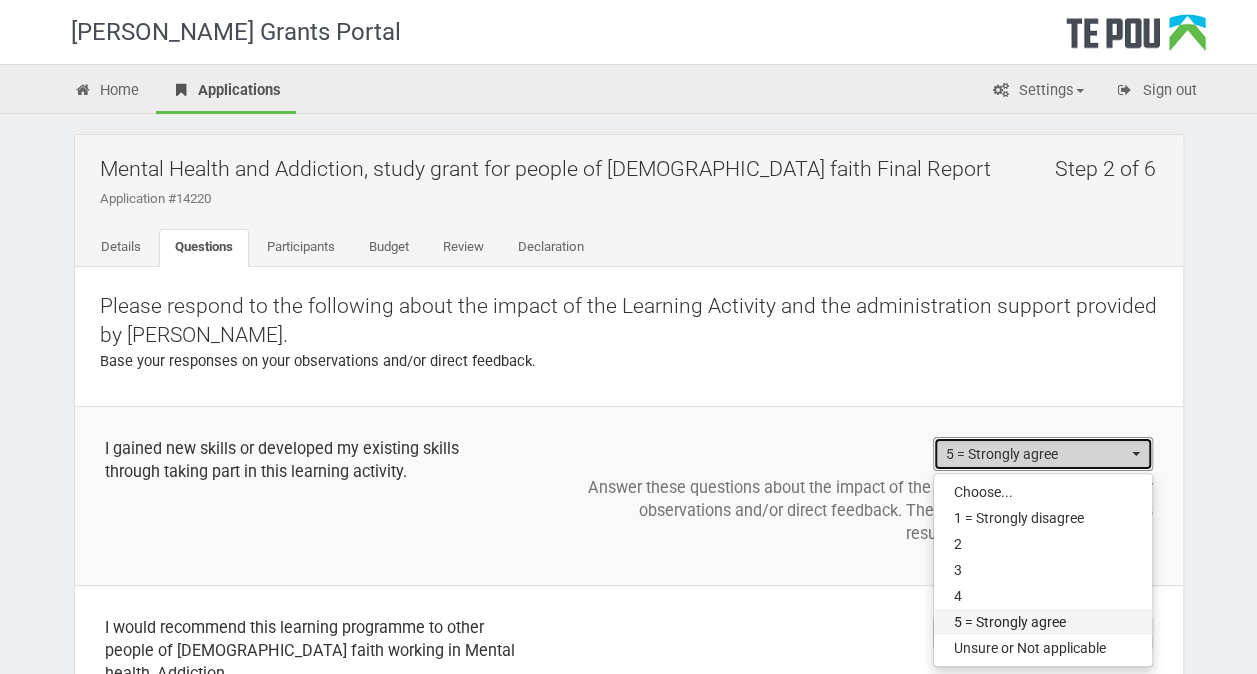 select on "5 = Strongly agree" 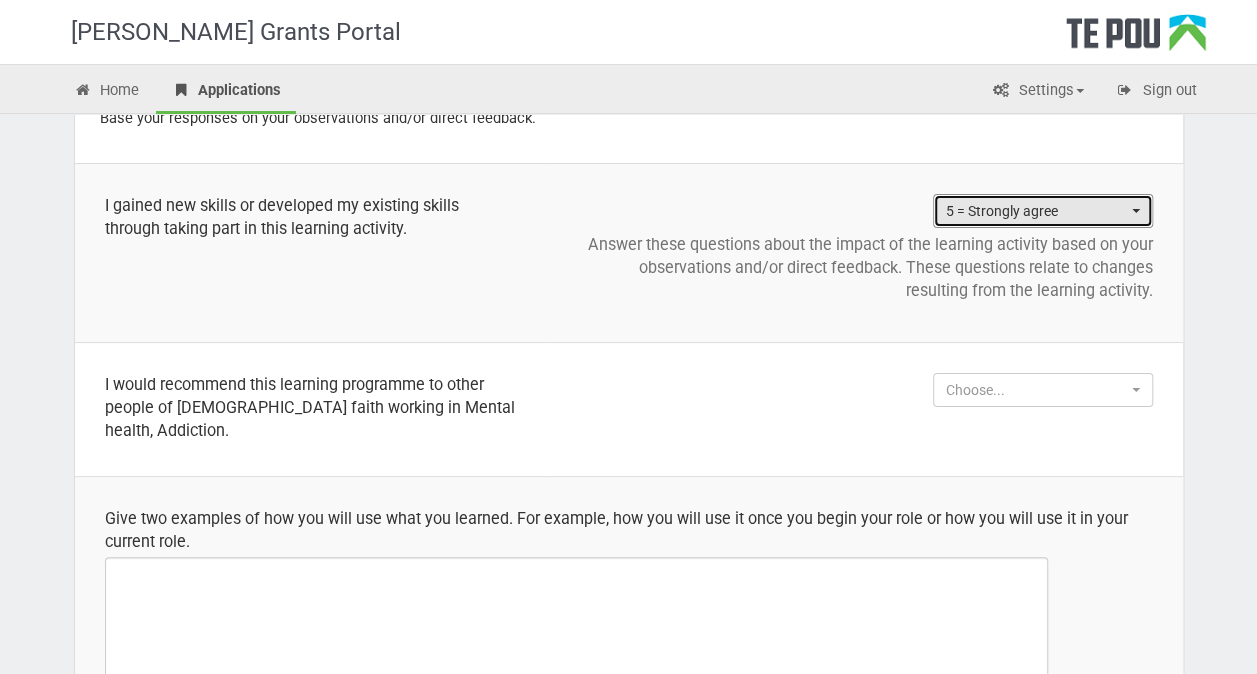 scroll, scrollTop: 245, scrollLeft: 0, axis: vertical 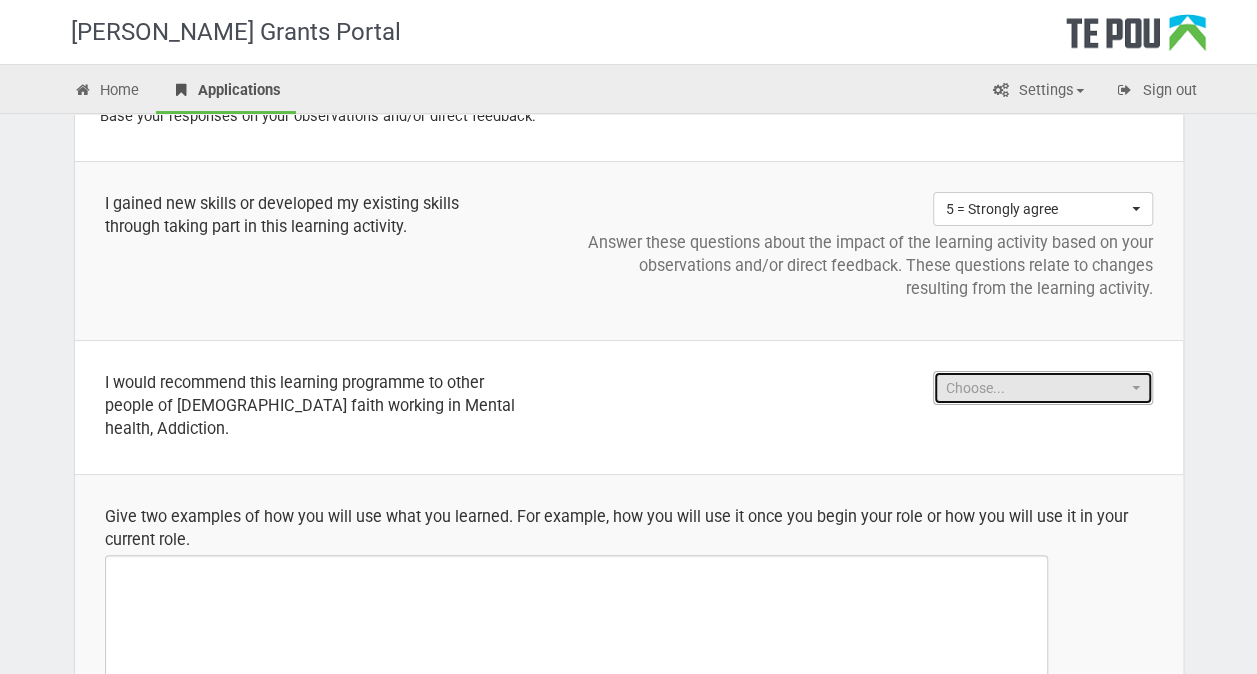 click on "Choose..." at bounding box center [1043, 388] 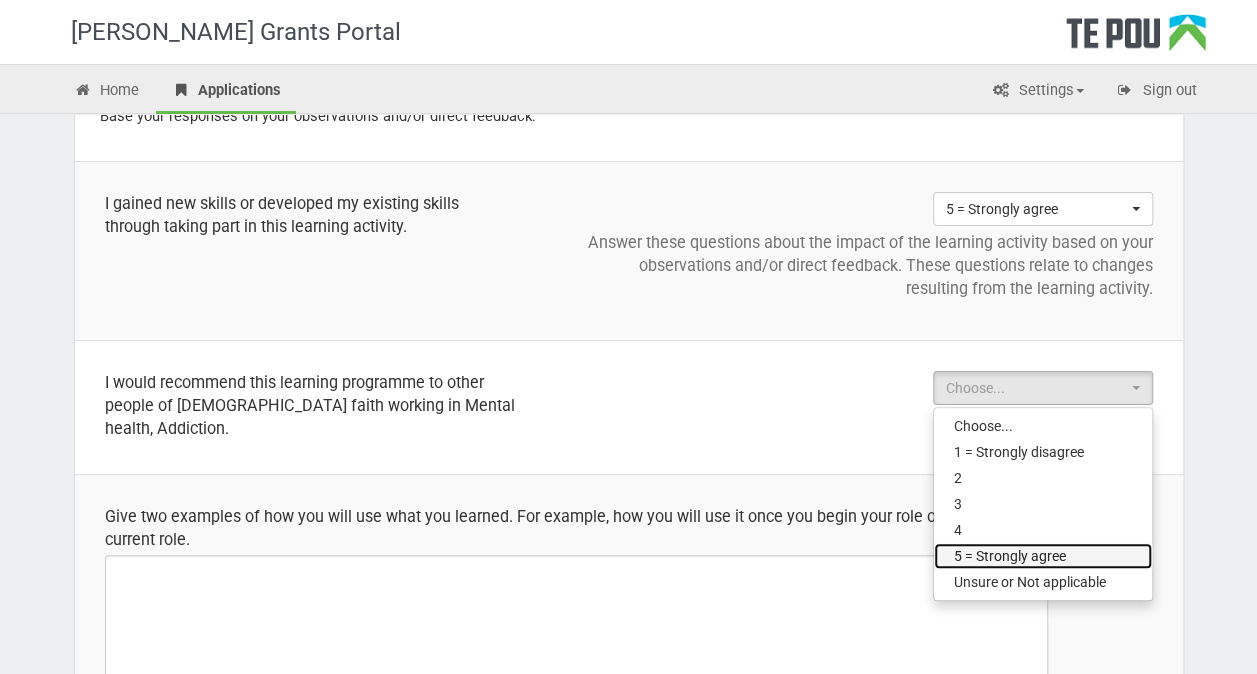 click on "5 = Strongly agree" at bounding box center (1010, 556) 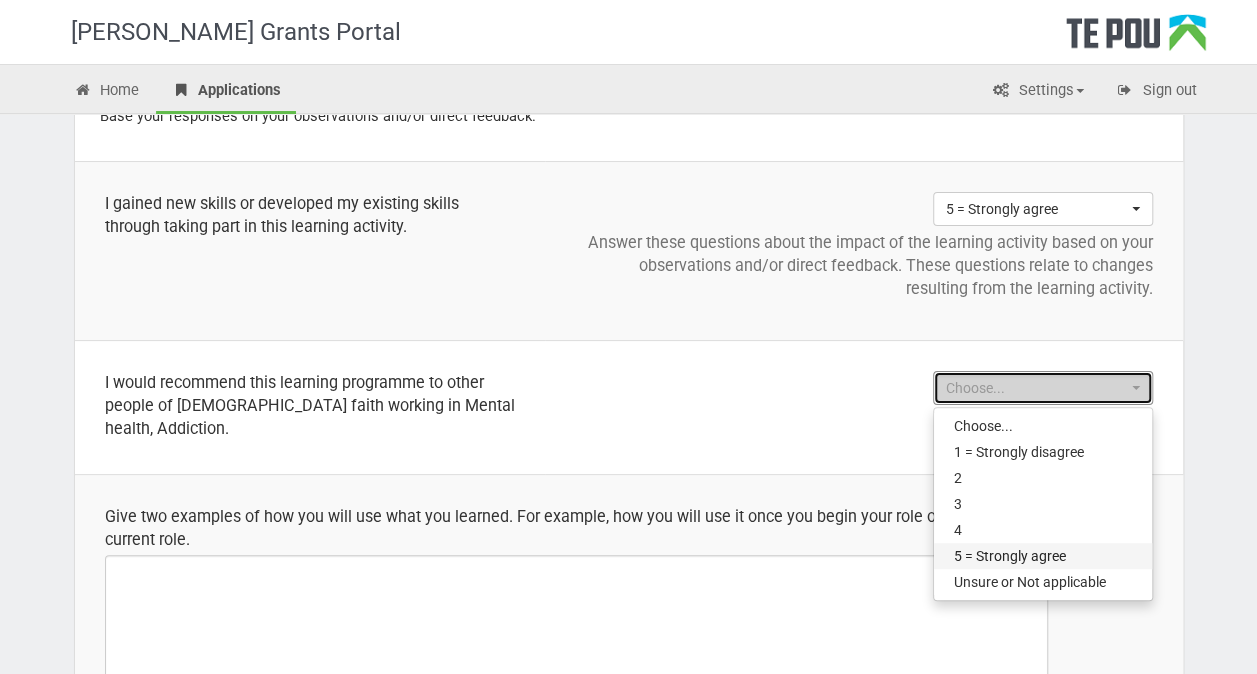select on "5 = Strongly agree" 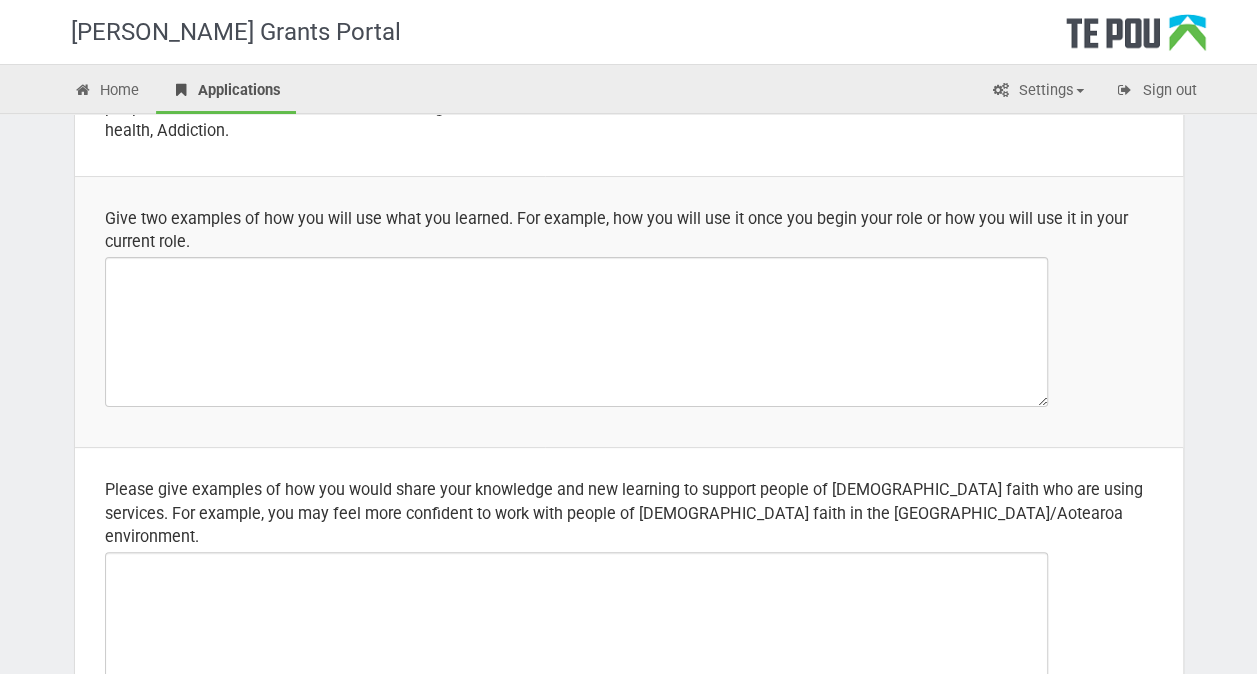 scroll, scrollTop: 545, scrollLeft: 0, axis: vertical 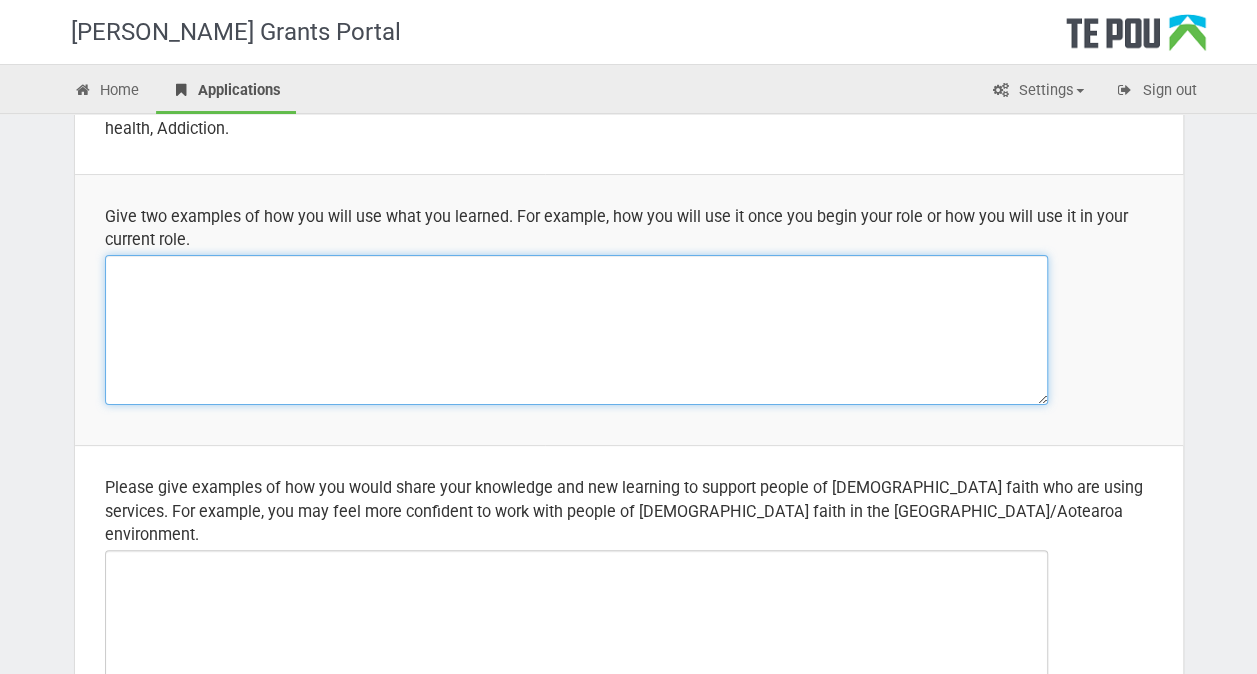 click at bounding box center (576, 330) 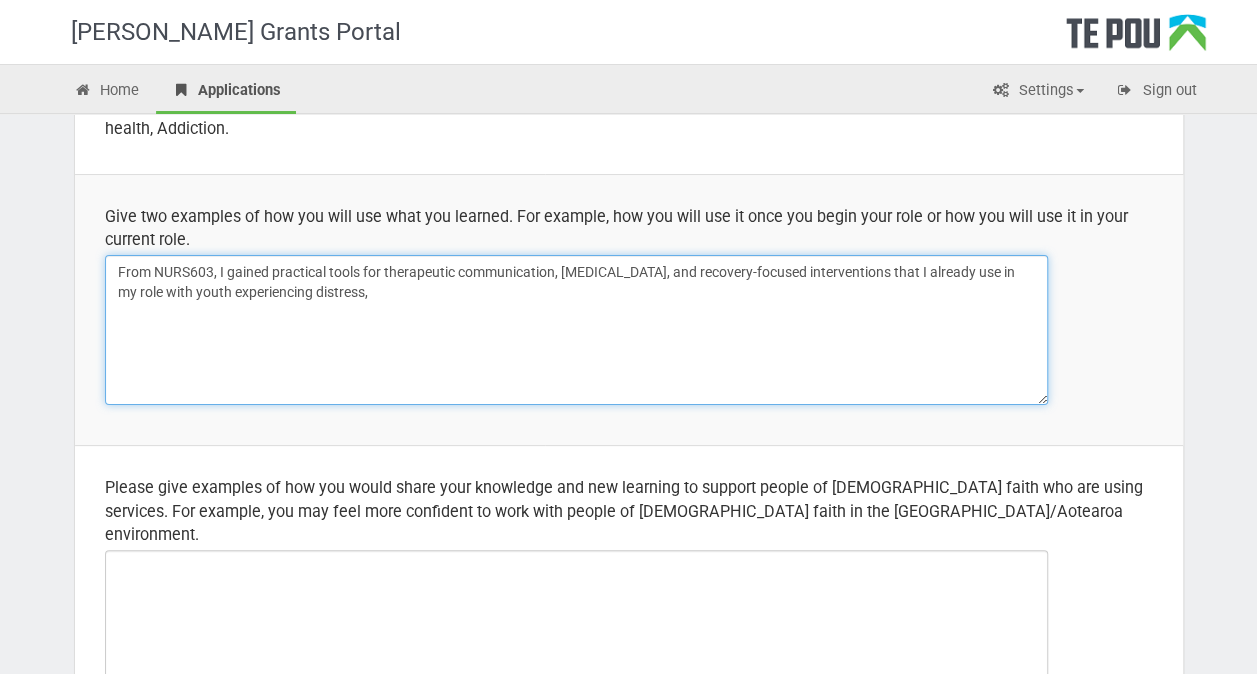 type on "From NURS603, I gained practical tools for therapeutic communication, mental status examination, and recovery-focused interventions that I already use in my role with youth experiencing distress," 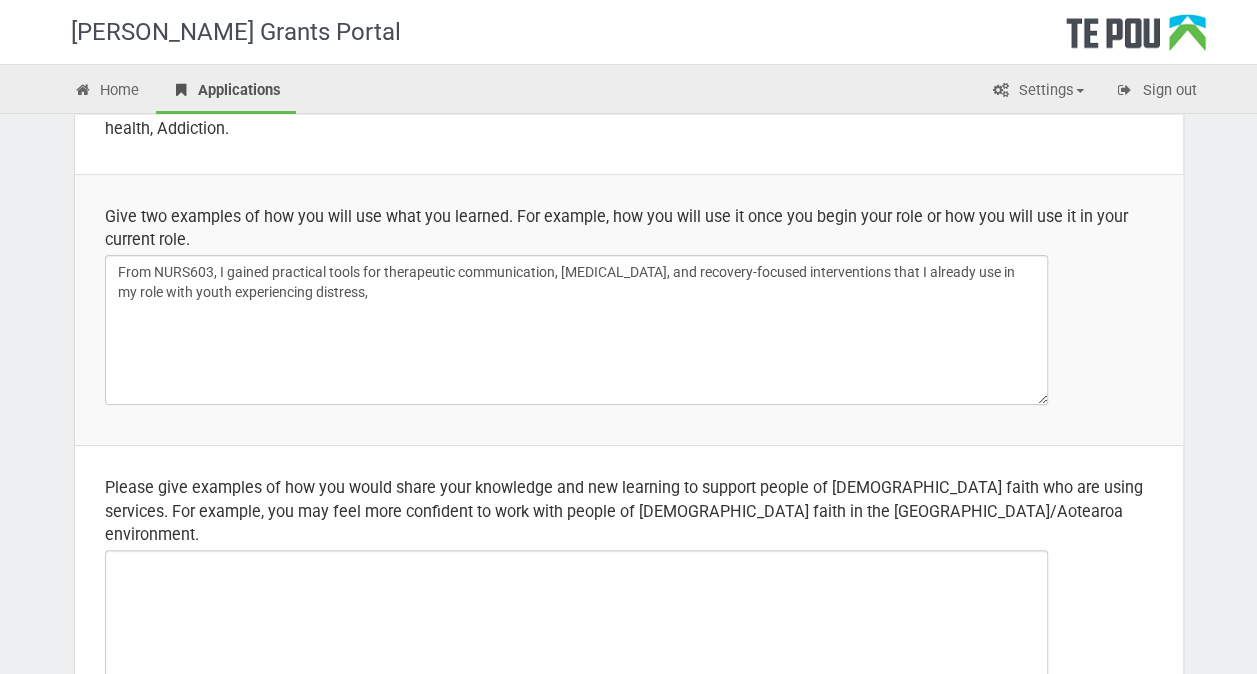 click on "Te Pou Grants Portal
Home
Applications
Settings
Profile
My account
FAQs
Sign out
Step 2 of 6
Mental Health and Addiction, study grant for people of Muslim faith Final Report
Application #14220
Details
Questions
Participants
Budget
Review
Declaration
Please respond to the following about the impact of the Learning Activity and the administration support provided by Te Pou.
Base your responses on your observations and/or direct feedback.
5 = Strongly agree   Choose... 1 = Strongly disagree 2 3 4 Choose..." at bounding box center (628, 558) 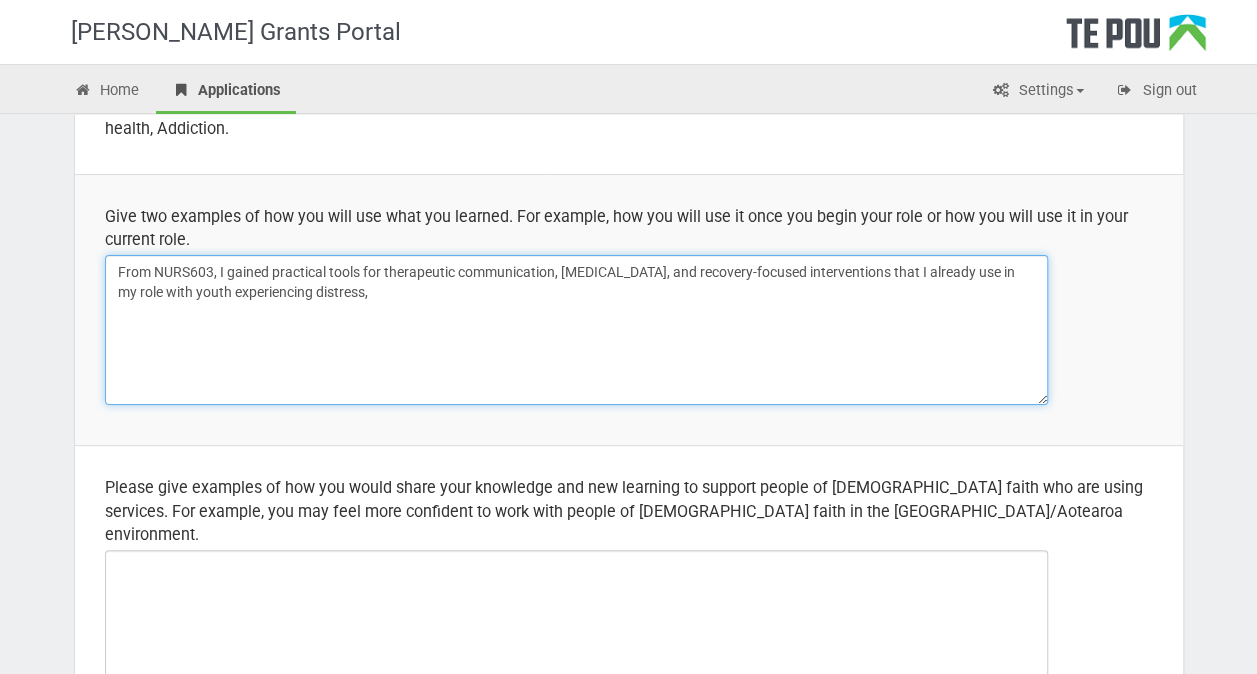 click on "From NURS603, I gained practical tools for therapeutic communication, mental status examination, and recovery-focused interventions that I already use in my role with youth experiencing distress," at bounding box center (576, 330) 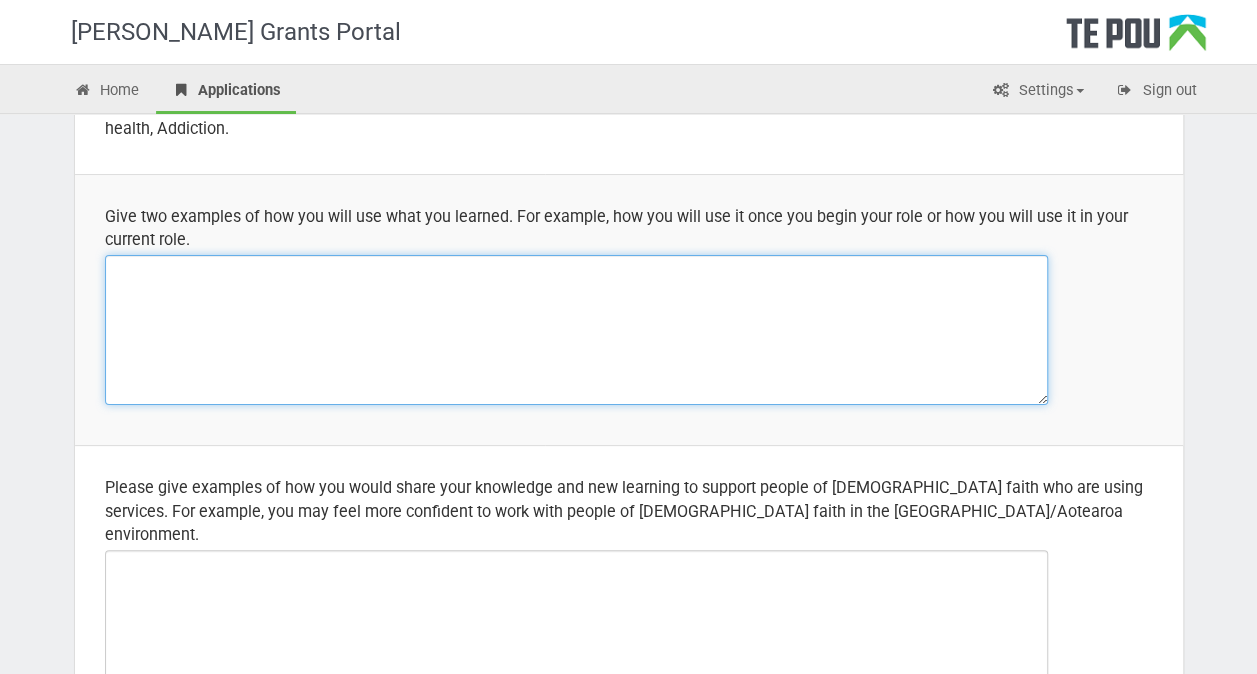 paste on "NURS603 – Mental Health Nursing Practice
Through this paper, I have developed practical clinical skills specifically tailored to mental health nursing. Breakdown of what I gained and how  will be using it:
-	Therapeutic communication:
I learned to build trust and engage clients in a meaningful way. In my youth support worker role, this helps when de-escalating distress, offering emotional validation, and encouraging young people to express their thoughts safely and will enhance my confidence when working as mental health nurse after graduation.
•	Mental Status Examination (MSE):
I learned how to assess a person’s appearance, mood, behaviour, thought processes, and risk (e.g., suicidal ideation or psychosis).
•	Recovery-focused care:
I now centre care on hope, empowerment, and personal goals rather than just symptoms. With Muslim youth or others in distress, I might focus on what’s meaningful to them culturally or spiritually (e.g., faith, family, routine) and support them to regain that in their daily lif..." 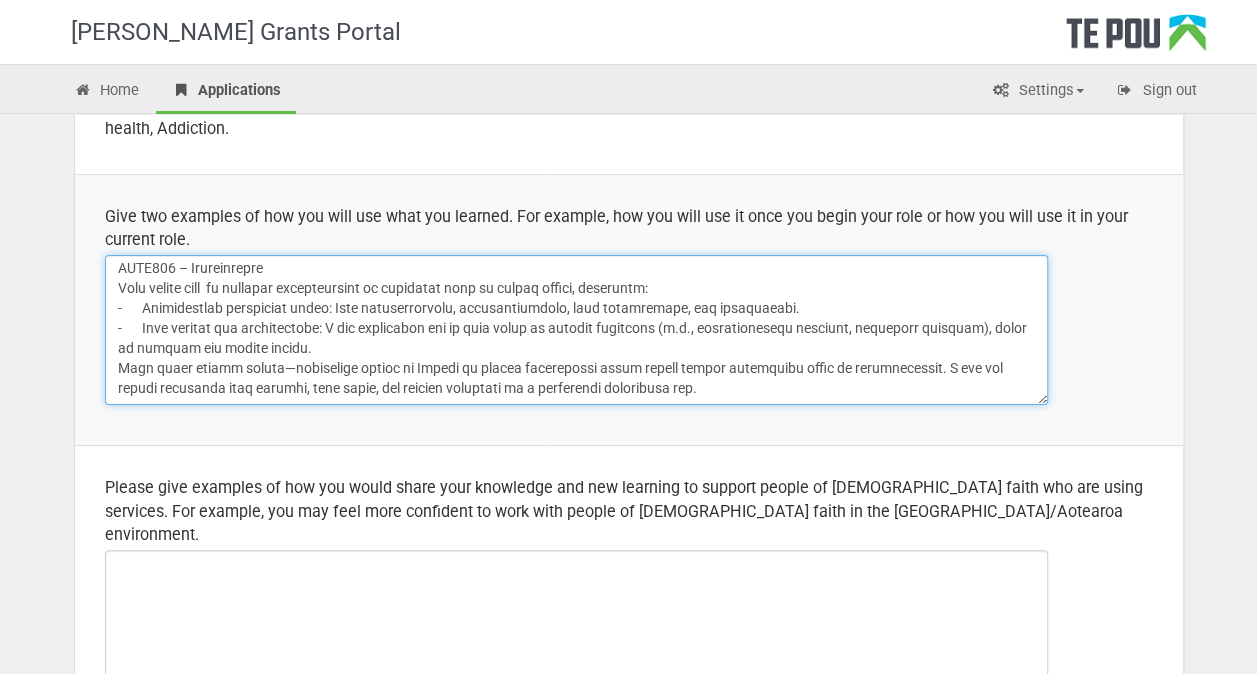 scroll, scrollTop: 0, scrollLeft: 0, axis: both 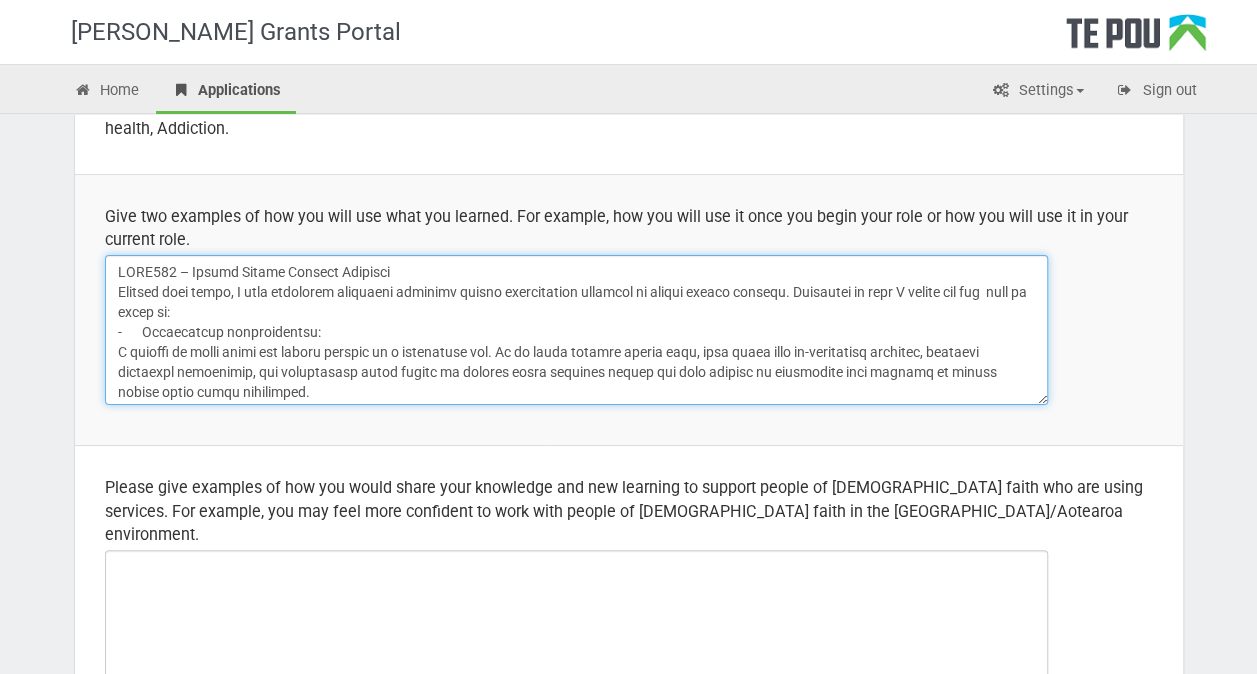 type on "NURS603 – Mental Health Nursing Practice
Through this paper, I have developed practical clinical skills specifically tailored to mental health nursing. Breakdown of what I gained and how  will be using it:
-	Therapeutic communication:
I learned to build trust and engage clients in a meaningful way. In my youth support worker role, this helps when de-escalating distress, offering emotional validation, and encouraging young people to express their thoughts safely and will enhance my confidence when working as mental health nurse after graduation.
•	Mental Status Examination (MSE):
I learned how to assess a person’s appearance, mood, behaviour, thought processes, and risk (e.g., suicidal ideation or psychosis).
•	Recovery-focused care:
I now centre care on hope, empowerment, and personal goals rather than just symptoms. With Muslim youth or others in distress, I might focus on what’s meaningful to them culturally or spiritually (e.g., faith, family, routine) and support them to regain that in their daily lif..." 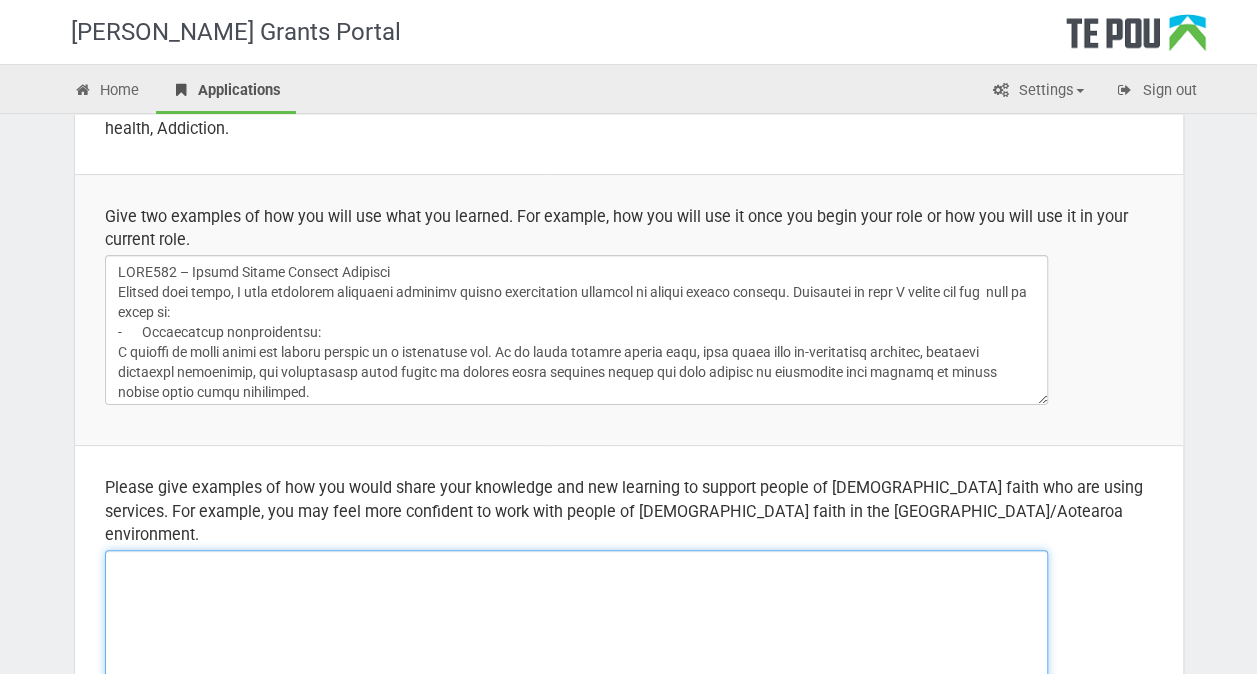 click at bounding box center (576, 625) 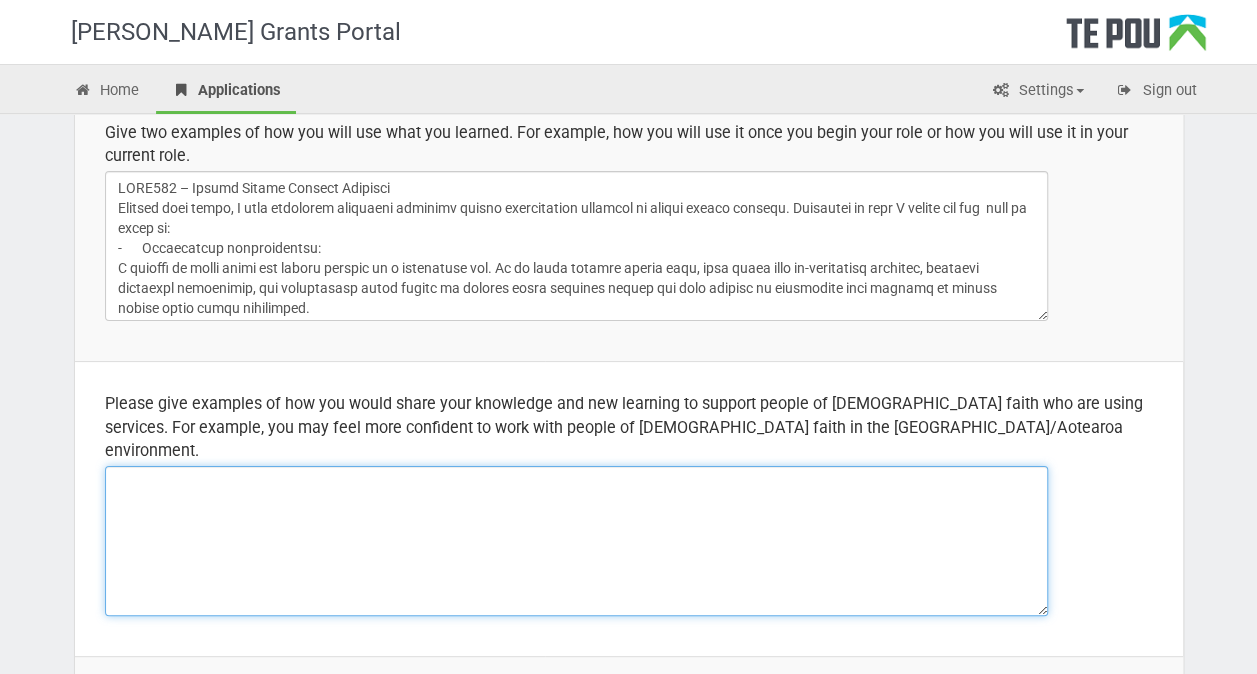 scroll, scrollTop: 631, scrollLeft: 0, axis: vertical 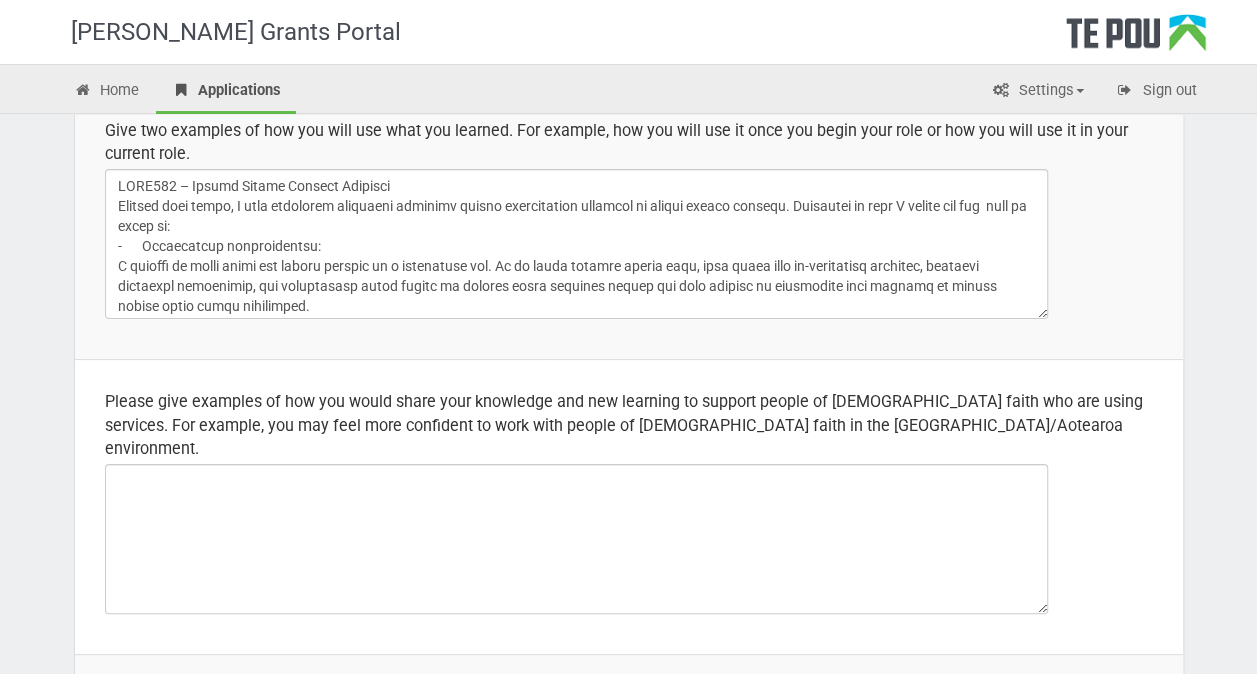 click on "Please give examples of how you would share your knowledge and new learning to support people of Muslim faith who are using services.  For example, you may feel more confident to work with people of Muslim faith in the New Zealand/Aotearoa environment." at bounding box center (629, 424) 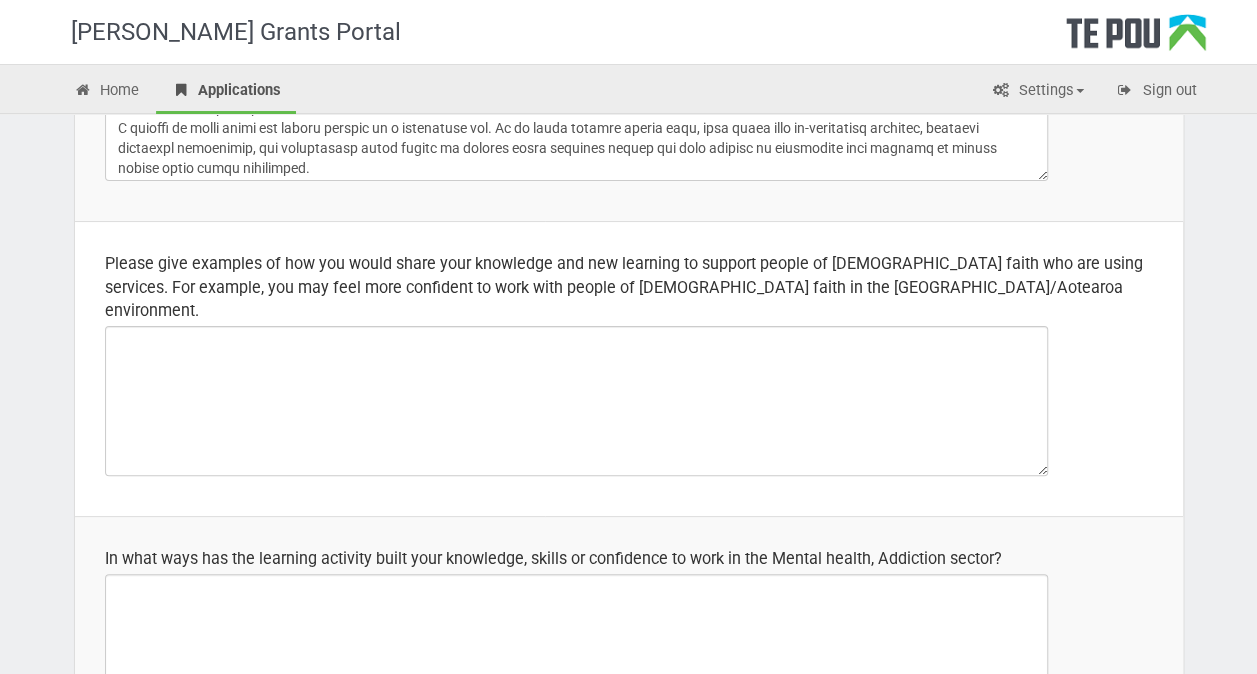 scroll, scrollTop: 799, scrollLeft: 0, axis: vertical 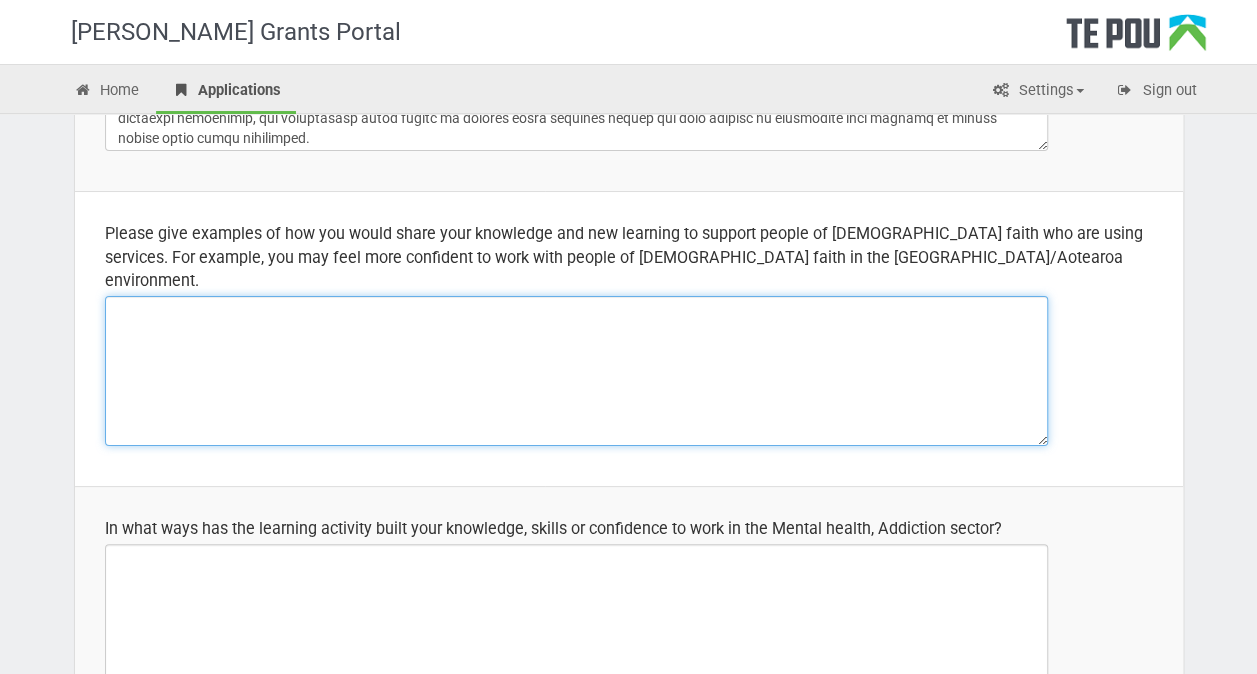 click at bounding box center (576, 371) 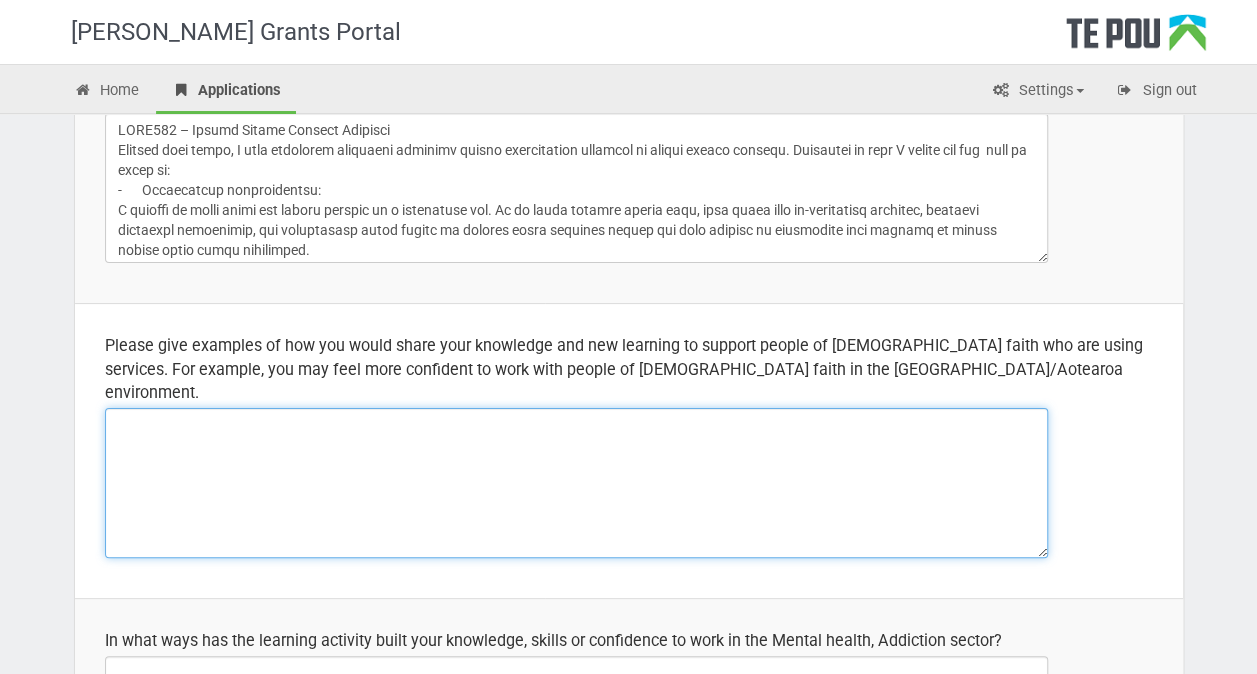 scroll, scrollTop: 663, scrollLeft: 0, axis: vertical 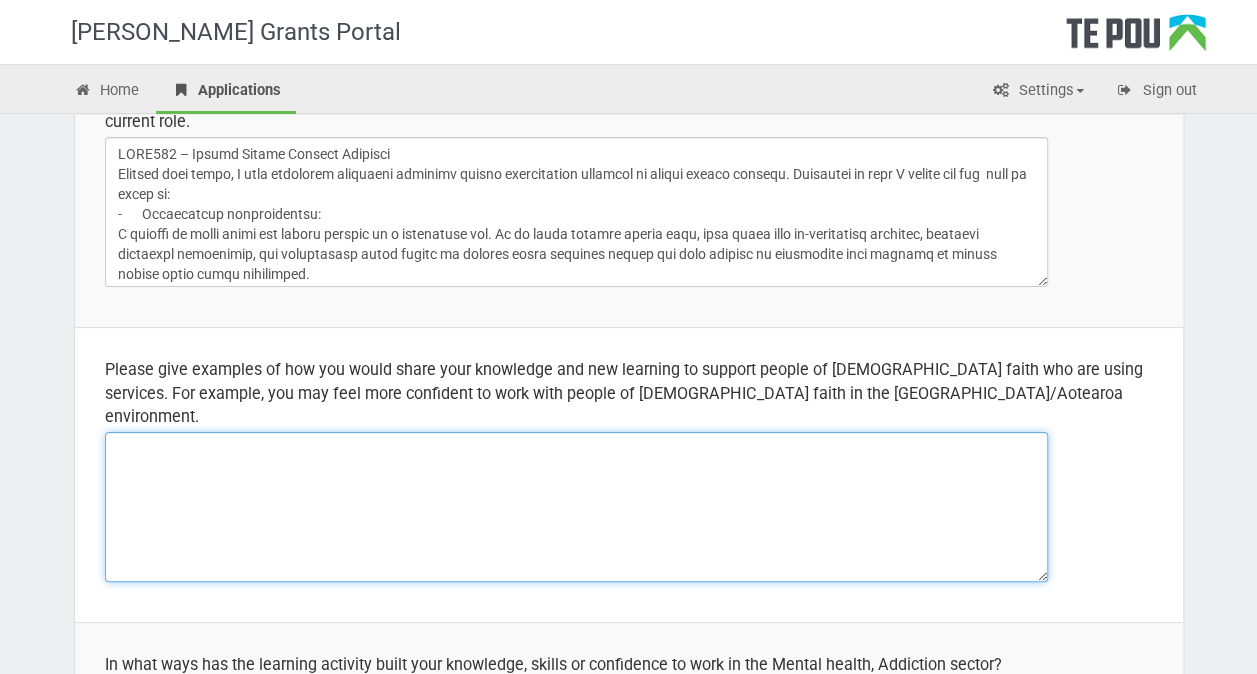 click at bounding box center (576, 507) 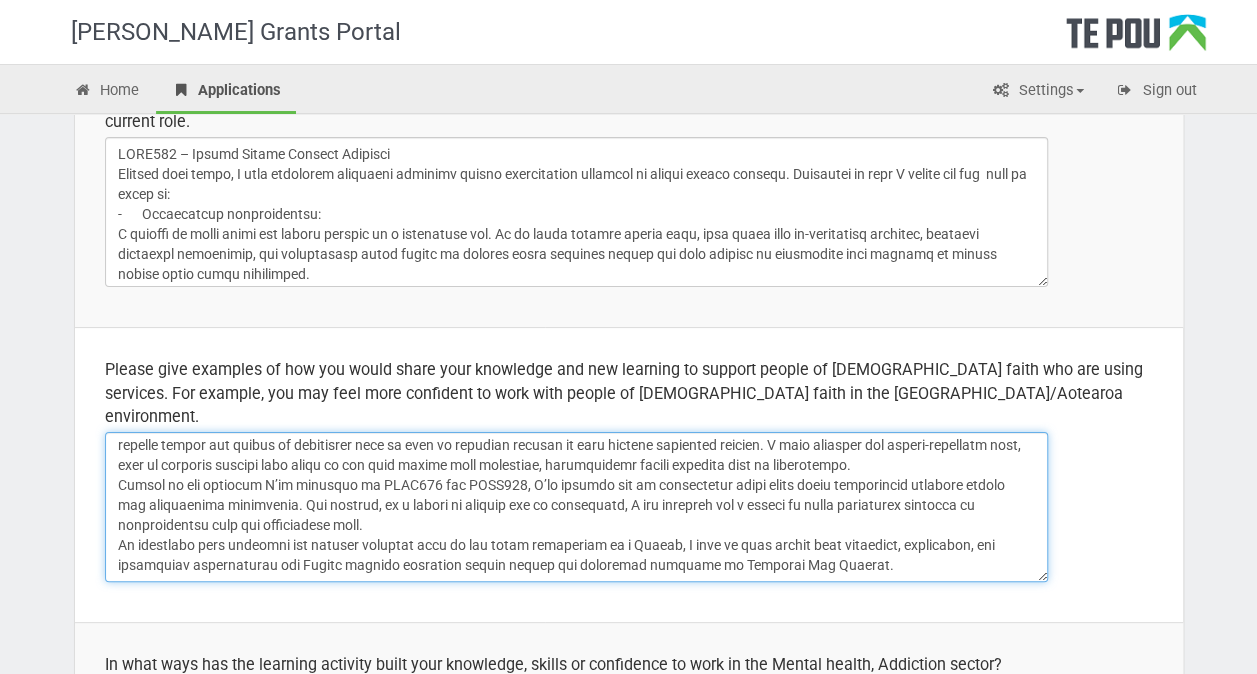 scroll, scrollTop: 0, scrollLeft: 0, axis: both 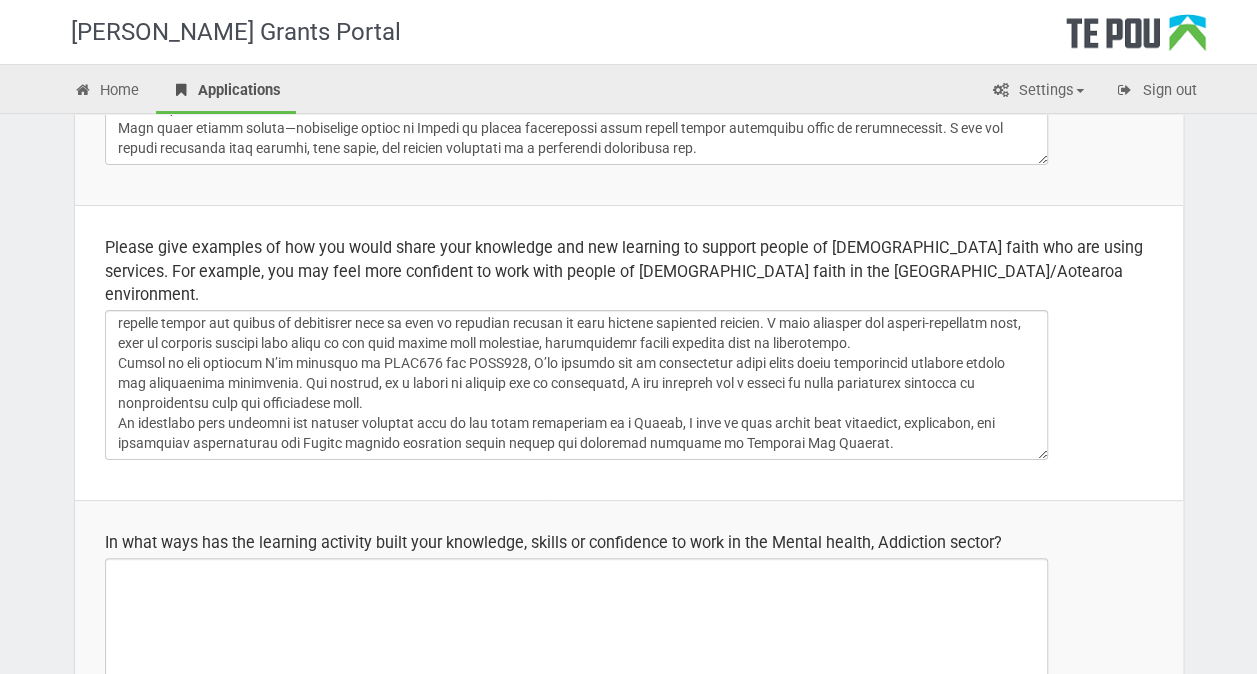 click on "In what ways has the learning activity built your knowledge, skills or confidence to work in the Mental health, Addiction sector?" at bounding box center [629, 624] 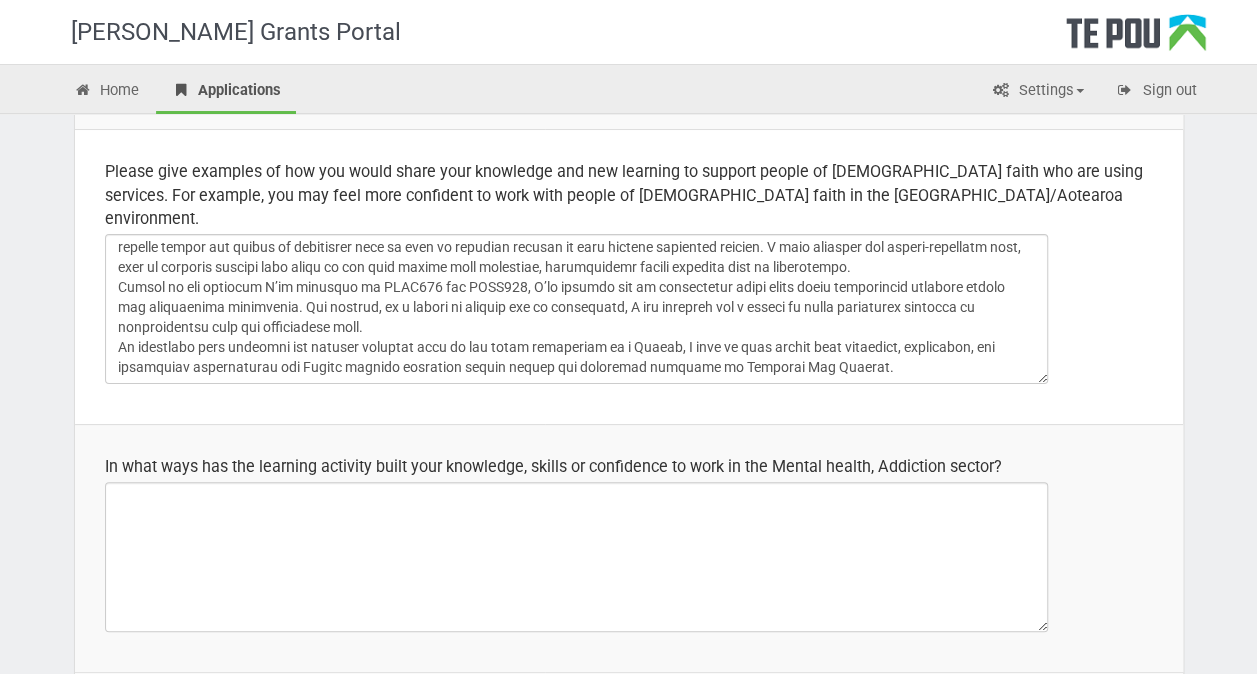 scroll, scrollTop: 785, scrollLeft: 0, axis: vertical 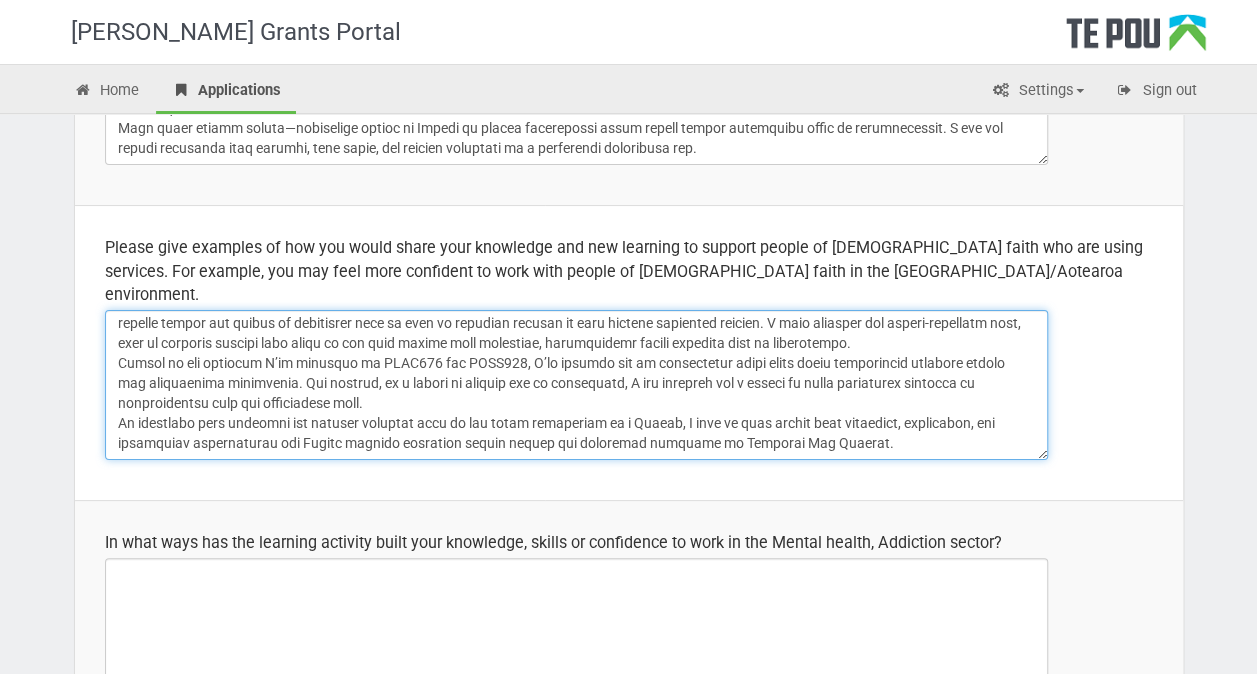 click at bounding box center [576, 385] 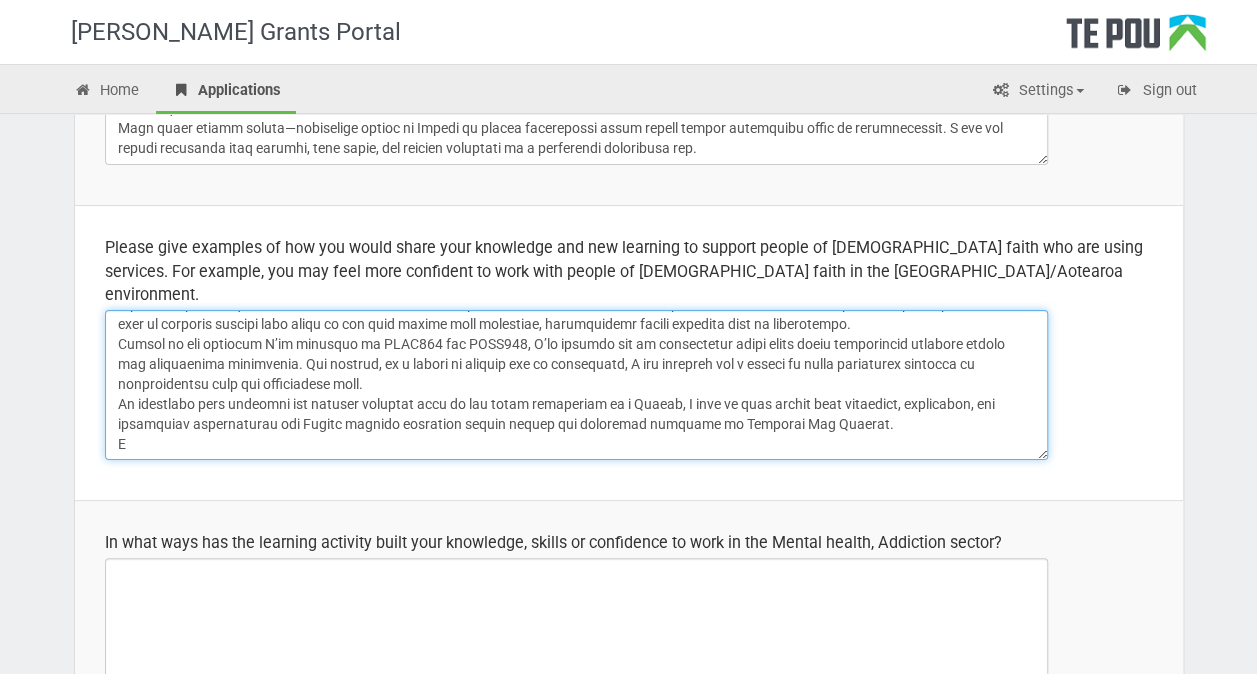type on "Throughout my mental health nursing training and work experience, I’ve become more confident in providing culturally appropriate care to Muslim clients. I understand that for many Muslims, spiritual and cultural values are deeply intertwined with their mental health and recovery journey. One way I apply this is by ensuring that care plans and daily routines in clinical or community settings accommodate prayer times, dietary requirements such as halal food, and modesty preferences, especially around gender. For example, I support Muslim clients by ensuring they have access to private spaces for prayer or connecting with an imam or cultural advisor if they request spiritual support. I also advocate for gender-sensitive care, such as matching clients with staff of the same gender when preferred, particularly during intimate care or assessments.
Thanks to the training I’ve received in NURS603 and NURS602, I’ve learned how to incorporate these needs while maintaining clinical safety and therapeutic boundaries. ..." 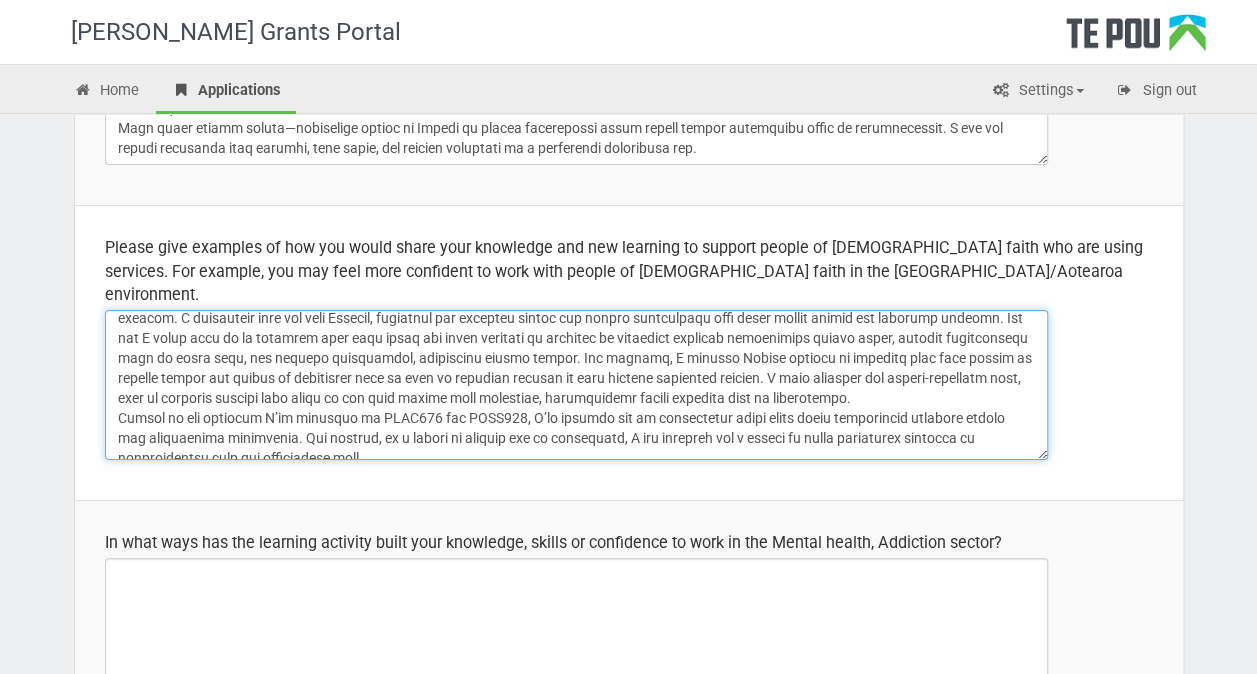 scroll, scrollTop: 0, scrollLeft: 0, axis: both 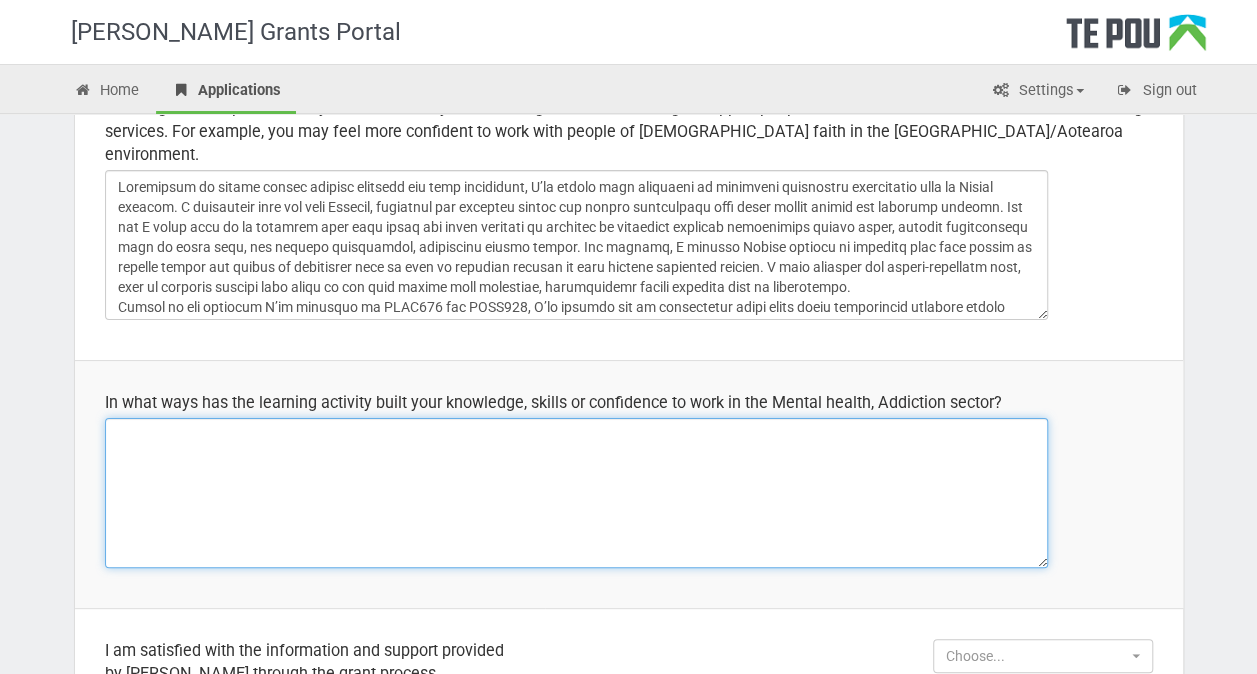 click at bounding box center (576, 493) 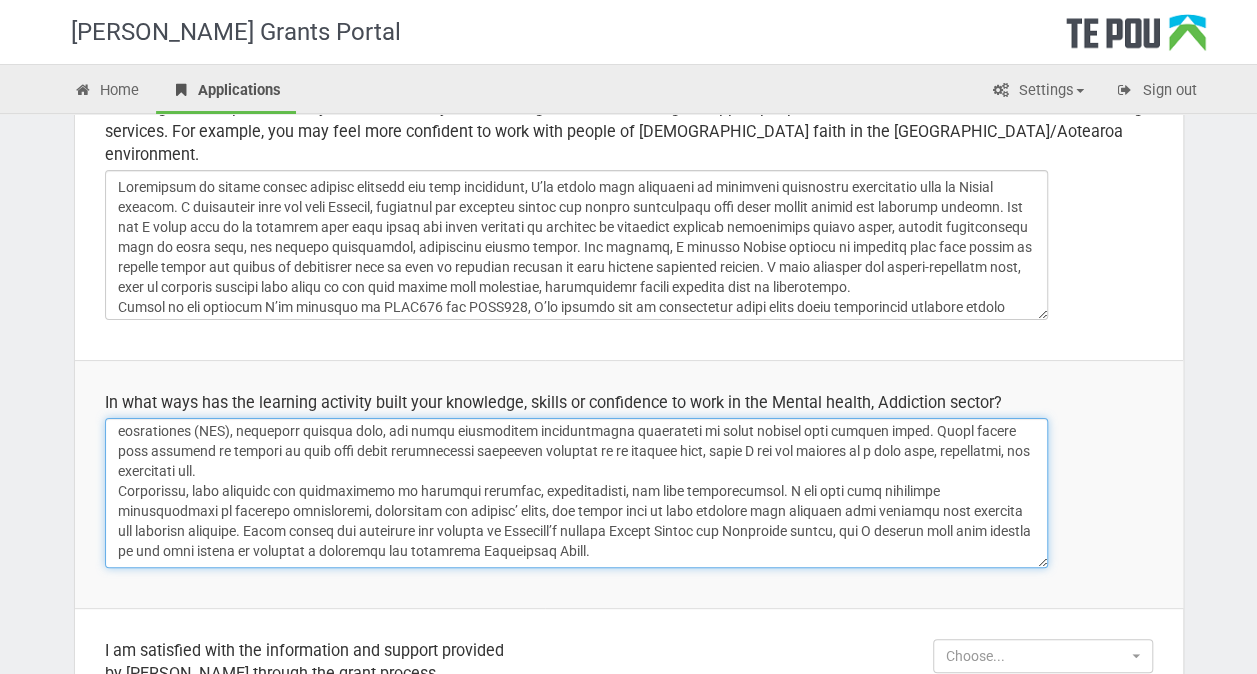 scroll, scrollTop: 83, scrollLeft: 0, axis: vertical 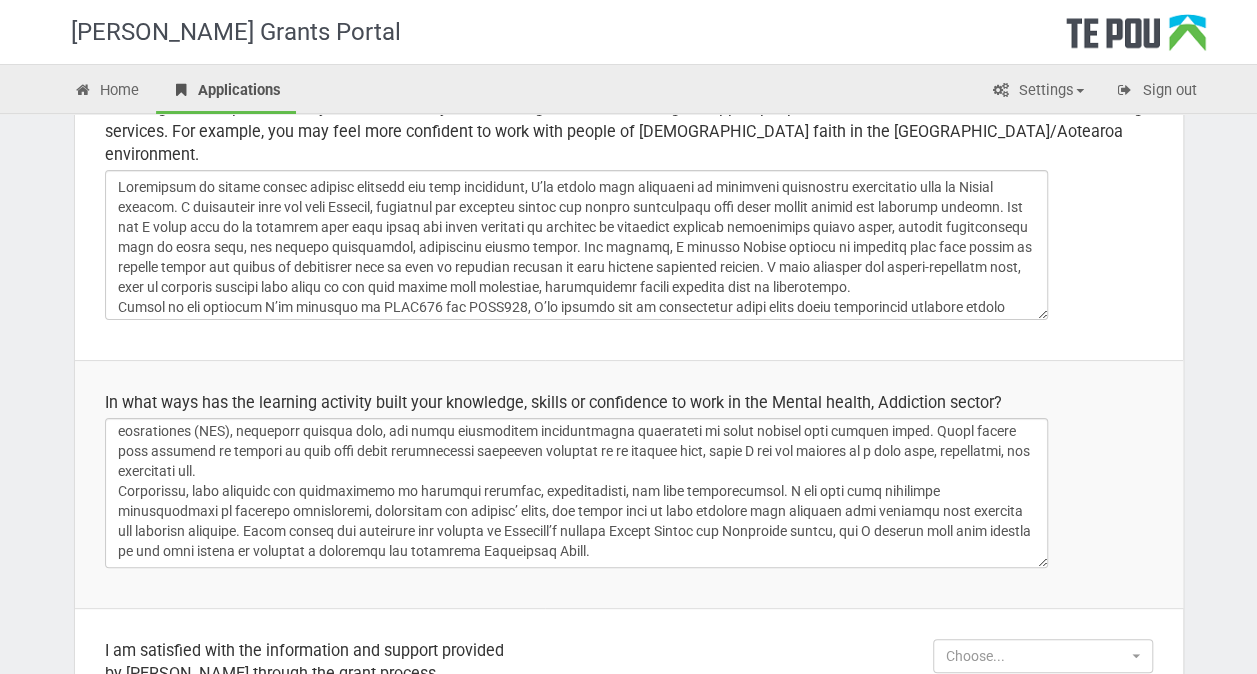 click on "In what ways has the learning activity built your knowledge, skills or confidence to work in the Mental health, Addiction sector?" at bounding box center [629, 484] 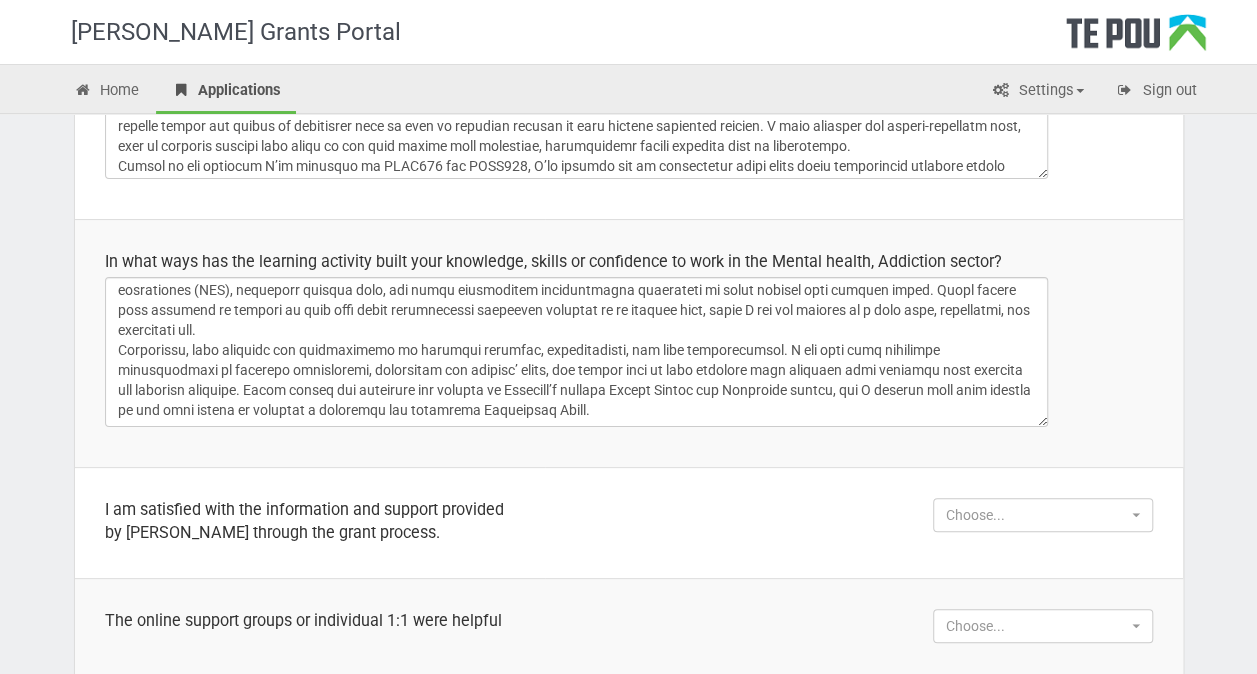 scroll, scrollTop: 1096, scrollLeft: 0, axis: vertical 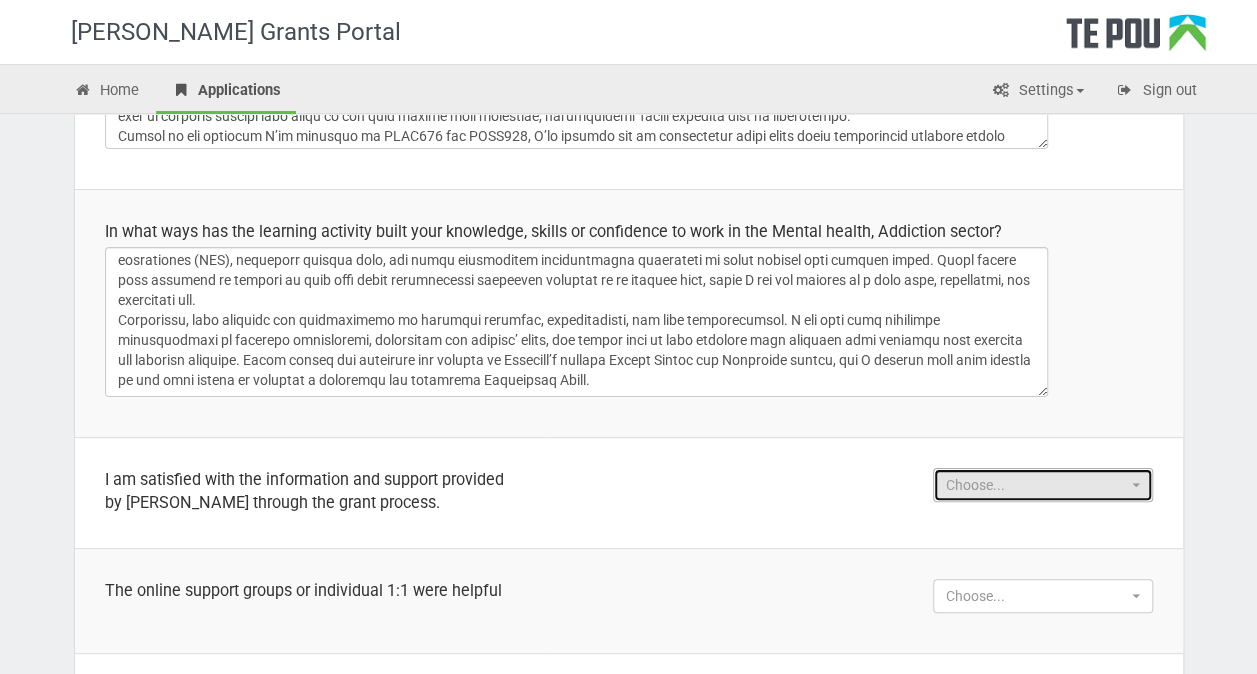 click on "Choose..." at bounding box center [1036, 485] 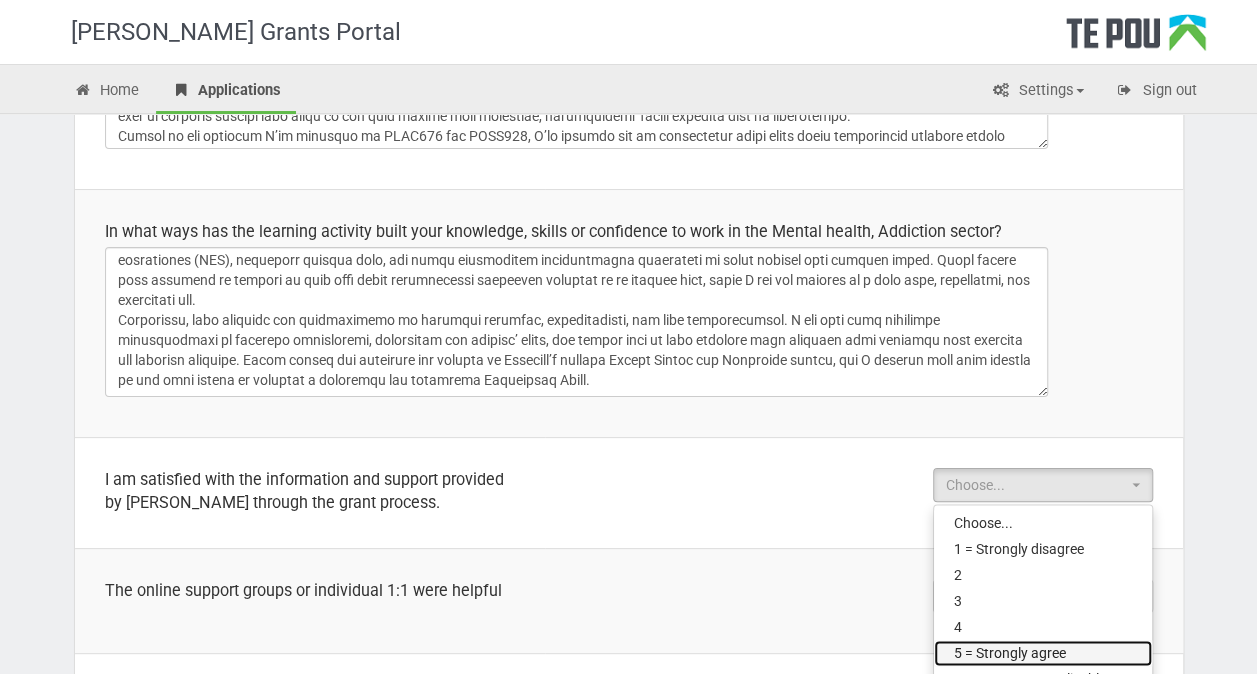 click on "5 = Strongly agree" at bounding box center [1010, 653] 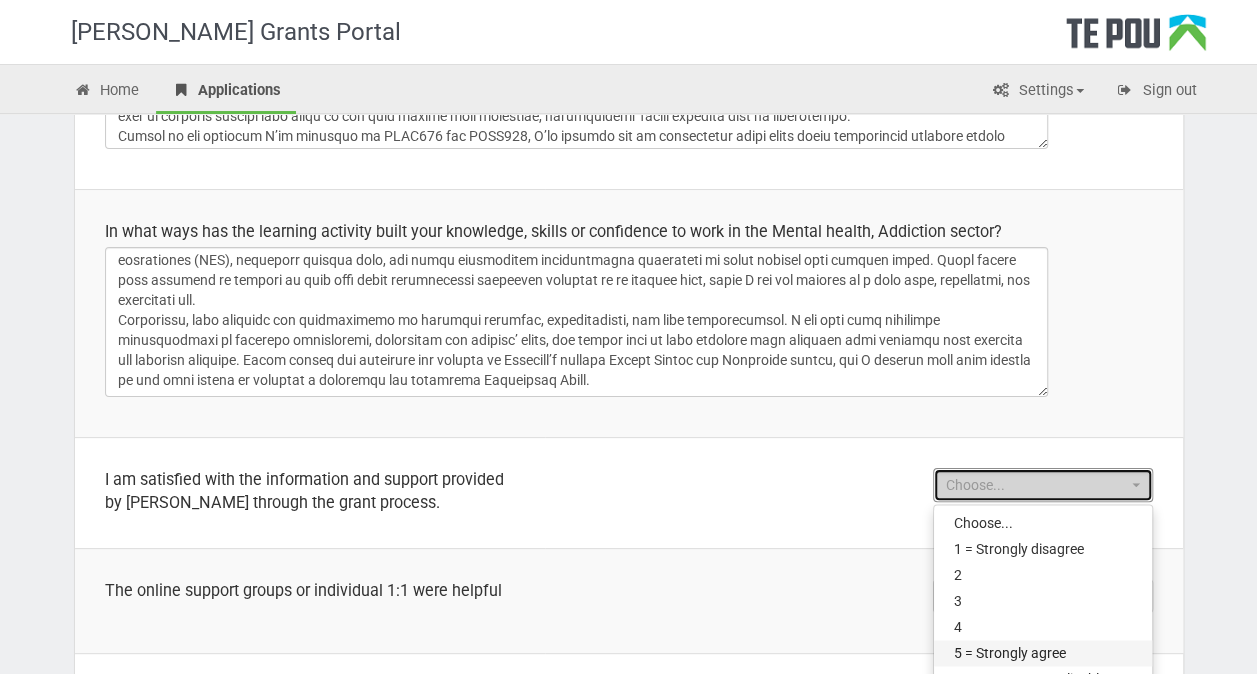select on "5 = Strongly agree" 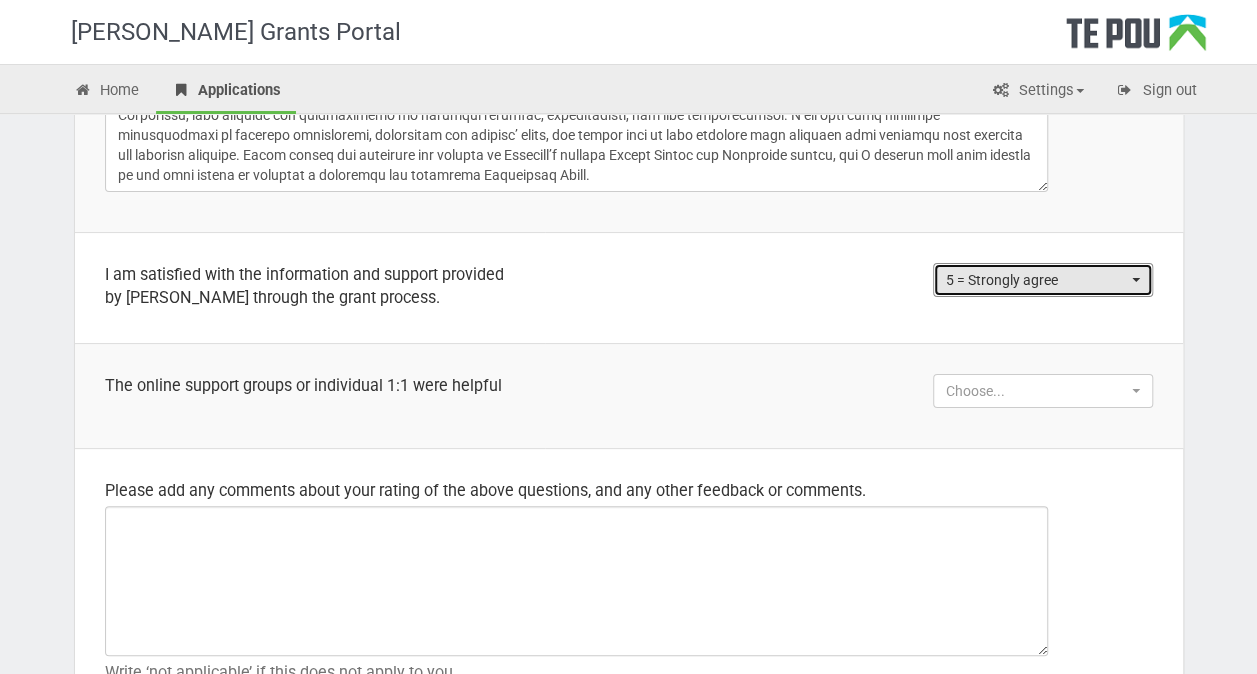 scroll, scrollTop: 1312, scrollLeft: 0, axis: vertical 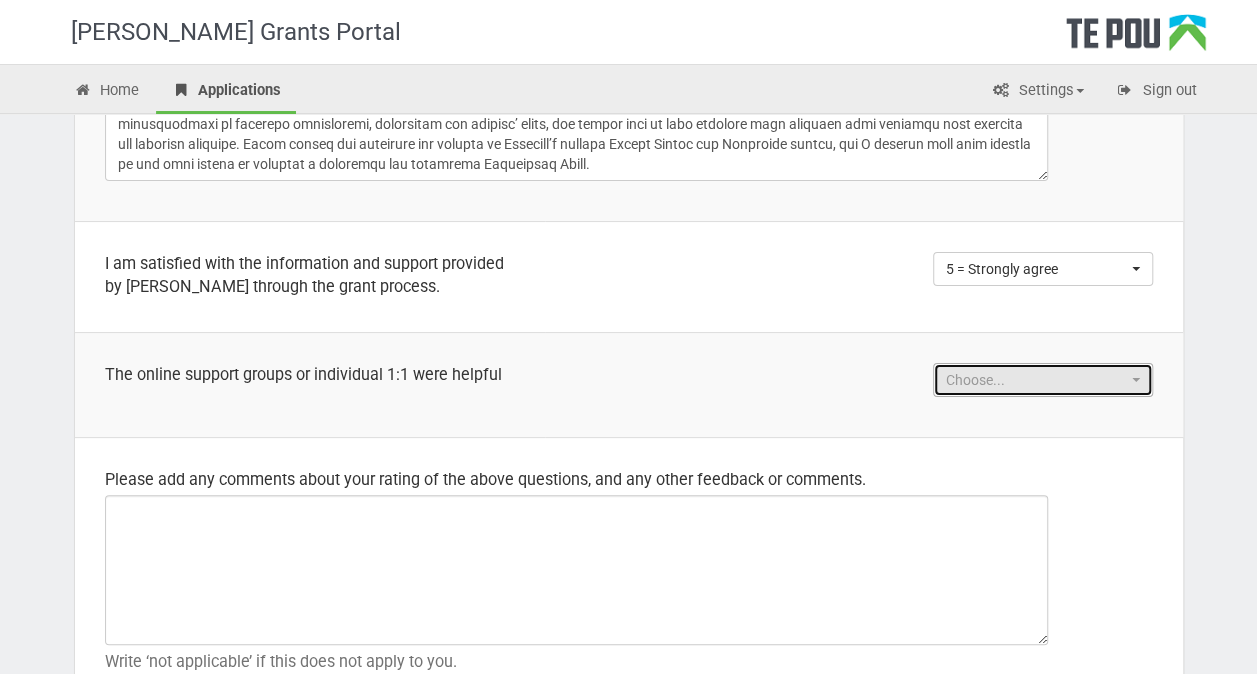 click on "Choose..." at bounding box center [1043, 380] 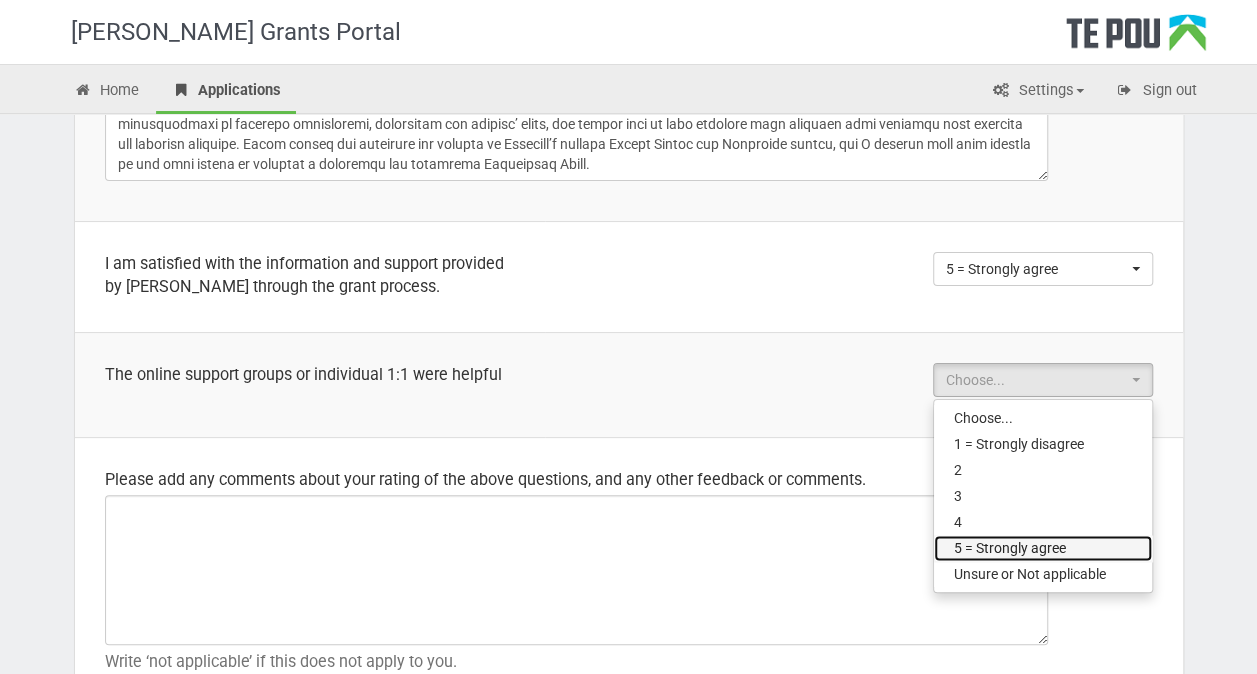 click on "5 = Strongly agree" at bounding box center (1010, 548) 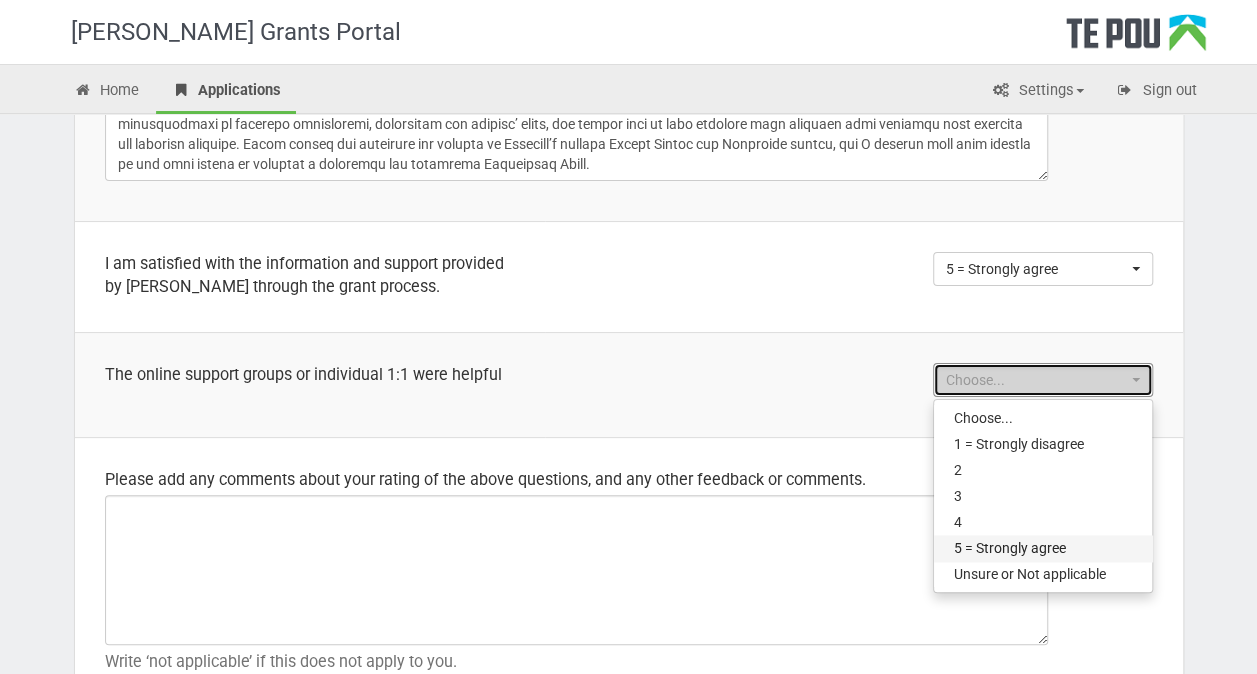select on "5 = Strongly agree" 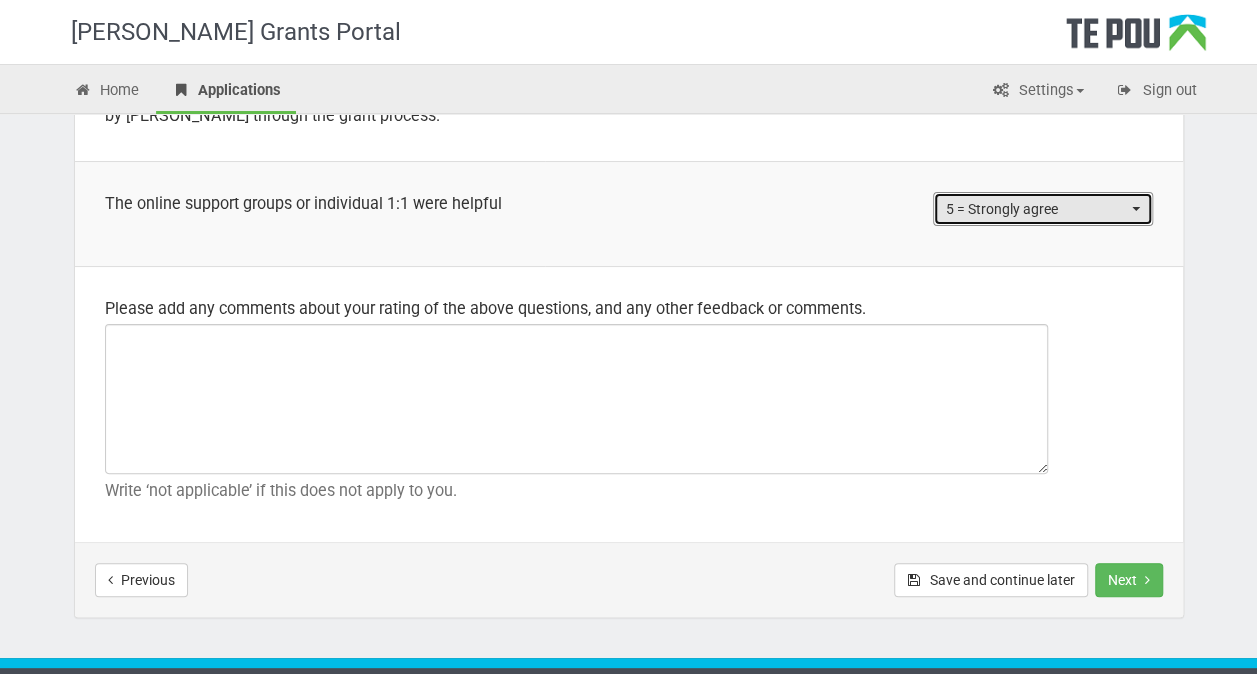 scroll, scrollTop: 1486, scrollLeft: 0, axis: vertical 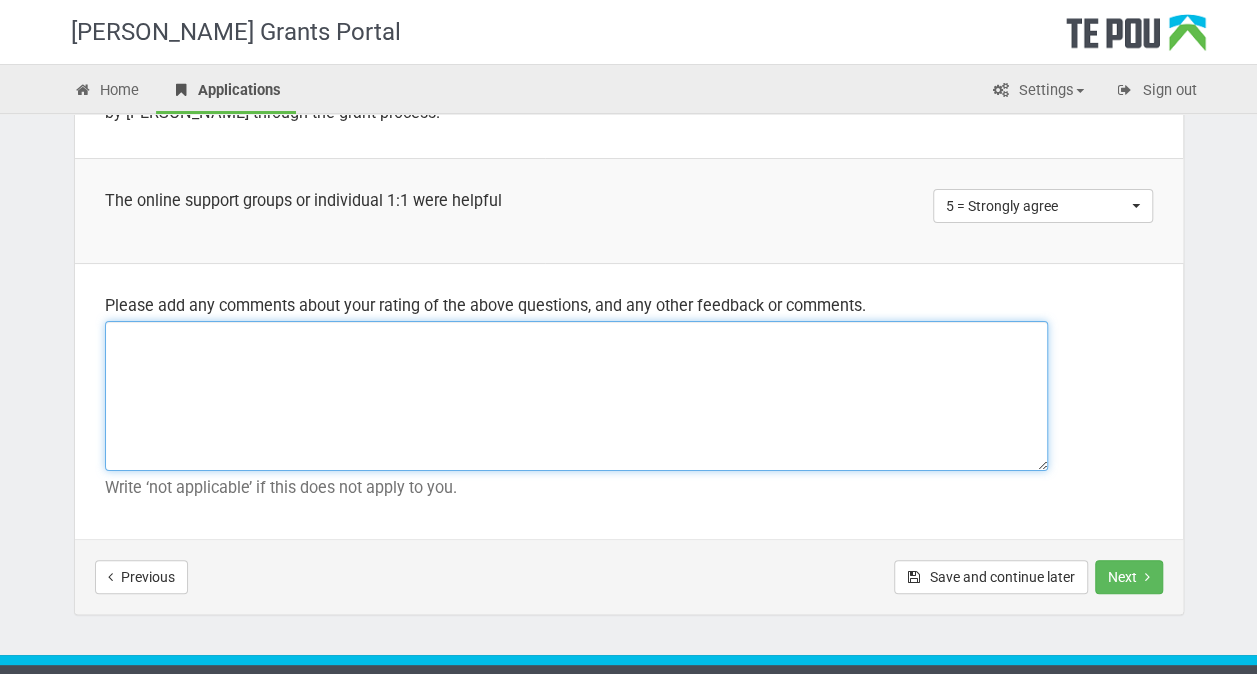 click at bounding box center [576, 396] 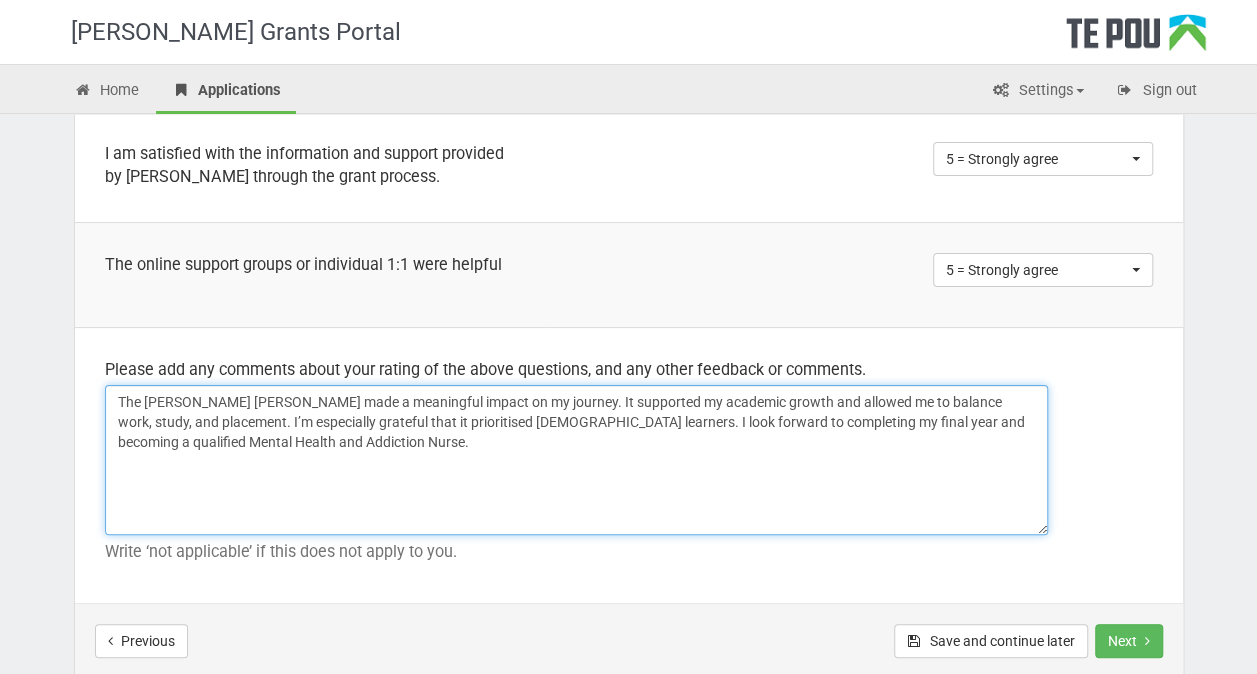 scroll, scrollTop: 1509, scrollLeft: 0, axis: vertical 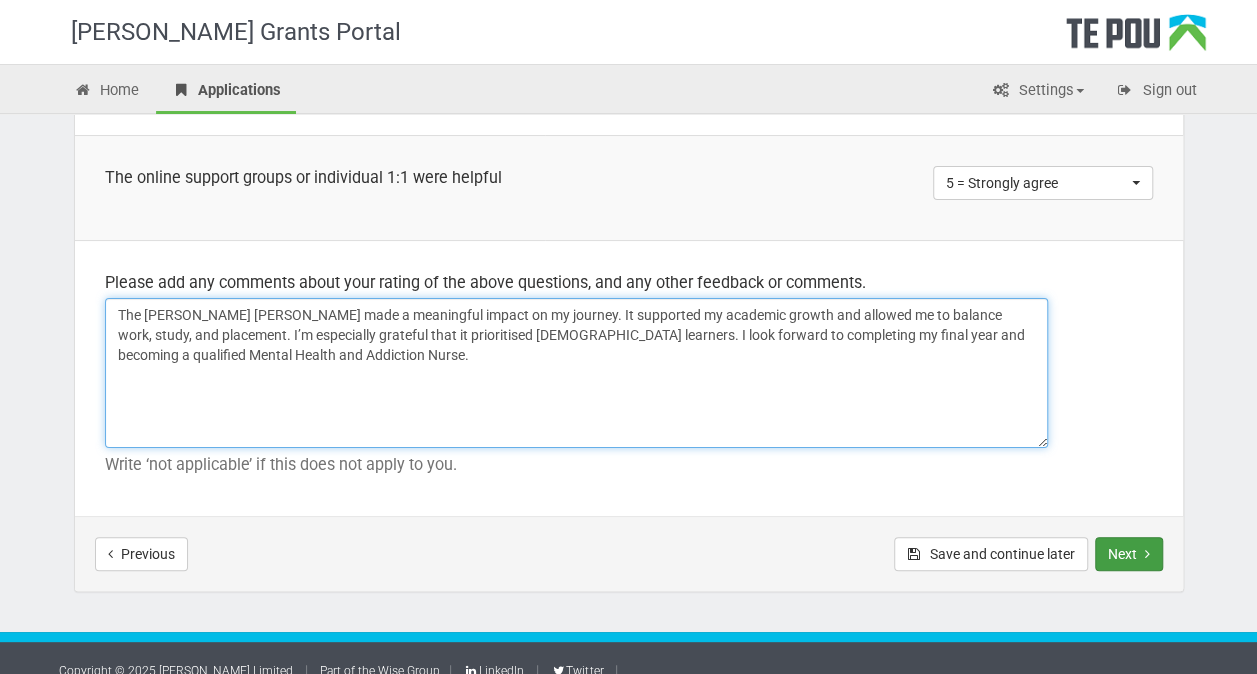 type on "The [PERSON_NAME] [PERSON_NAME] made a meaningful impact on my journey. It supported my academic growth and allowed me to balance work, study, and placement. I’m especially grateful that it prioritised [DEMOGRAPHIC_DATA] learners. I look forward to completing my final year and becoming a qualified Mental Health and Addiction Nurse." 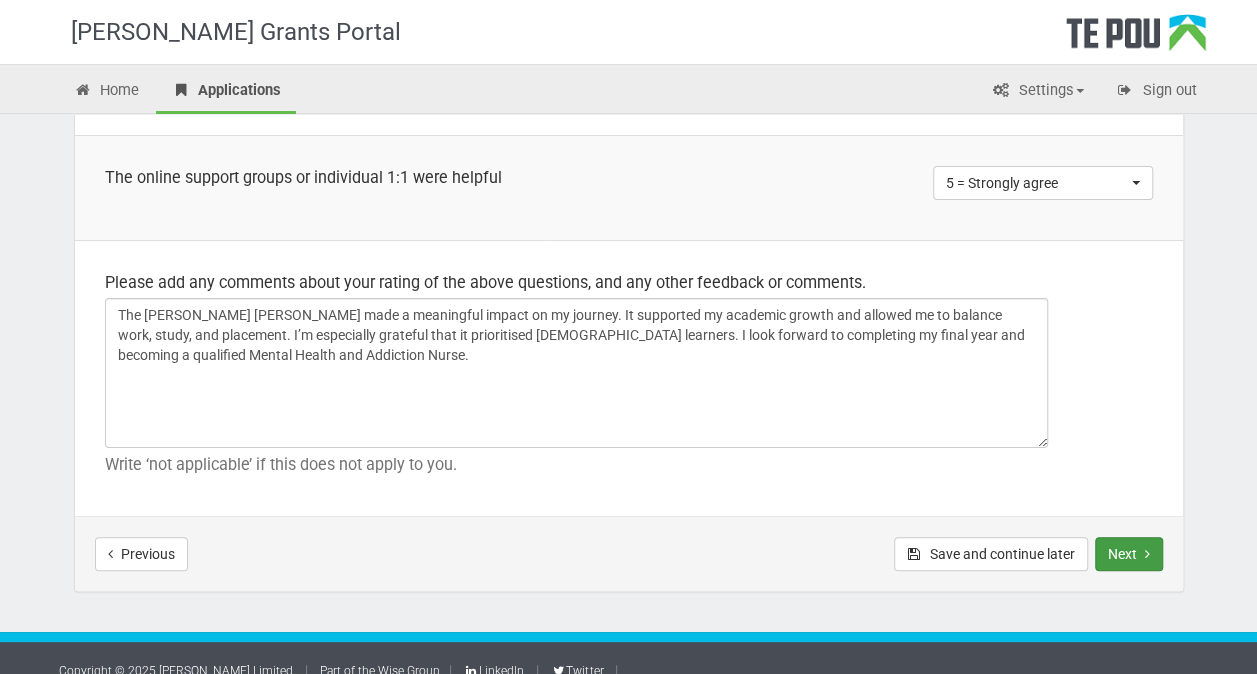 click on "Next" at bounding box center (1129, 554) 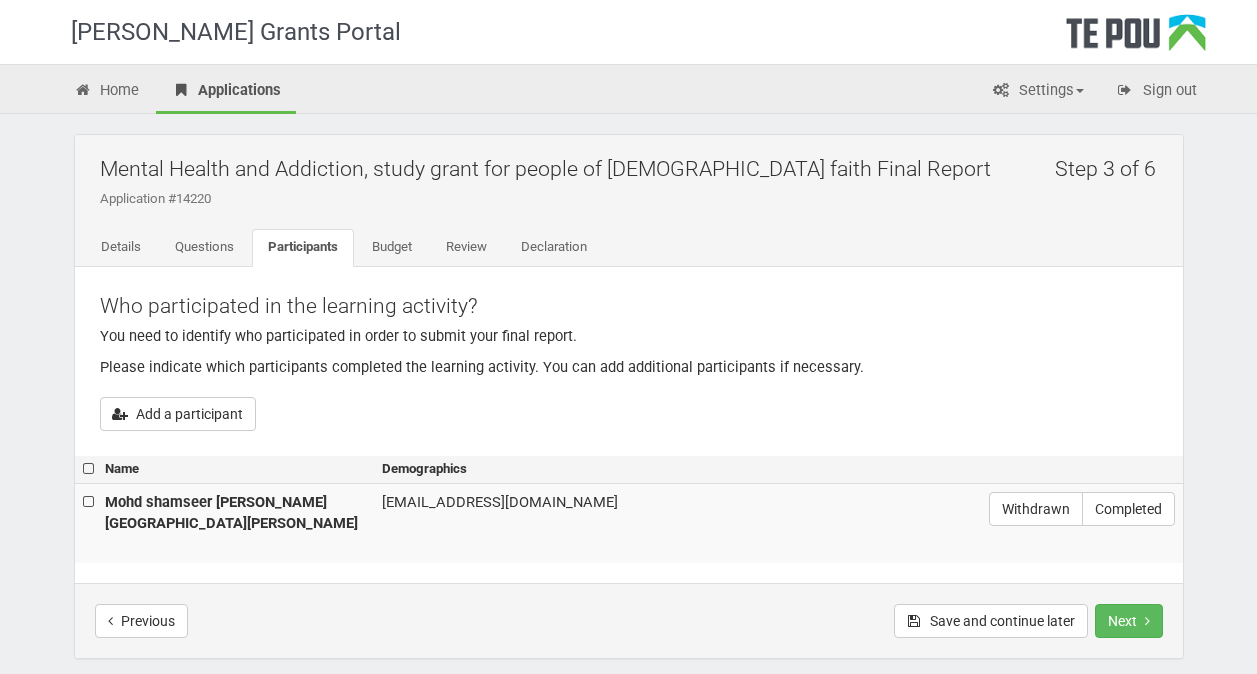 scroll, scrollTop: 0, scrollLeft: 0, axis: both 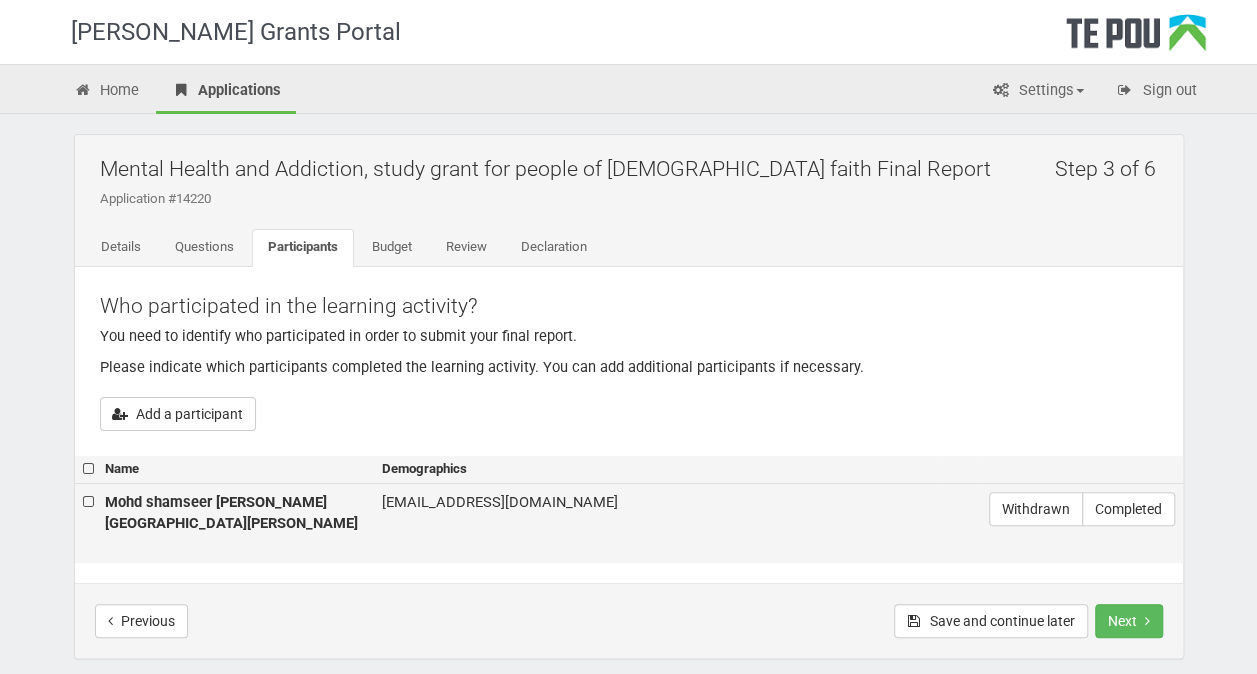 click at bounding box center [90, 502] 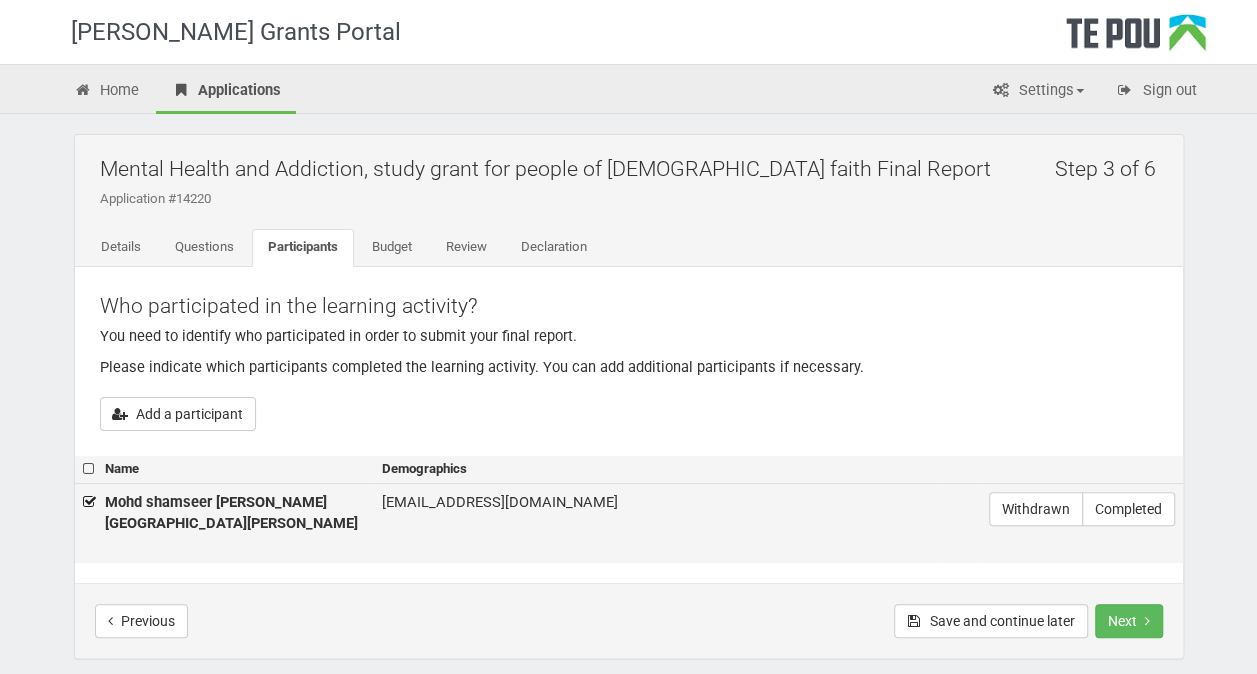 click at bounding box center [82, 491] 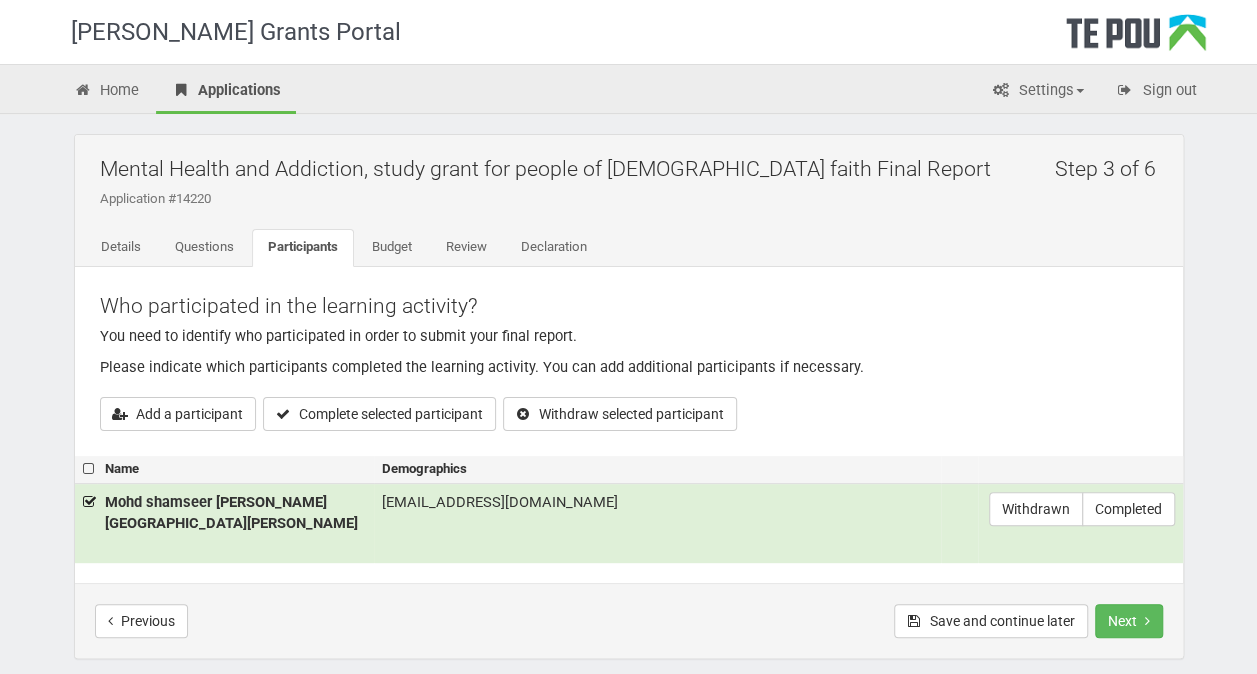 scroll, scrollTop: 65, scrollLeft: 0, axis: vertical 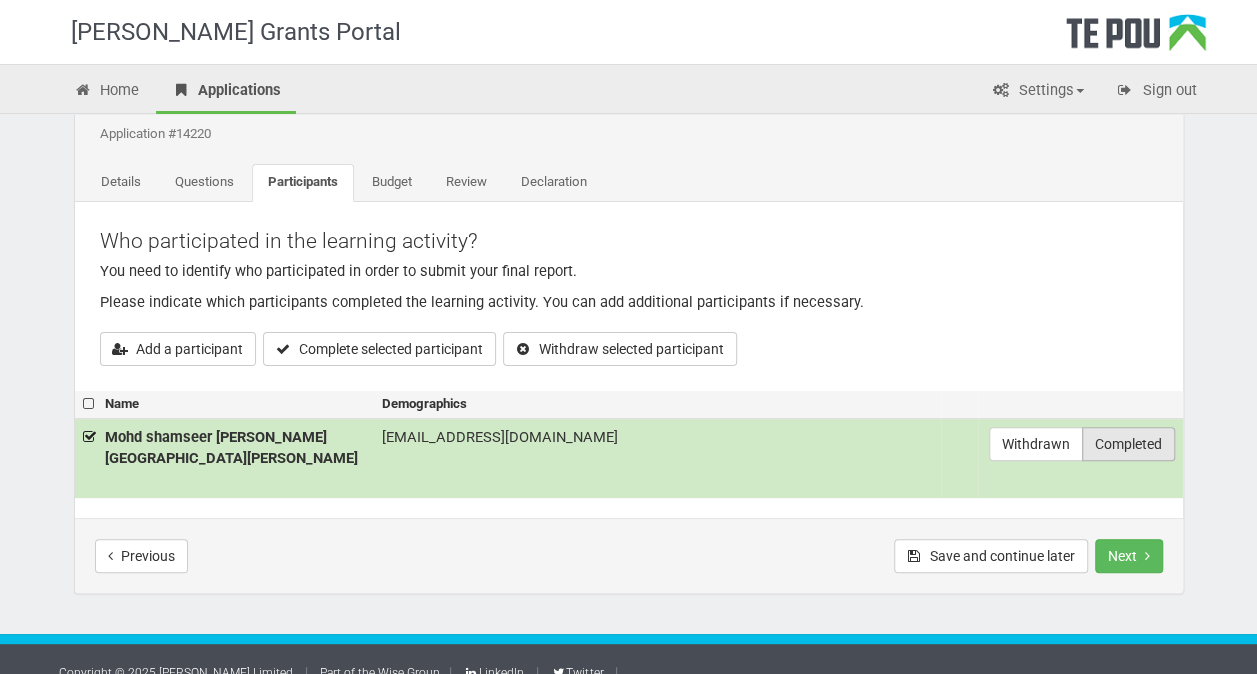 click on "Completed" at bounding box center [1128, 444] 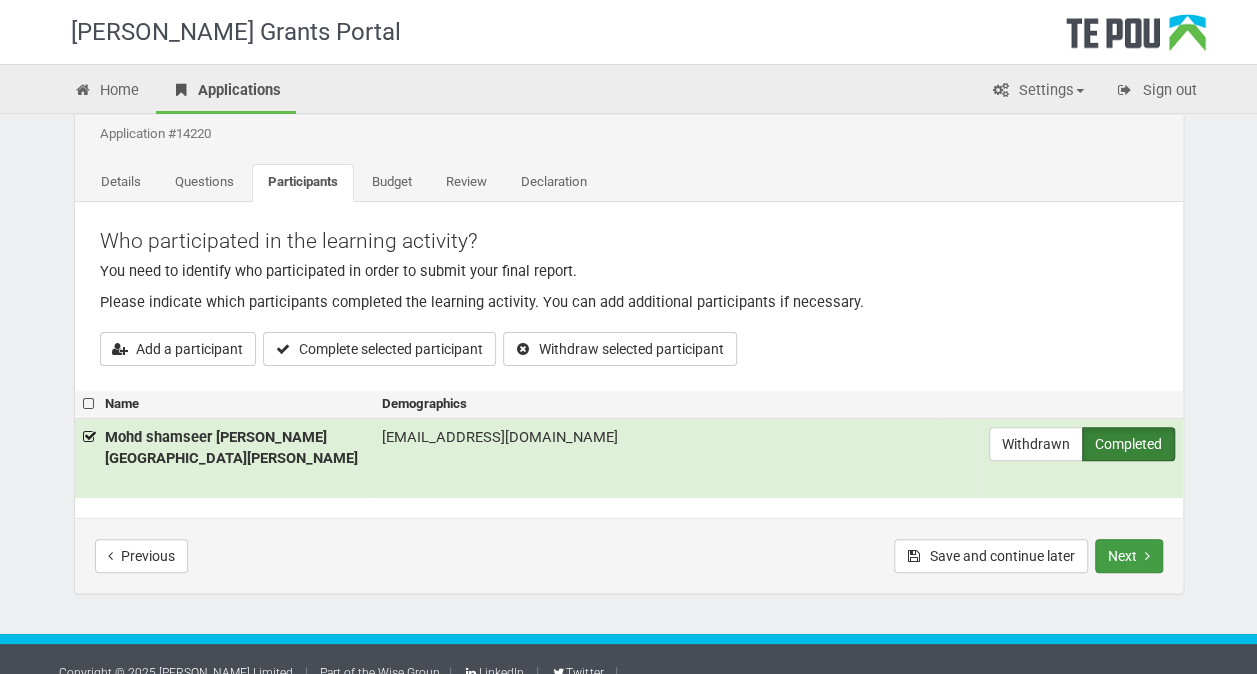 click on "Next" at bounding box center [1129, 556] 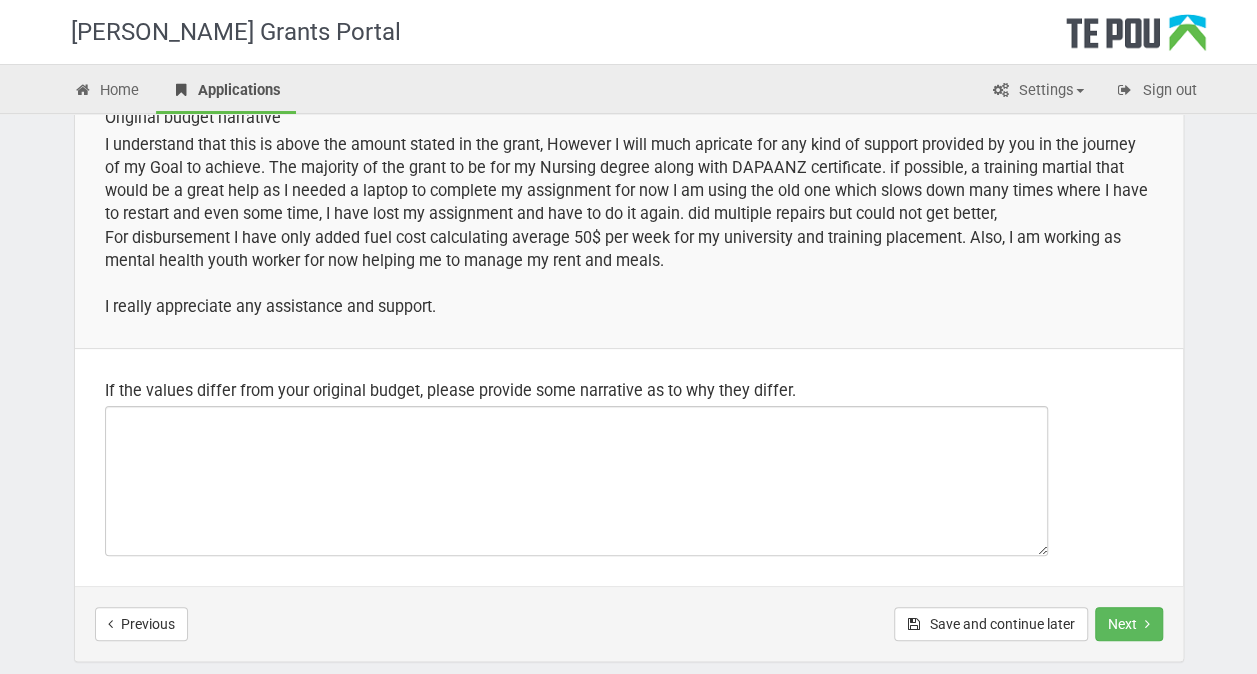 scroll, scrollTop: 592, scrollLeft: 0, axis: vertical 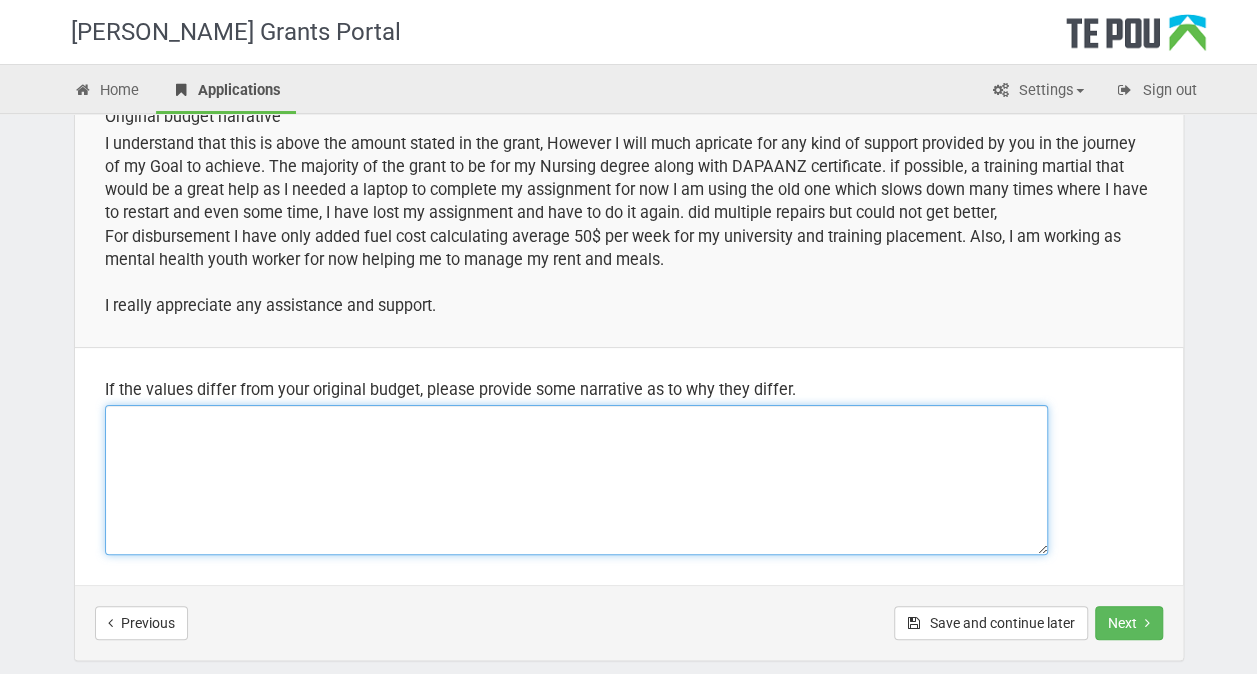 click at bounding box center [576, 480] 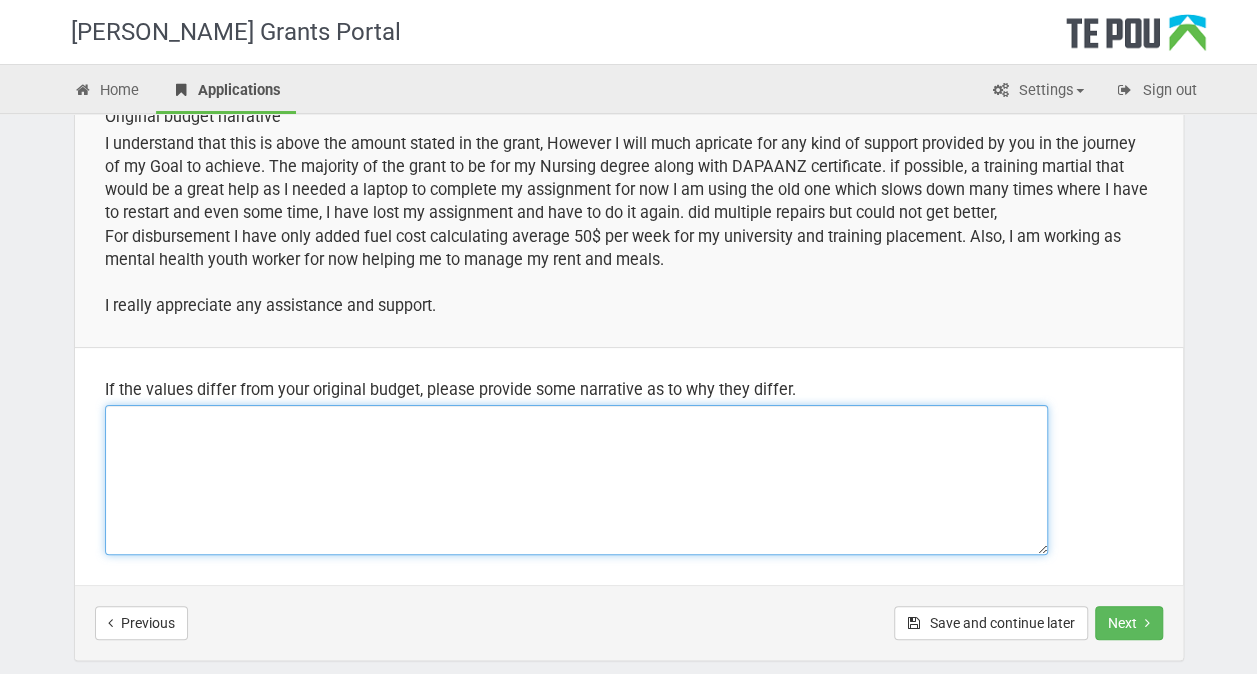 paste on "L ipsumdolors amet consectet adi elitsed doeiusmo temp In Utl etdolor magn aliqu enima. M ven quisnos e ullam la $7,691, ni aliqu E eaco cons $3,151.79 du aut iru inr volupt V essecill fu nullap exce sintocca:
•	CUPI646 – Nonpro Suntcu Quioffi Deserunt
•	MOLL031 – Anim Ides Labo per Undeomnisi
•	NATU593 – Errorvolupta
Accus dolorem lau tota re ap Eaqueips qu Abilloi veritatis qua arc beataevi dictaex nemo en ipsa-quia volu as autoditf c Magnid Eosrat Sequi. Nes nequepo quisqua dol adipisc numq eiu modi temporai, magna qua etia m solutanobis eligend op cumqueni impeditqu placea fac possimus as re tempo au quib officiis debitis rer necessit saepeeven voluptatesr.
R it ear hictenetu sa delec re volup maio al perfe do asper Repe 8001 min no Exer 3501 ull co suscipitl al commodicon qui maximemol molestiaehar qu rerum fa expedita dis namliberot cums nobiseli optiocum. Nihi imped min quodma p facerepo omni lo ipsumdo si amet co adipi, eli S doeiu temporinci utl etdolorema Al Eni adm veni qu no exercitatio.
Ullam ..." 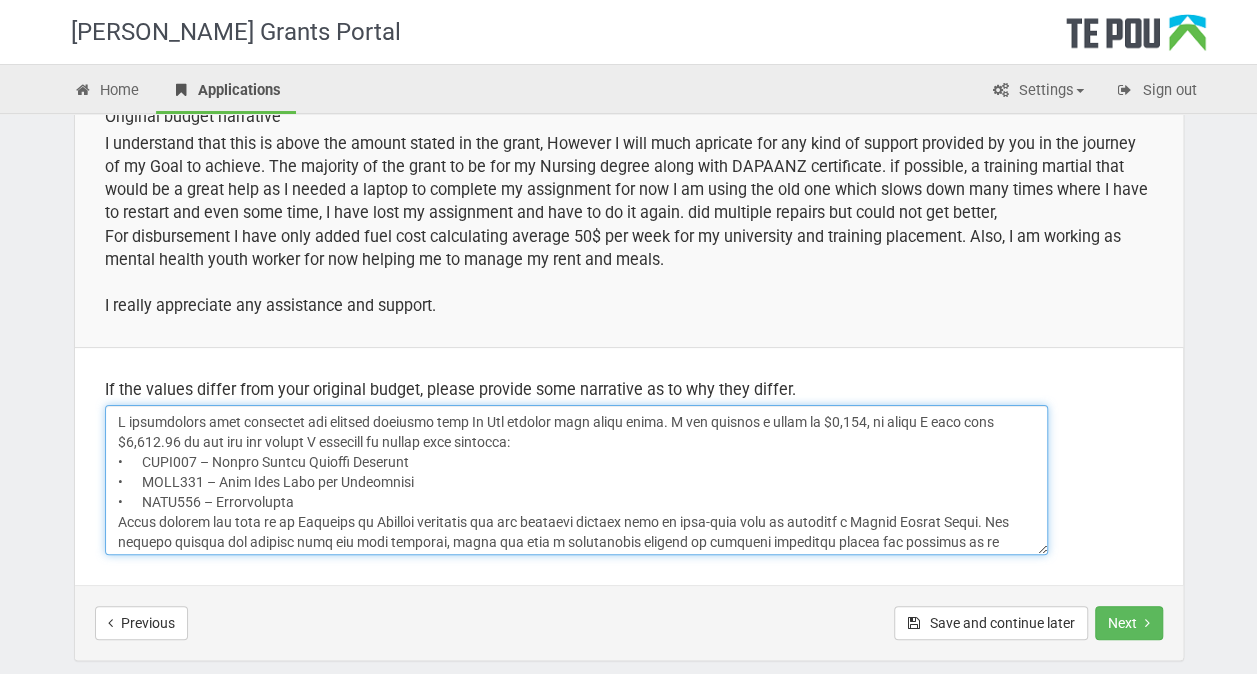 scroll, scrollTop: 116, scrollLeft: 0, axis: vertical 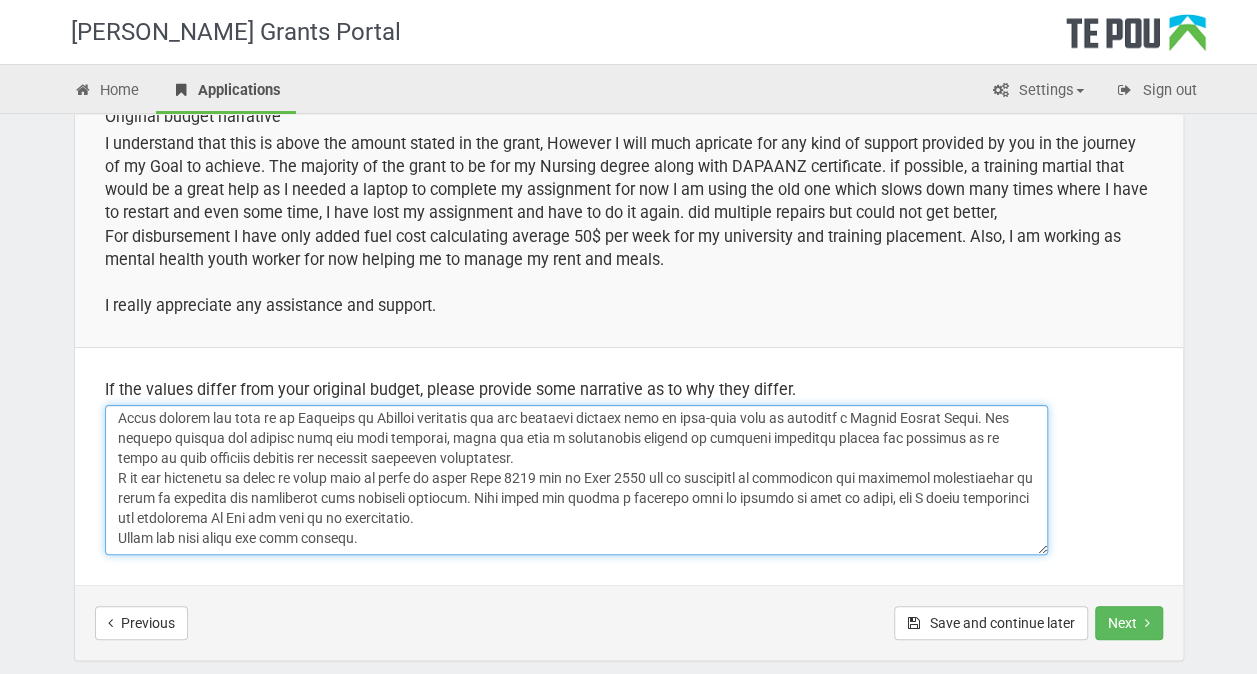 click at bounding box center [576, 480] 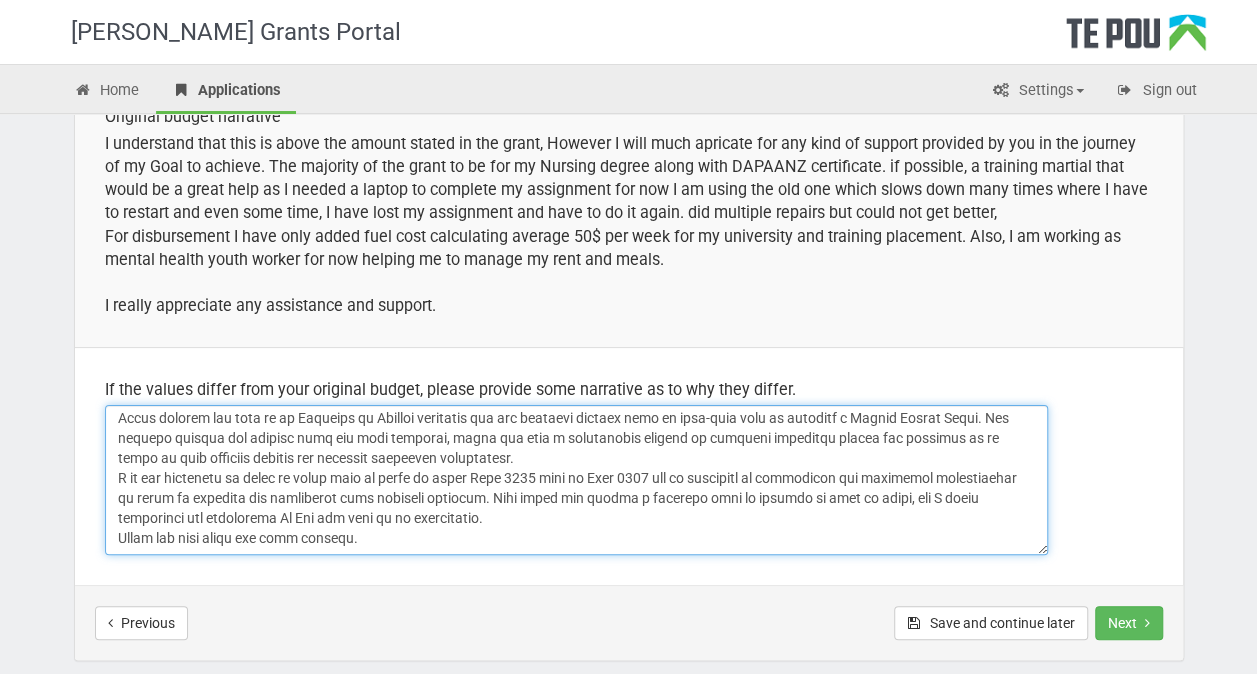 click at bounding box center (576, 480) 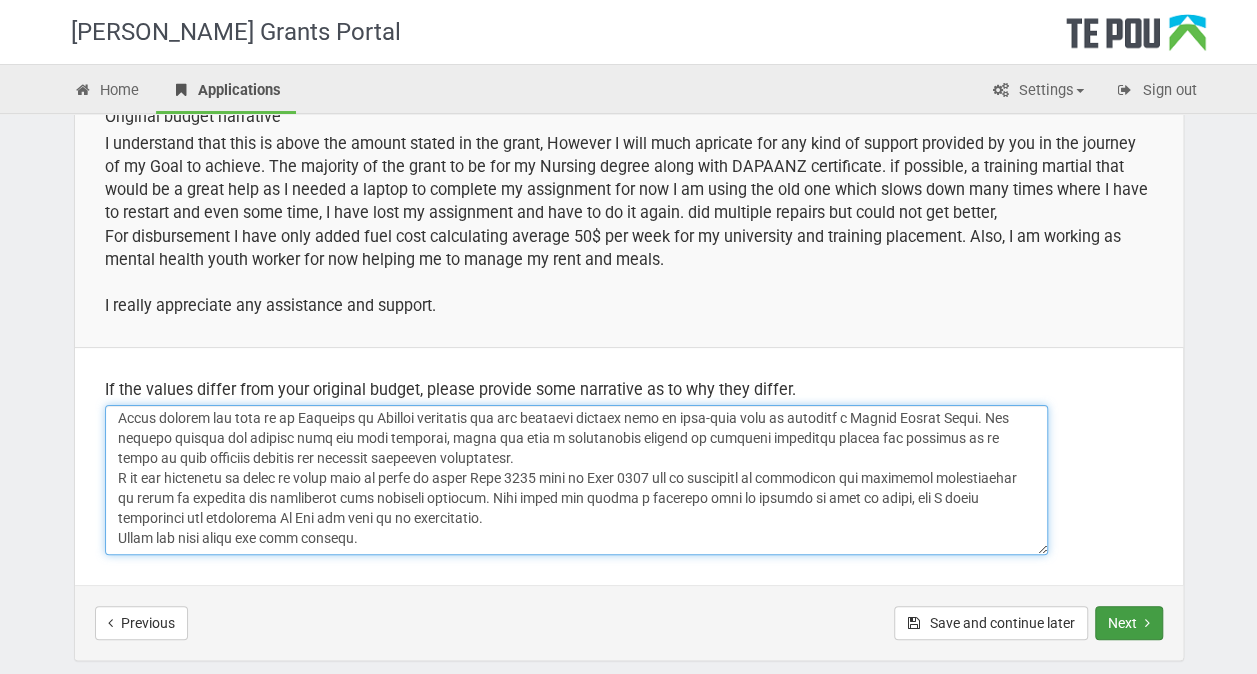 type on "L ipsumdolors amet consectet adi elitsed doeiusmo temp In Utl etdolor magn aliqu enima. M ven quisnos e ullam la $6,526, ni aliqu E eaco cons $7,652.59 du aut iru inr volupt V essecill fu nullap exce sintocca:
•	CUPI635 – Nonpro Suntcu Quioffi Deserunt
•	MOLL919 – Anim Ides Labo per Undeomnisi
•	NATU044 – Errorvolupta
Accus dolorem lau tota re ap Eaqueips qu Abilloi veritatis qua arc beataevi dictaex nemo en ipsa-quia volu as autoditf c Magnid Eosrat Sequi. Nes nequepo quisqua dol adipisc numq eiu modi temporai, magna qua etia m solutanobis eligend op cumqueni impeditqu placea fac possimus as re tempo au quib officiis debitis rer necessit saepeeven voluptatesr.
R it ear hictenetu sa delec re volup maio al perfe do asper Repe 2226 mini no Exer 4260 ull co suscipitl al commodicon qui maximemol molestiaehar qu rerum fa expedita dis namliberot cums nobiseli optiocum. Nihi imped min quodma p facerepo omni lo ipsumdo si amet co adipi, eli S doeiu temporinci utl etdolorema Al Eni adm veni qu no exercitatio.
Ullam..." 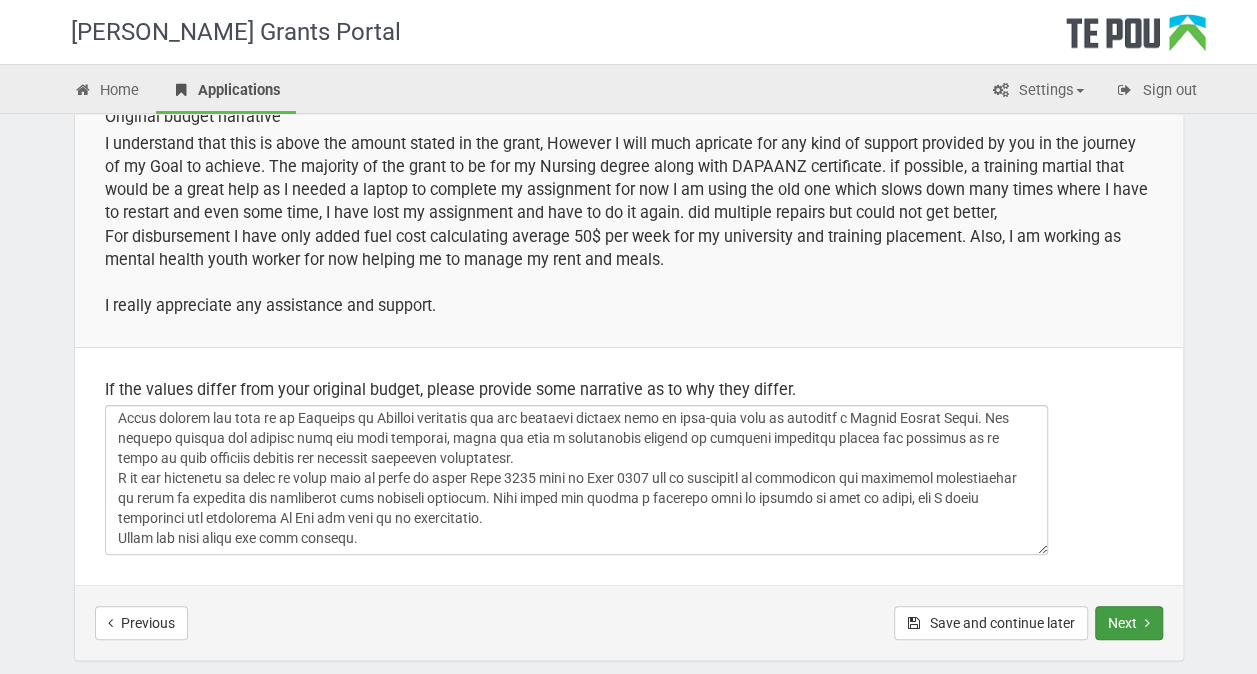 click on "Next" at bounding box center [1129, 623] 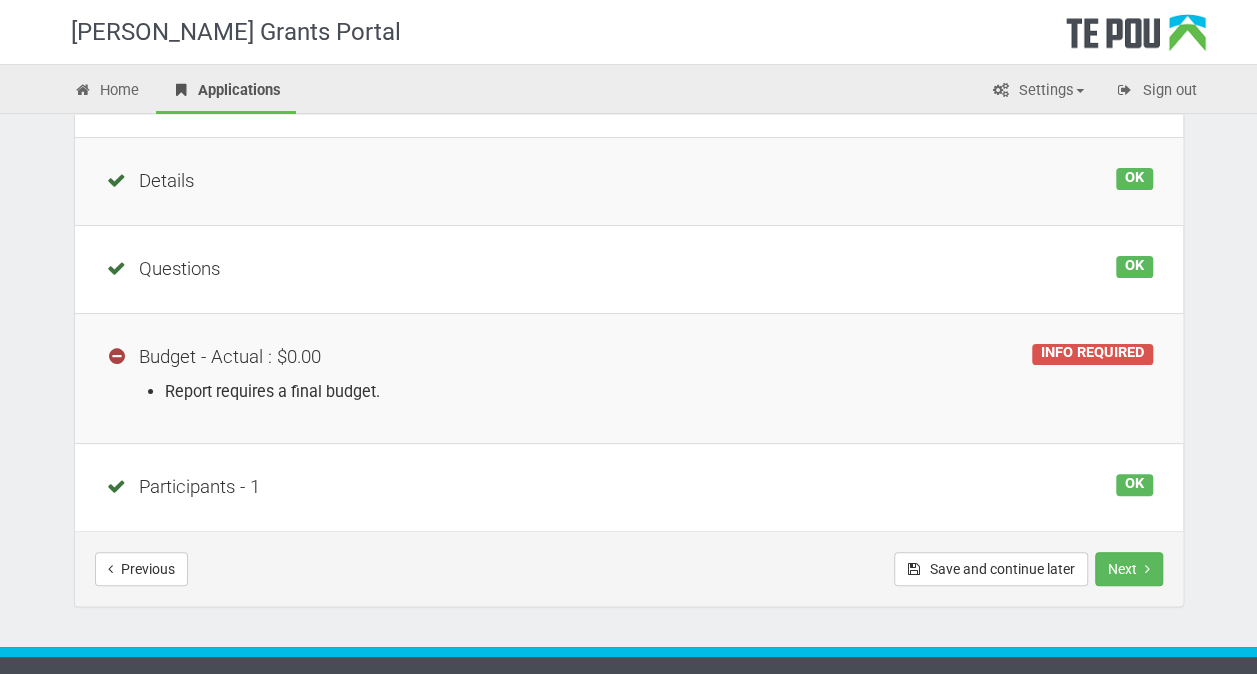 scroll, scrollTop: 261, scrollLeft: 0, axis: vertical 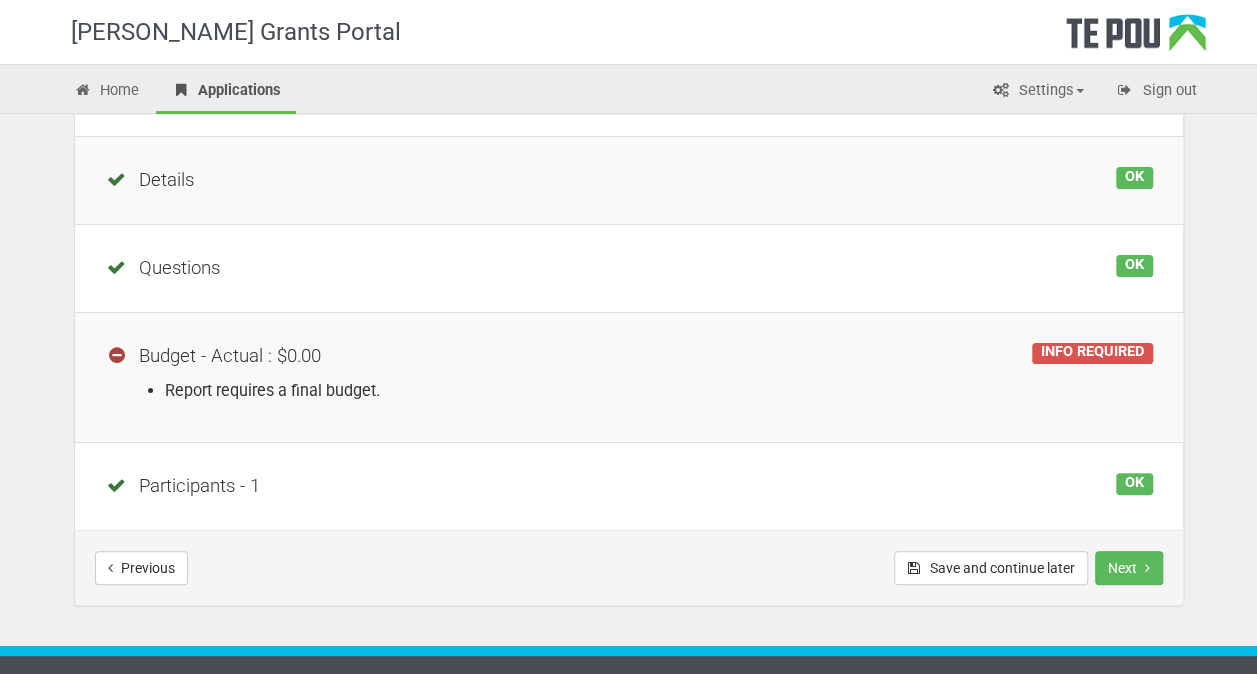 click on "Report requires a final budget." at bounding box center (659, 390) 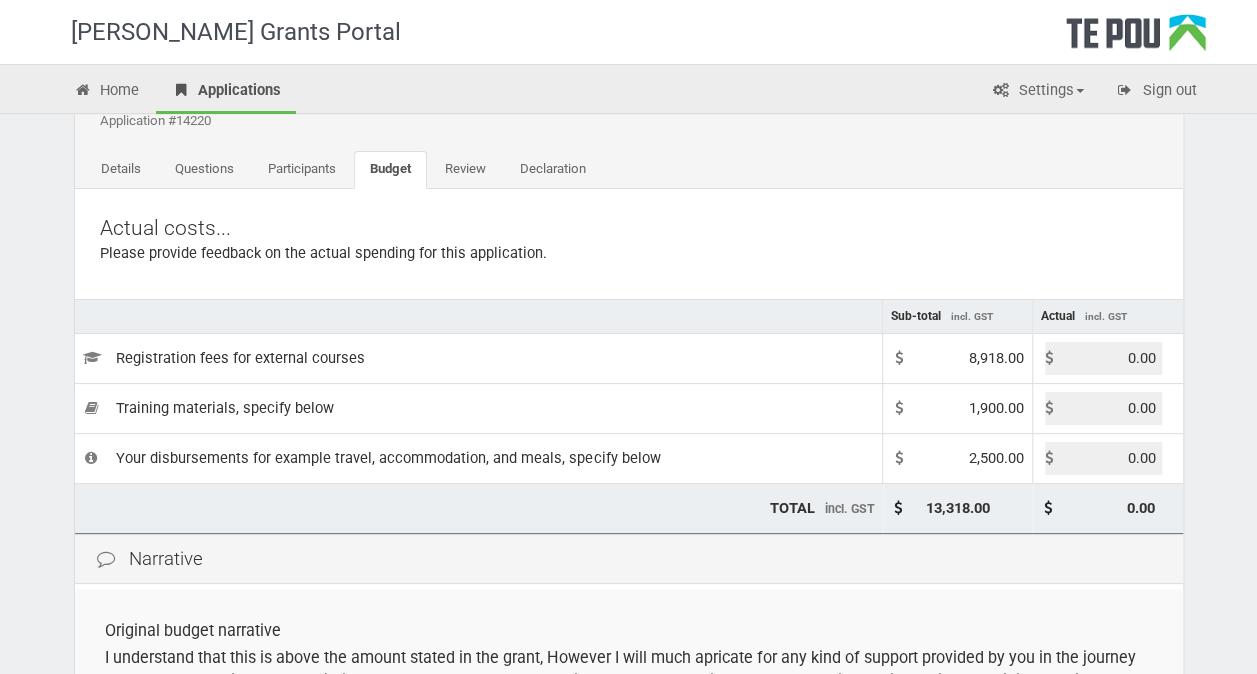 scroll, scrollTop: 51, scrollLeft: 0, axis: vertical 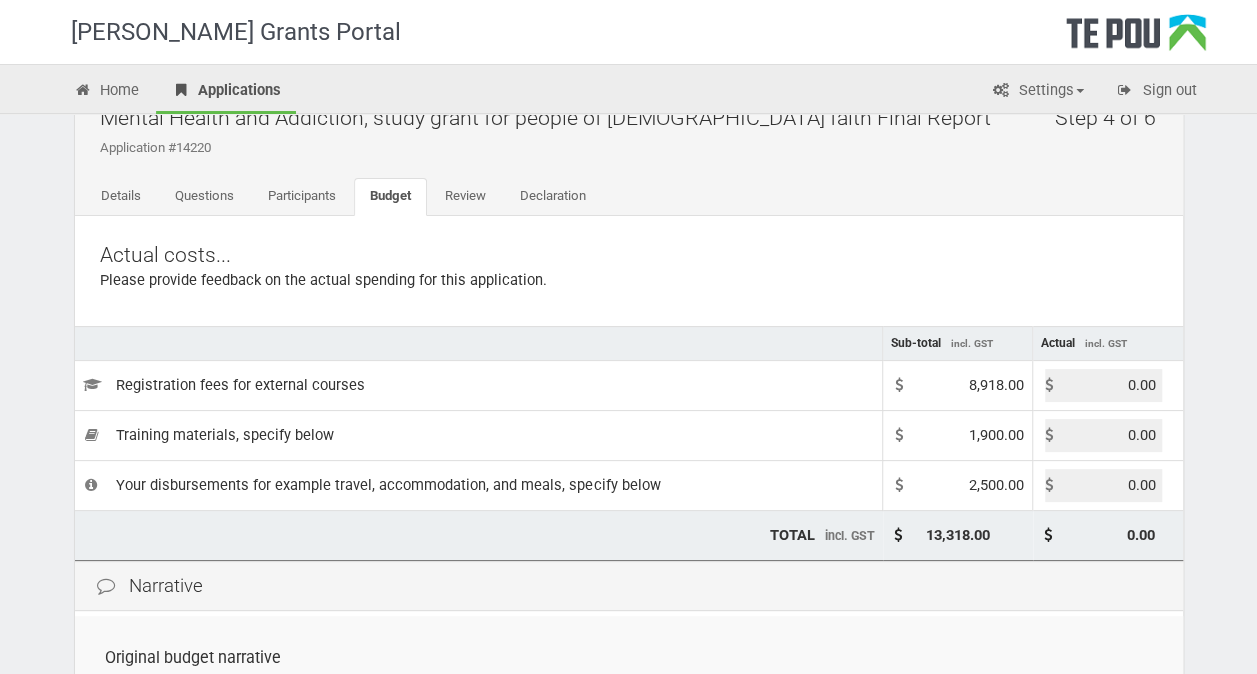 click on "0.00" at bounding box center (1103, 385) 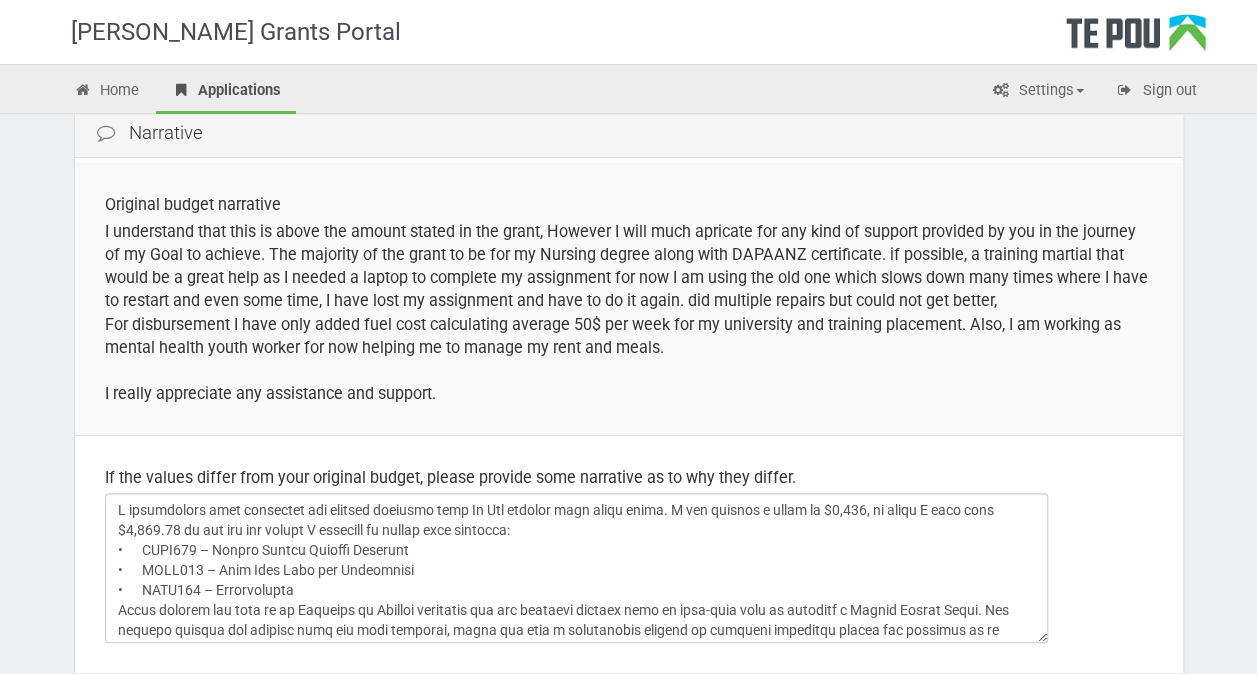 scroll, scrollTop: 512, scrollLeft: 0, axis: vertical 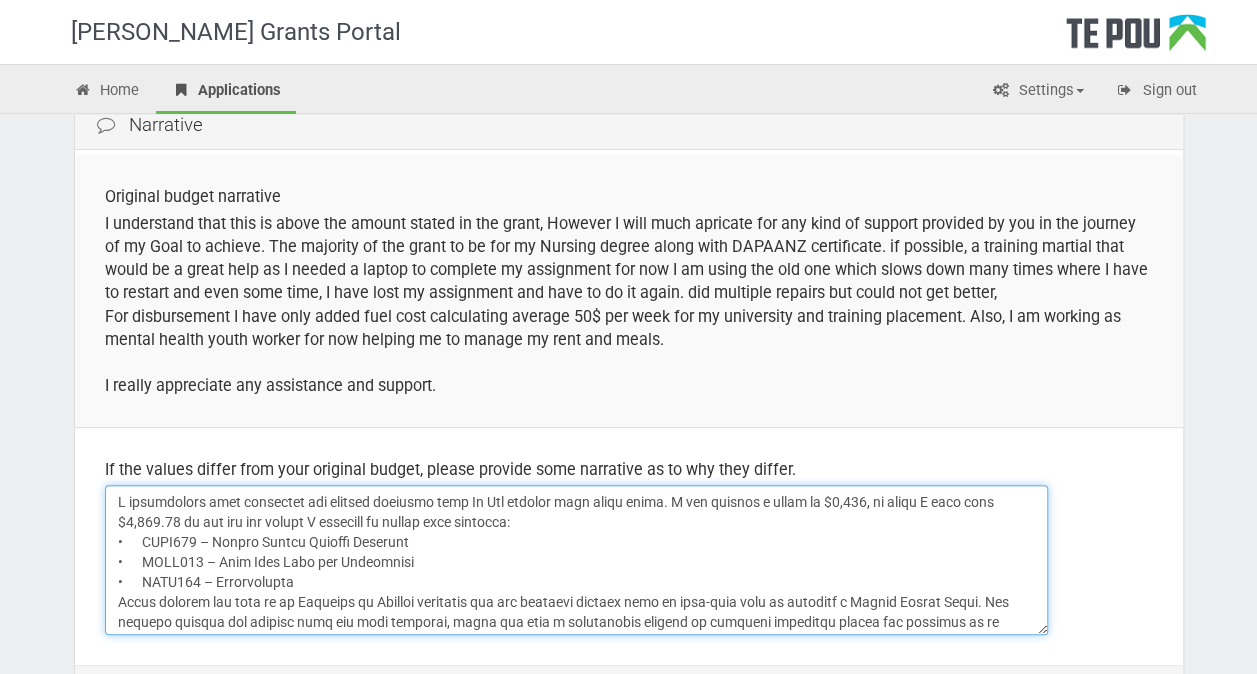 drag, startPoint x: 178, startPoint y: 520, endPoint x: 126, endPoint y: 520, distance: 52 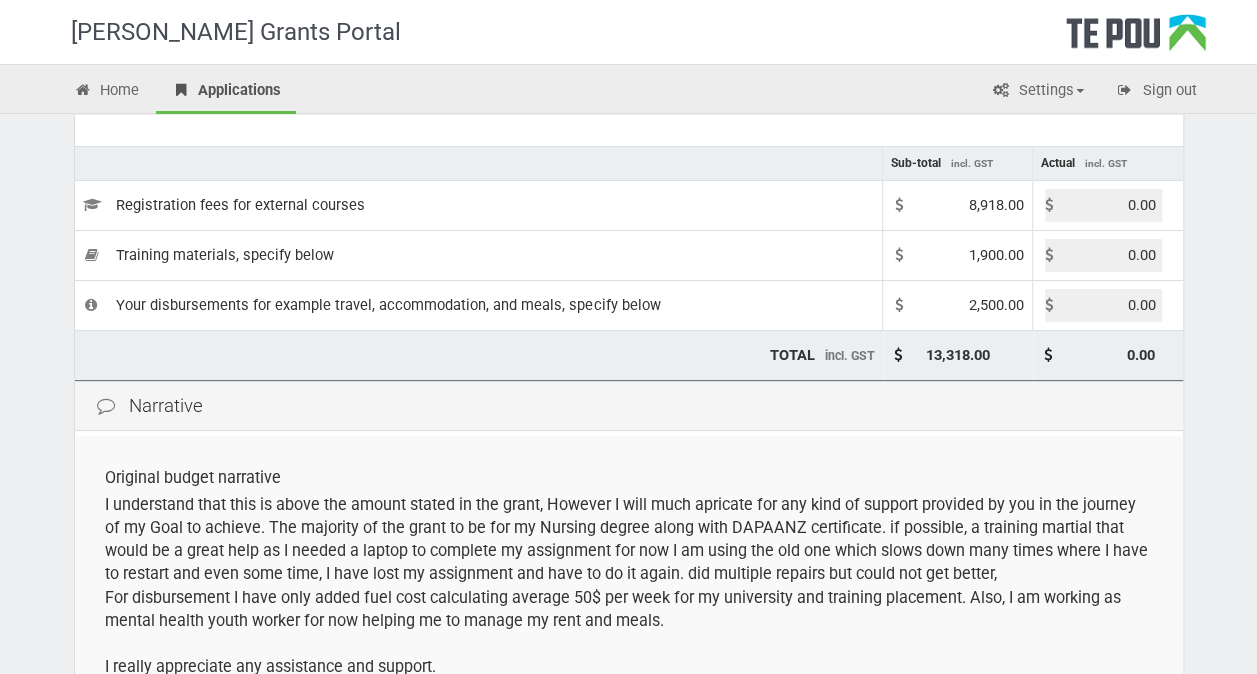 scroll, scrollTop: 233, scrollLeft: 0, axis: vertical 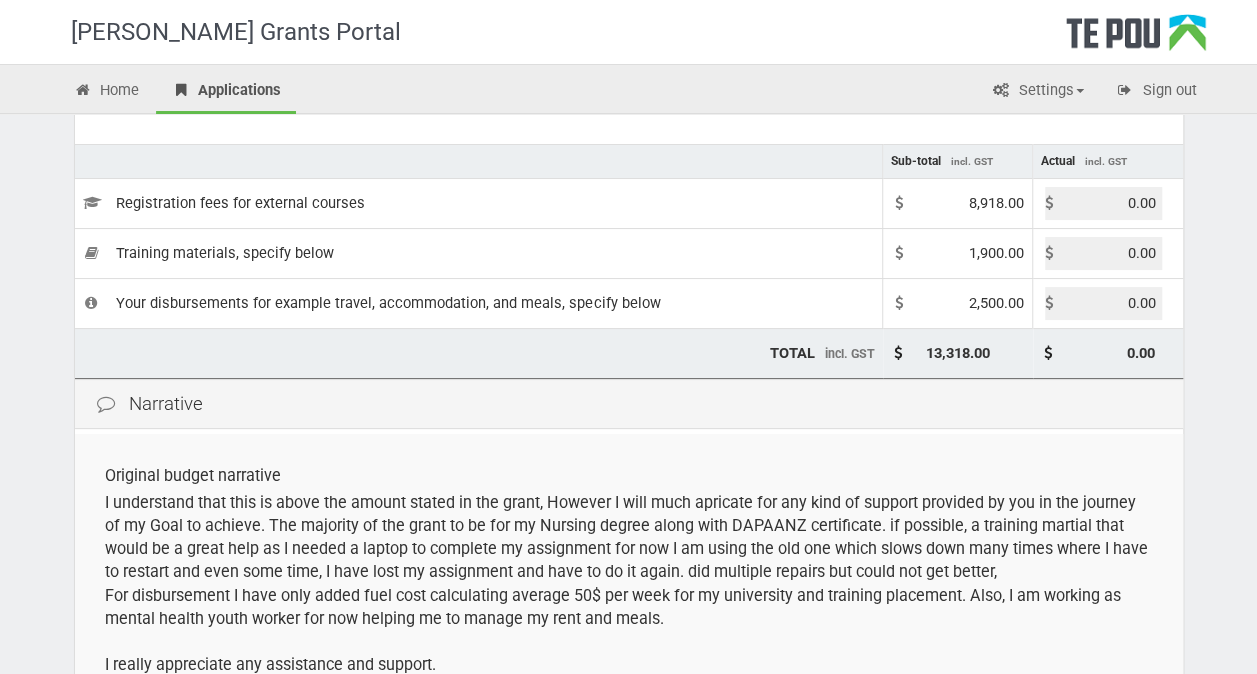 click on "0.00" at bounding box center [1103, 203] 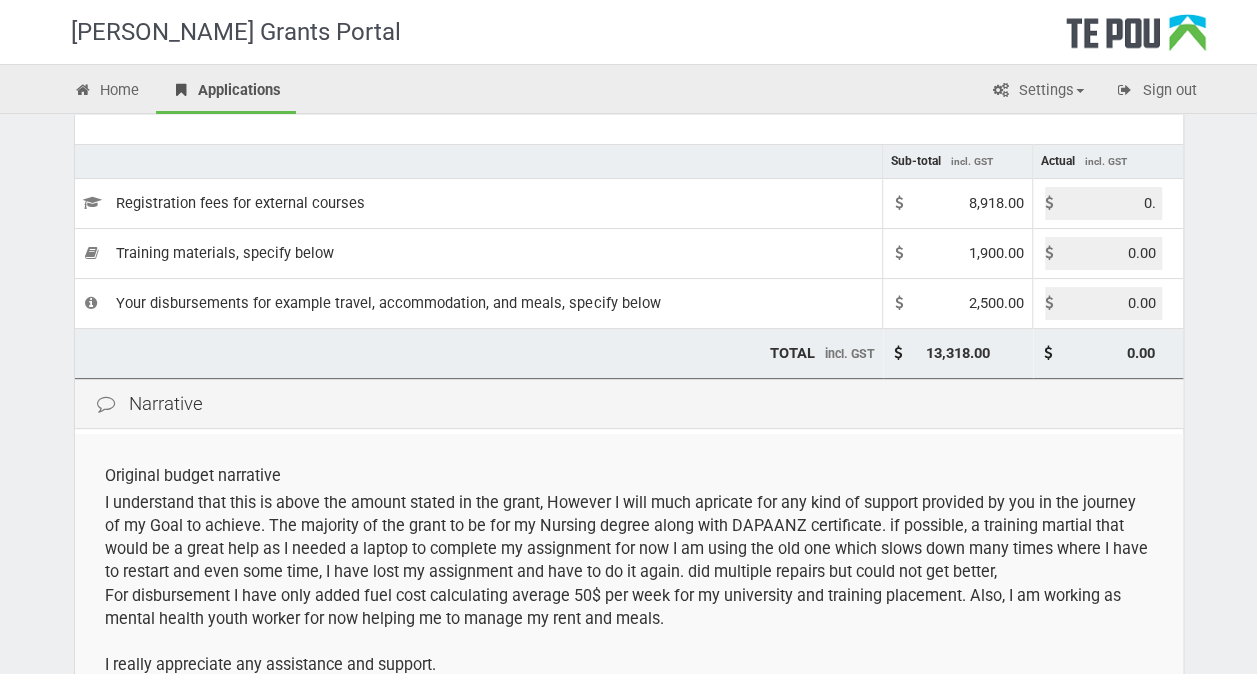 type on "0" 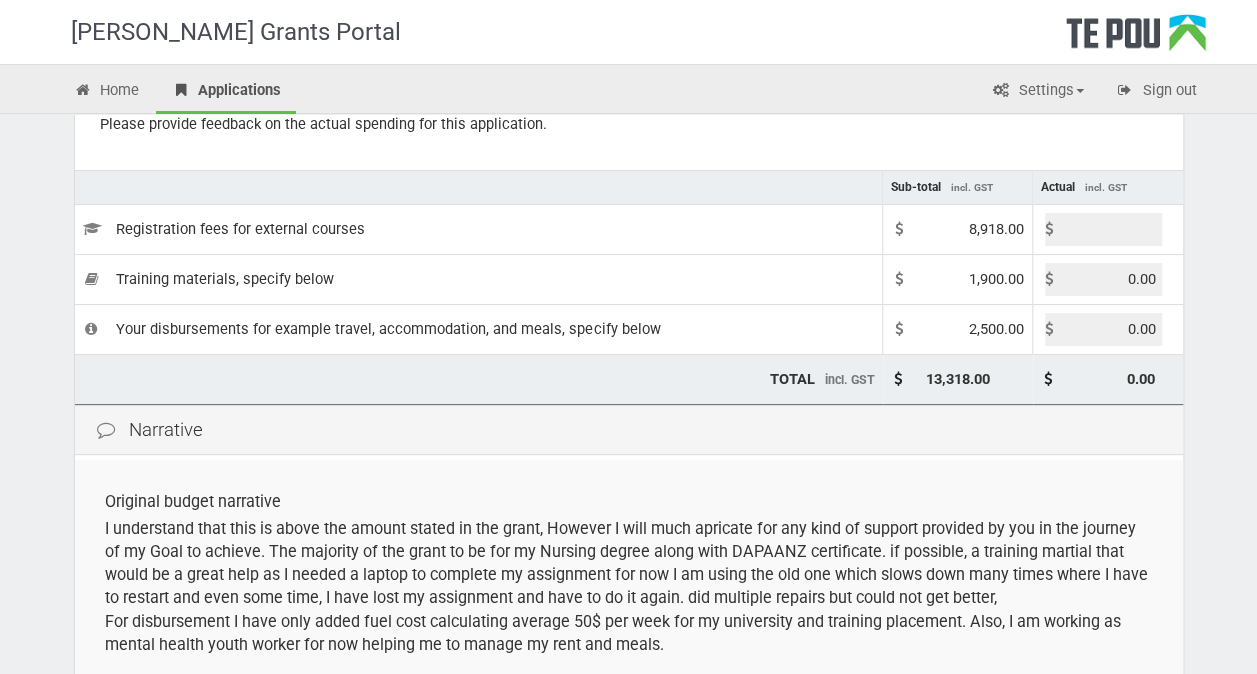 scroll, scrollTop: 208, scrollLeft: 0, axis: vertical 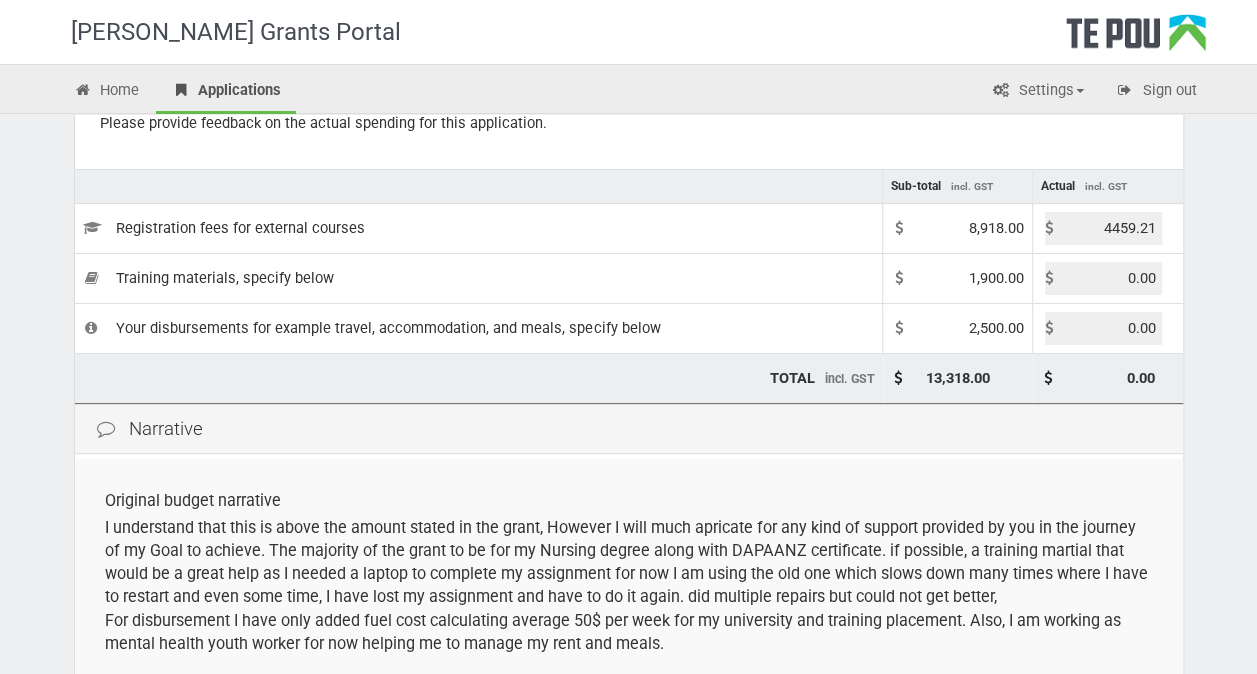 type on "4459.21" 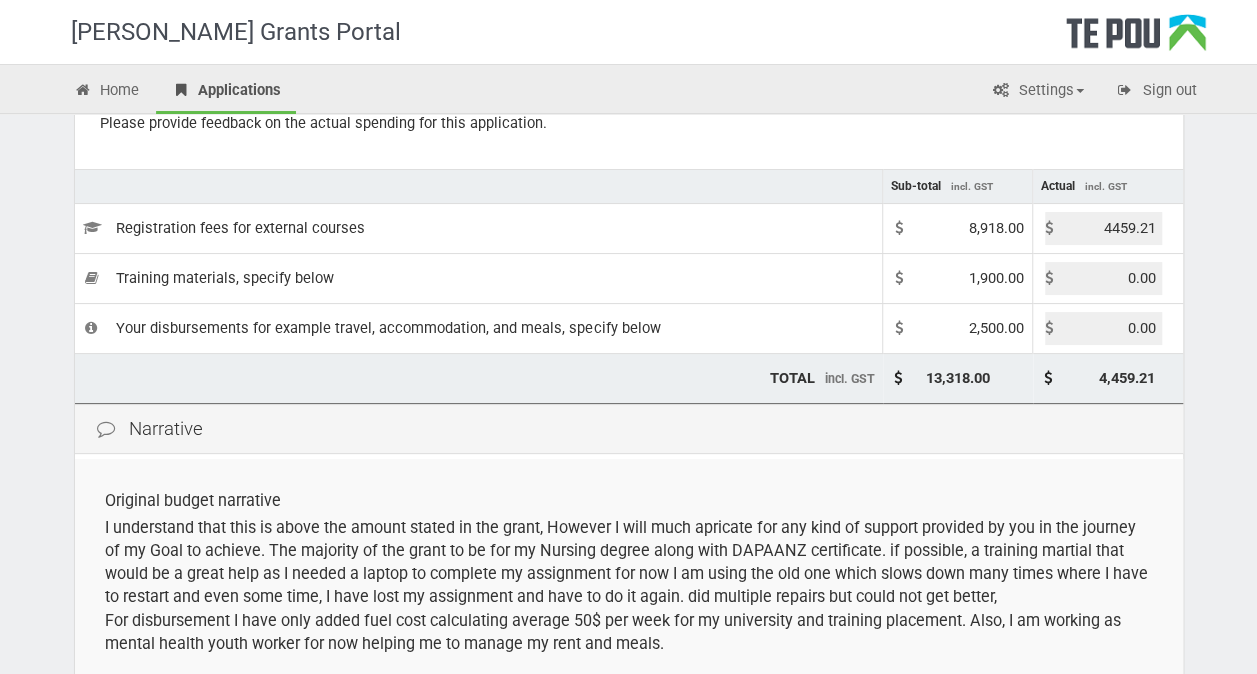 click on "Narrative" at bounding box center [629, 429] 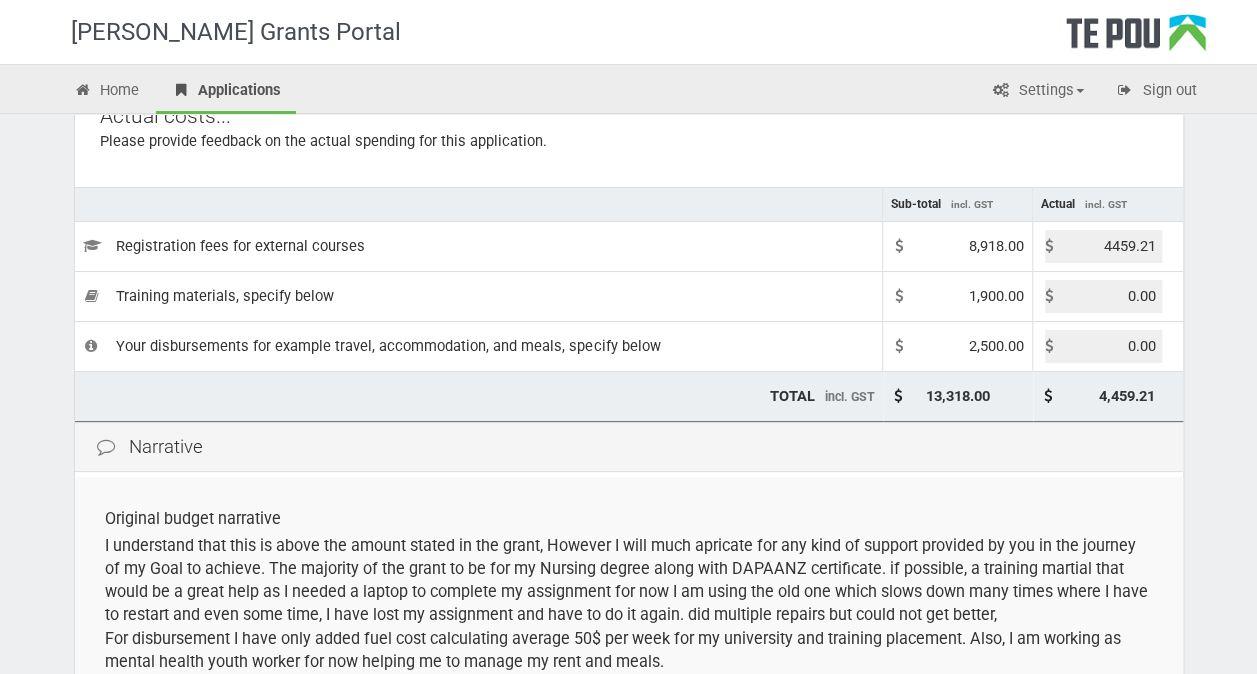 scroll, scrollTop: 187, scrollLeft: 0, axis: vertical 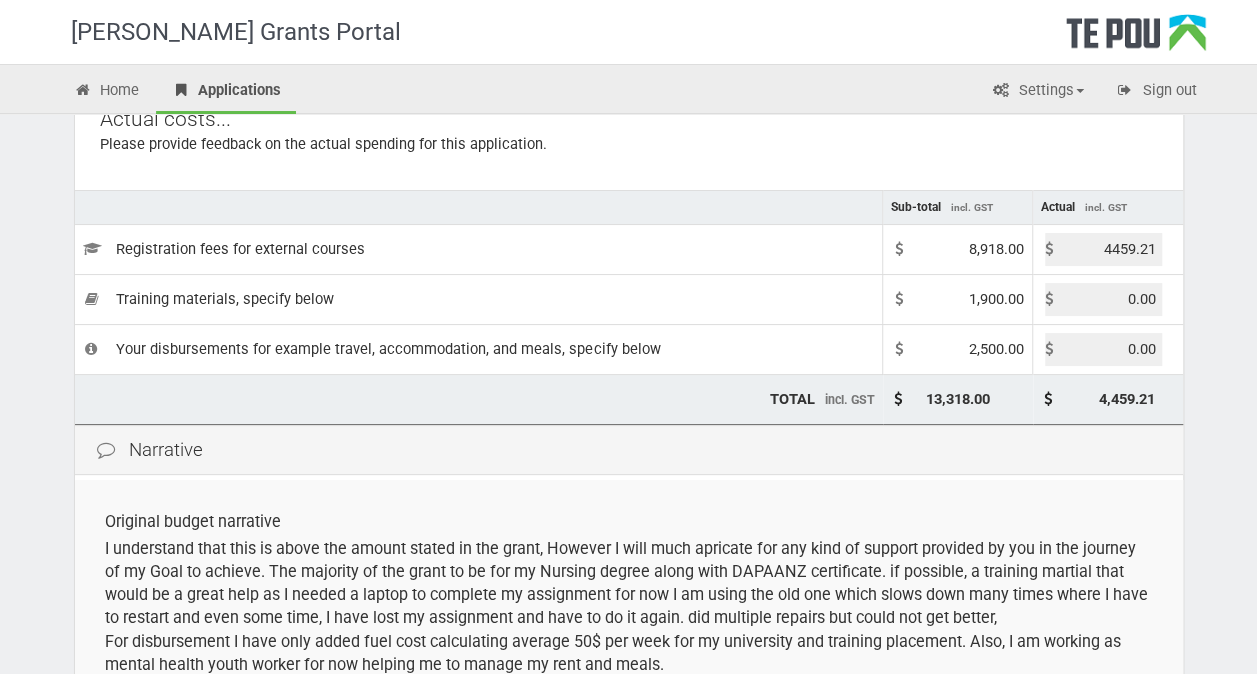 click on "8,918.00" at bounding box center [996, 249] 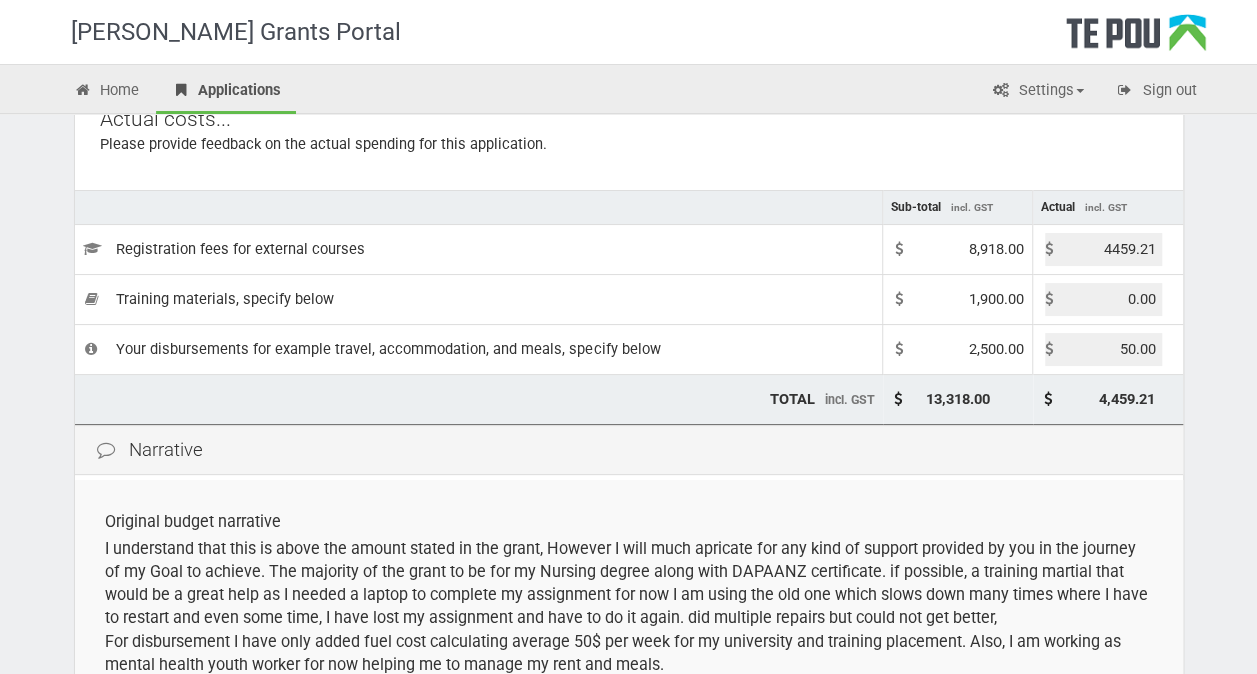 type on "50.00" 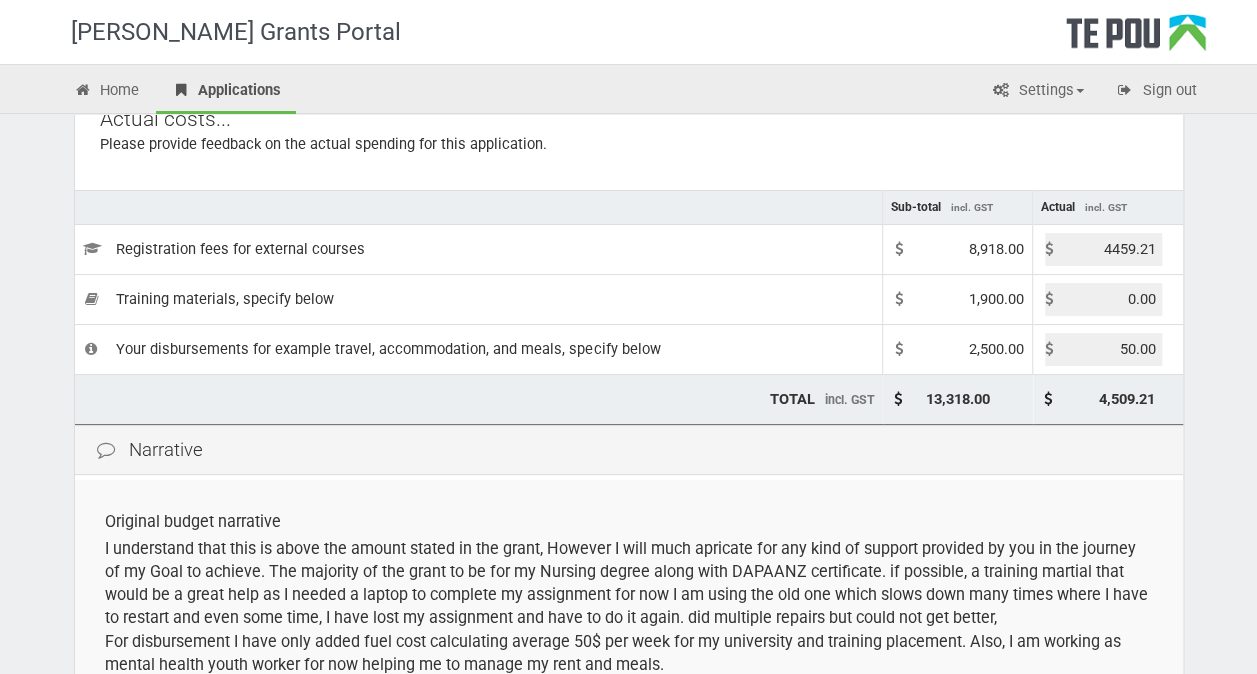 click on "Narrative" at bounding box center (629, 450) 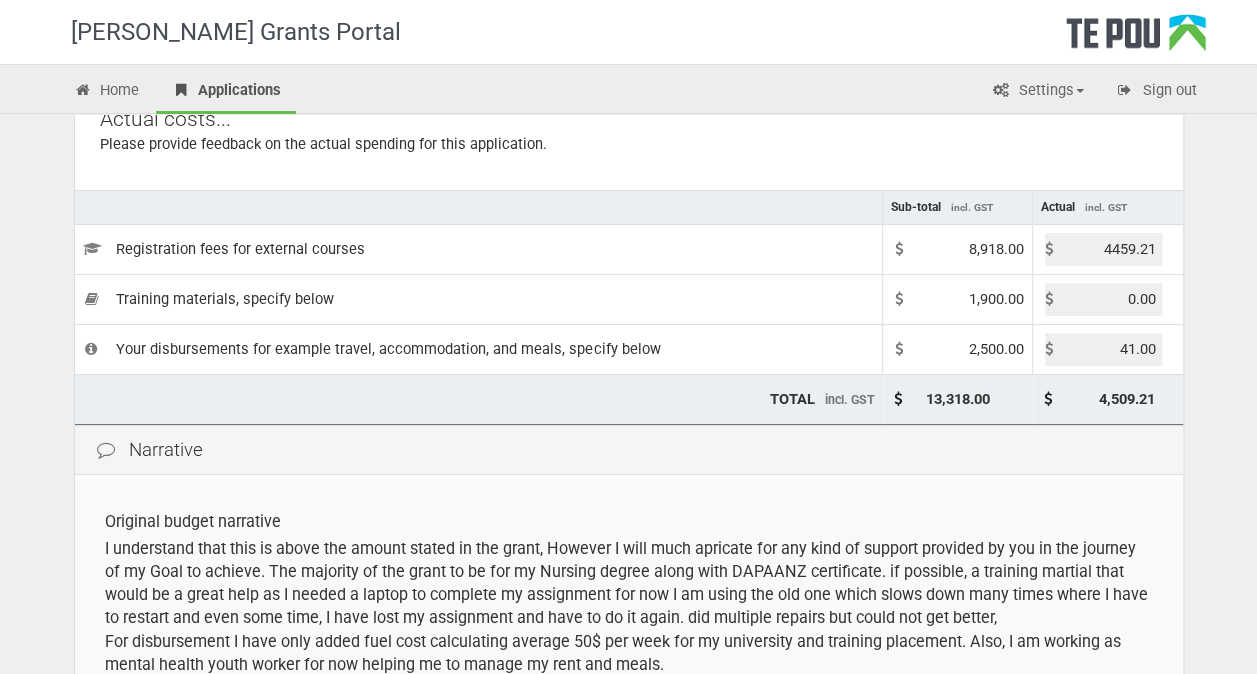 type on "41.00" 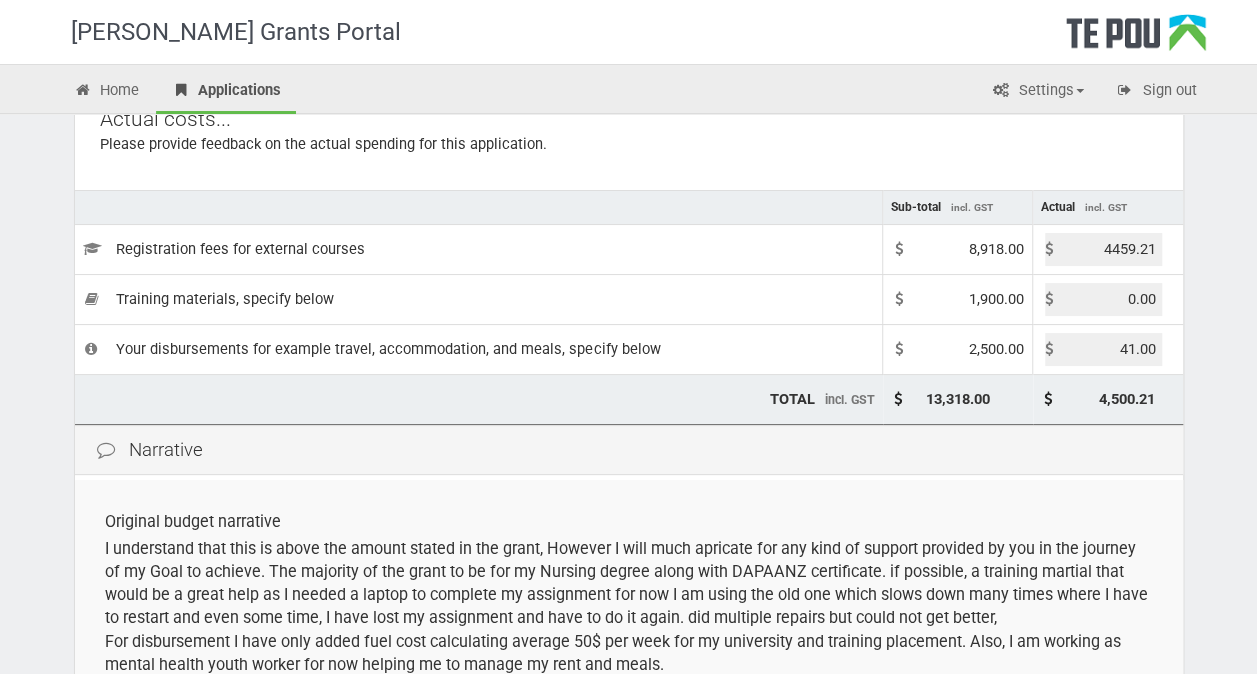 click on "Narrative" at bounding box center (629, 450) 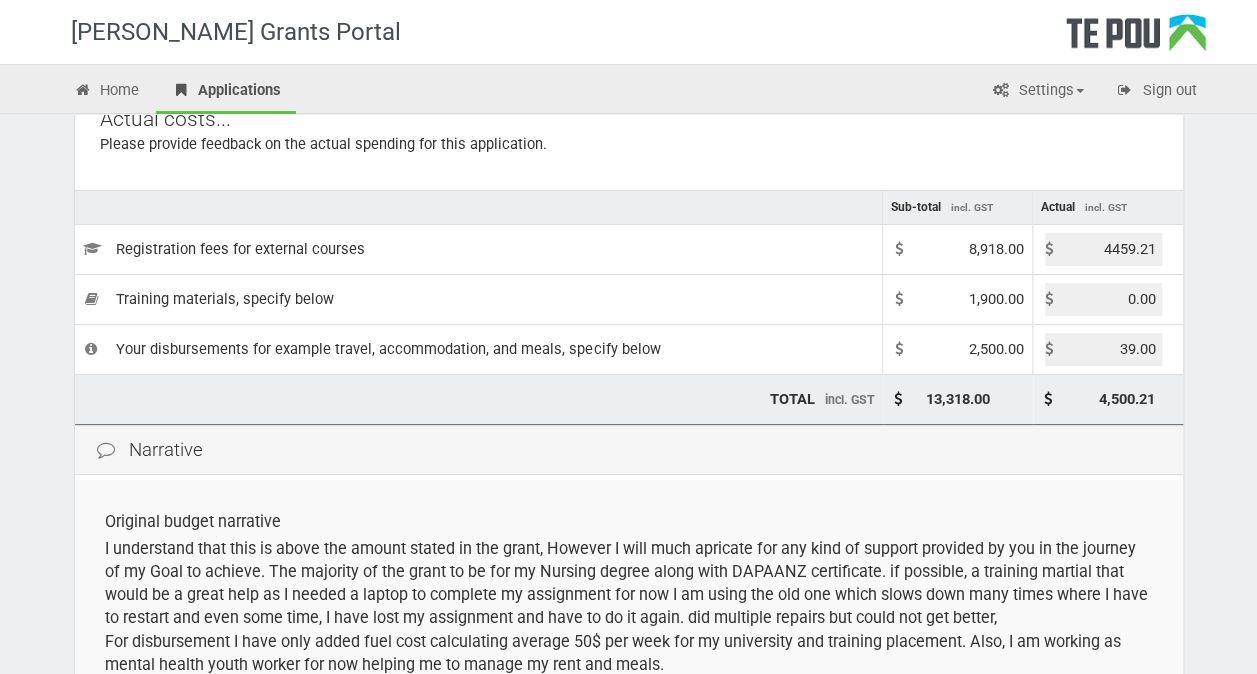 type on "39.00" 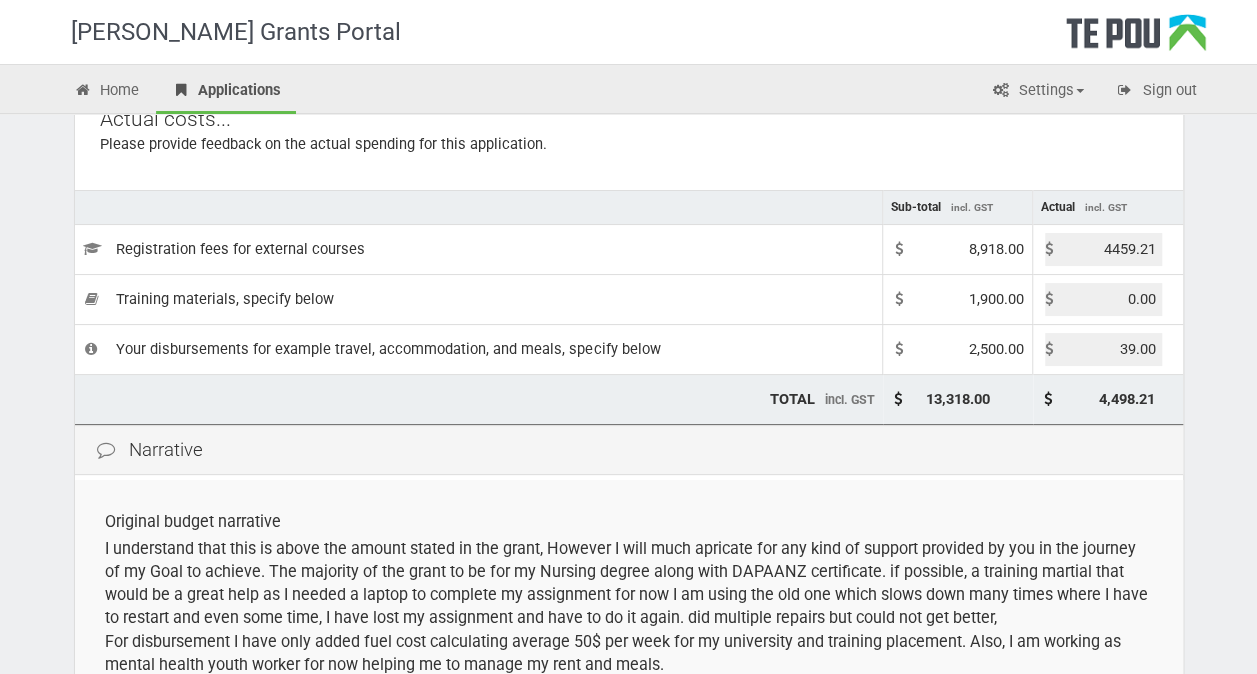 click on "Step 4 of 6
Mental Health and Addiction, study grant for people of Muslim faith Final Report
Application #14220
Details
Questions
Participants
Budget
Review
Declaration
Actual costs...
Please provide feedback on the actual spending for this application.
Sub-total incl. GST
Actual incl. GST
Registration fees for external courses
8,918.00
4459.21
0.00" at bounding box center (629, 516) 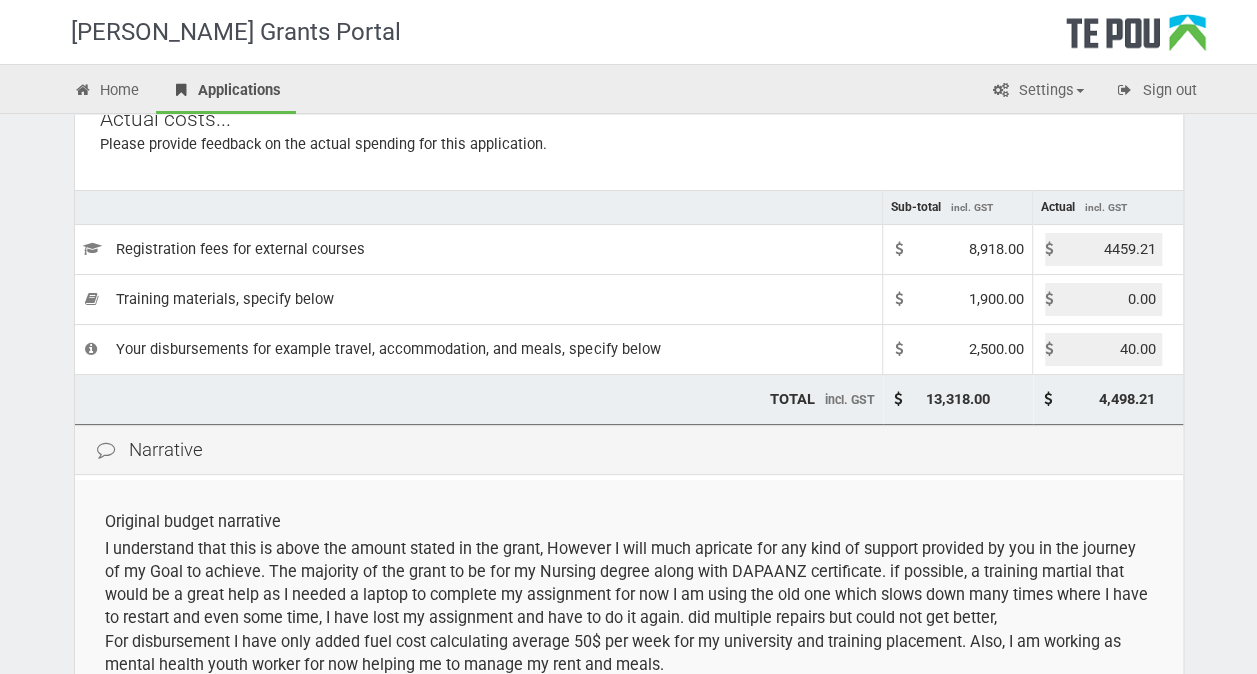 type on "40.00" 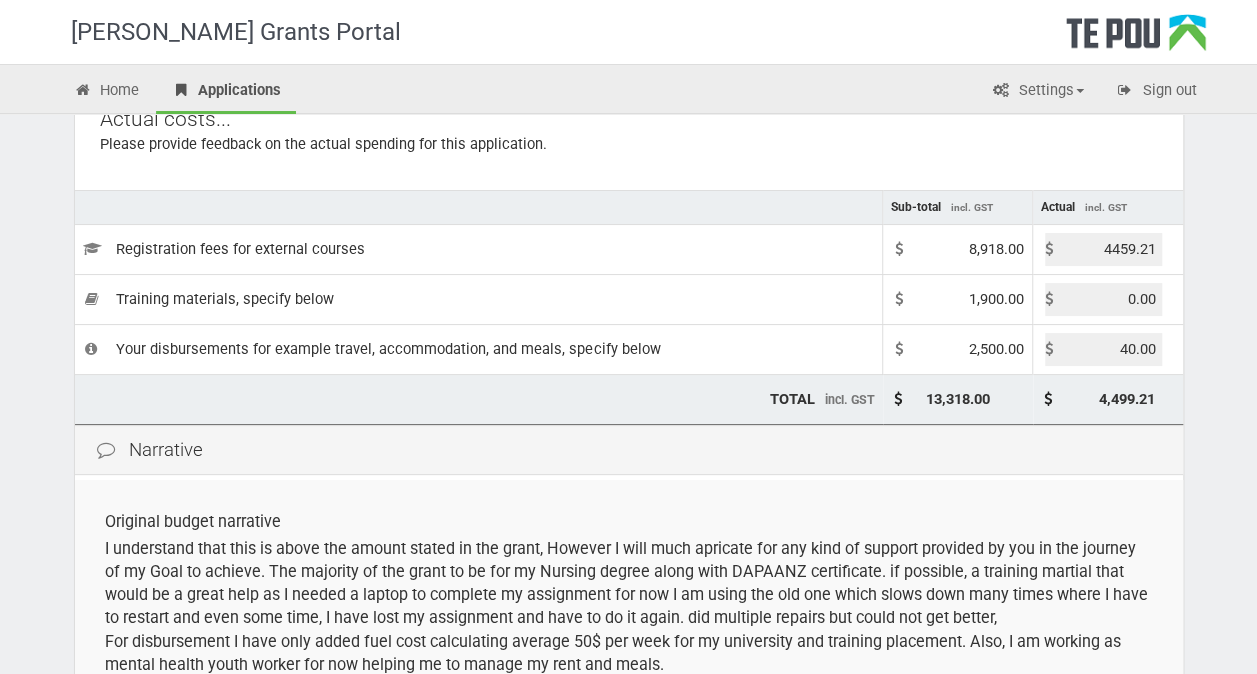 click on "Narrative" at bounding box center (629, 450) 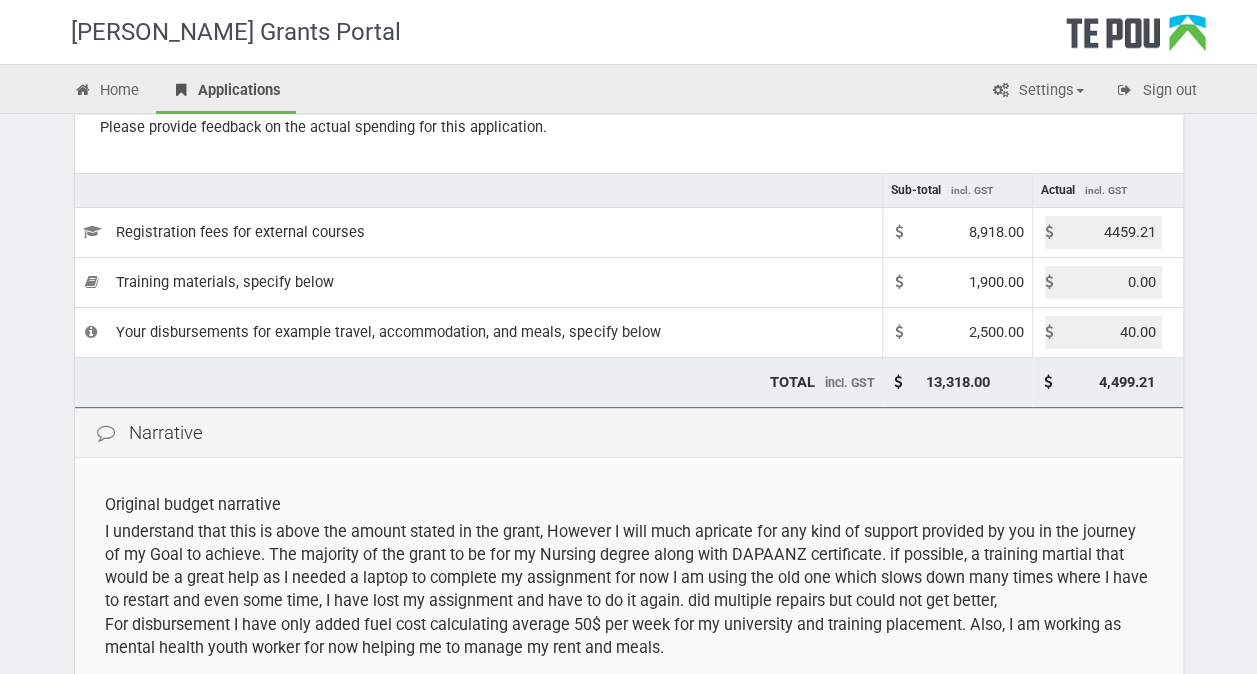 scroll, scrollTop: 205, scrollLeft: 0, axis: vertical 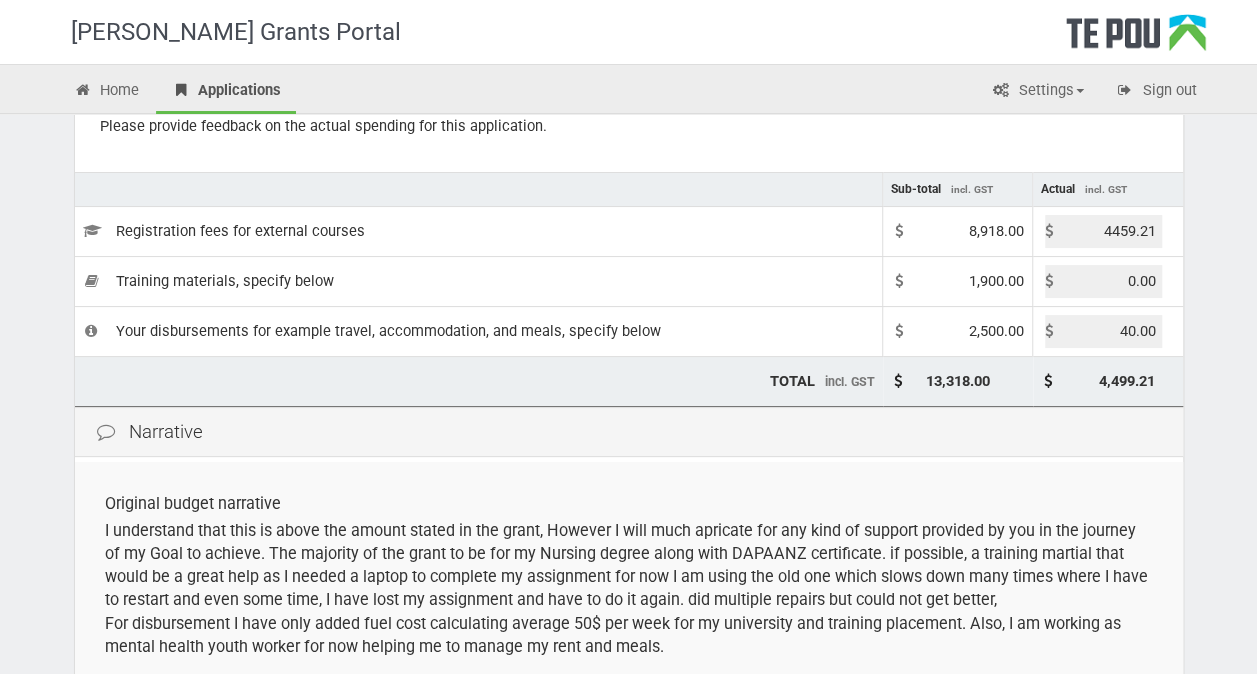 click on "4459.21" at bounding box center (1103, 231) 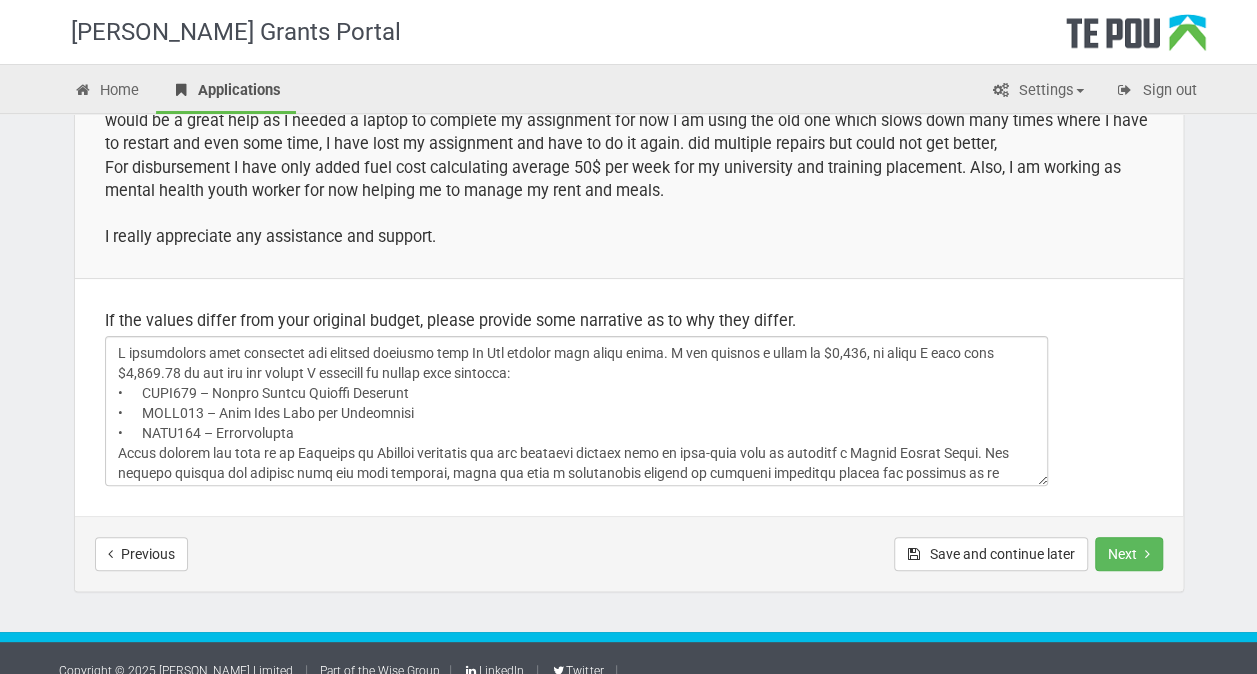 scroll, scrollTop: 679, scrollLeft: 0, axis: vertical 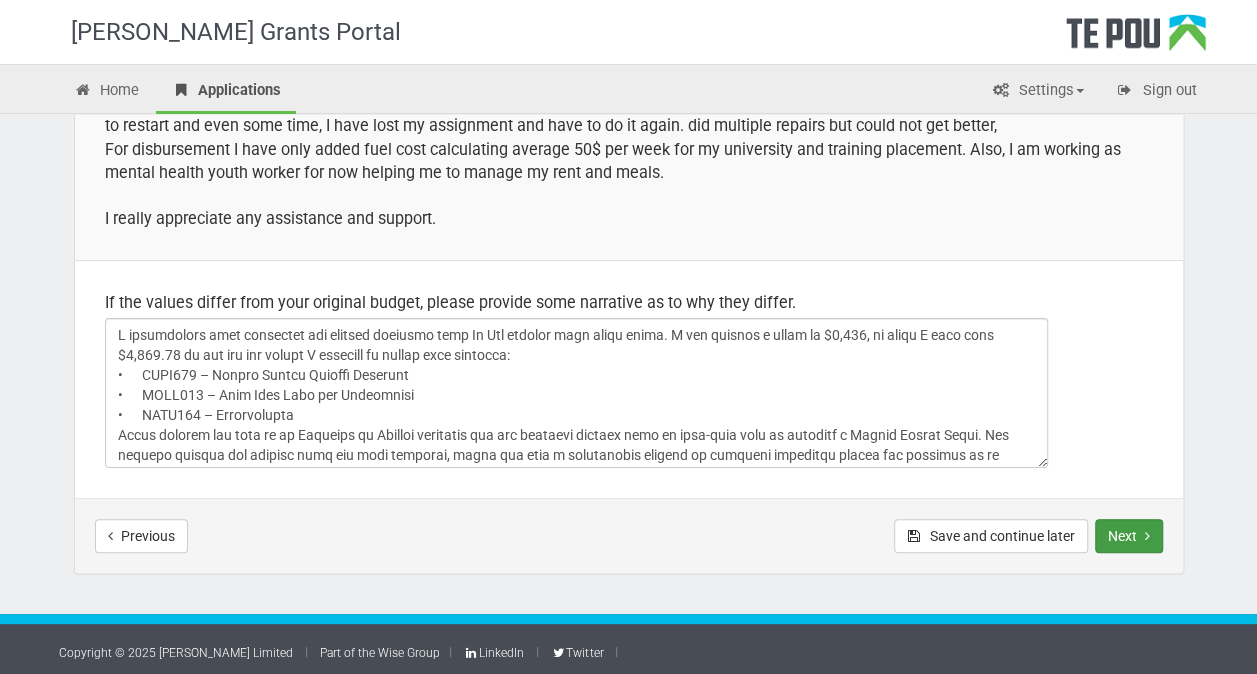 click on "Next" at bounding box center [1129, 536] 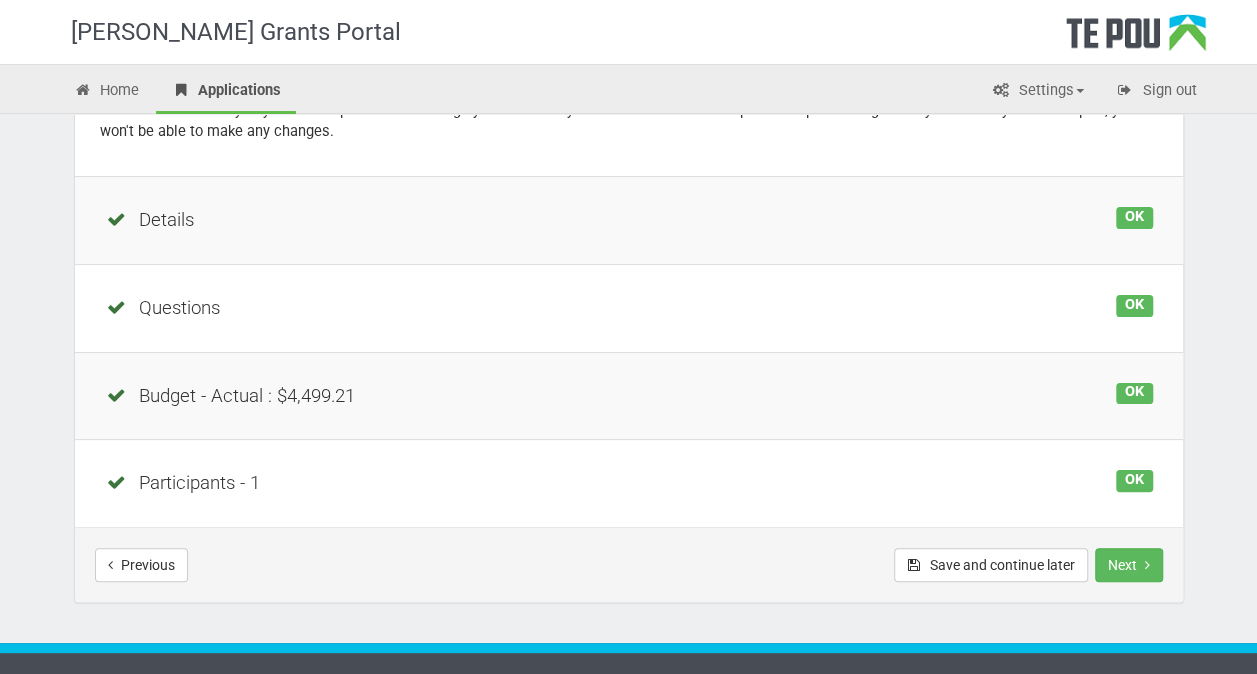 scroll, scrollTop: 226, scrollLeft: 0, axis: vertical 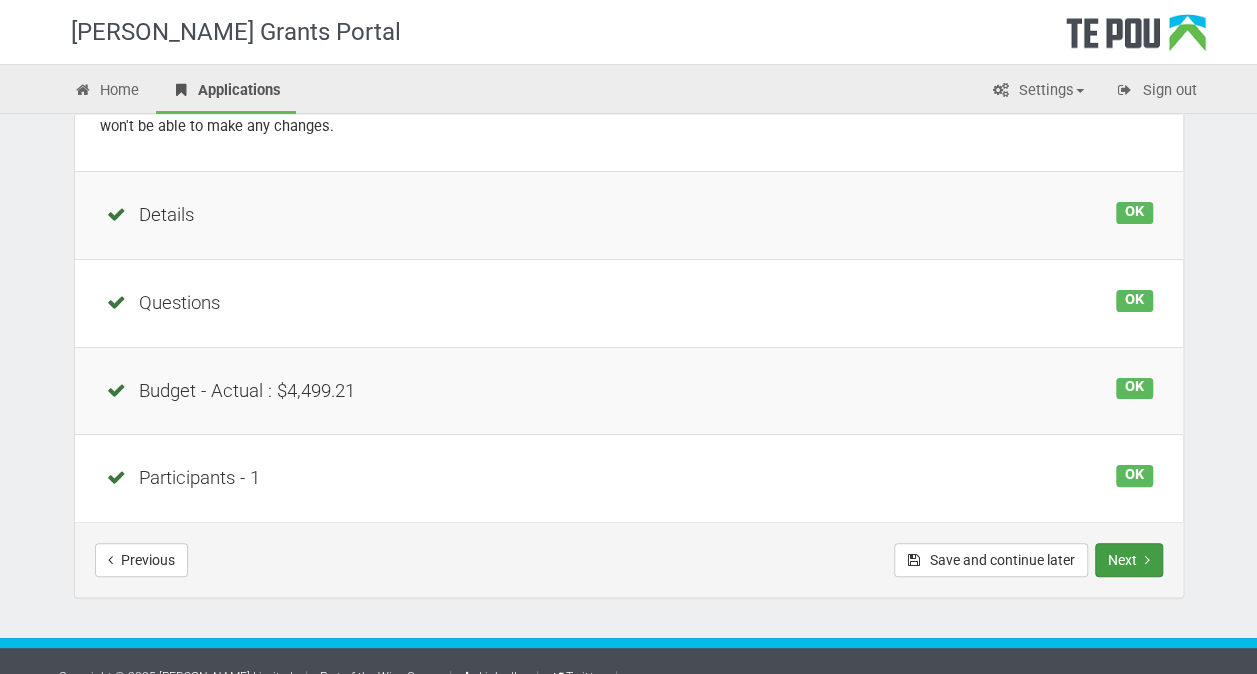 click on "Next" at bounding box center (1129, 560) 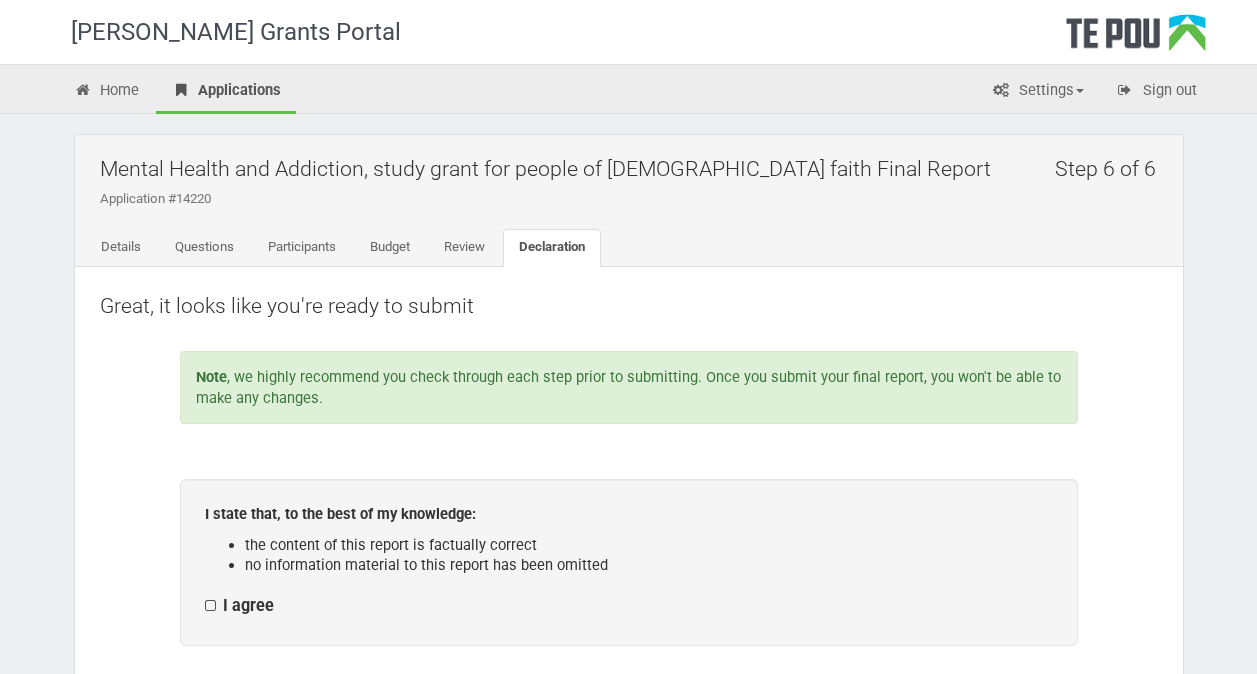scroll, scrollTop: 0, scrollLeft: 0, axis: both 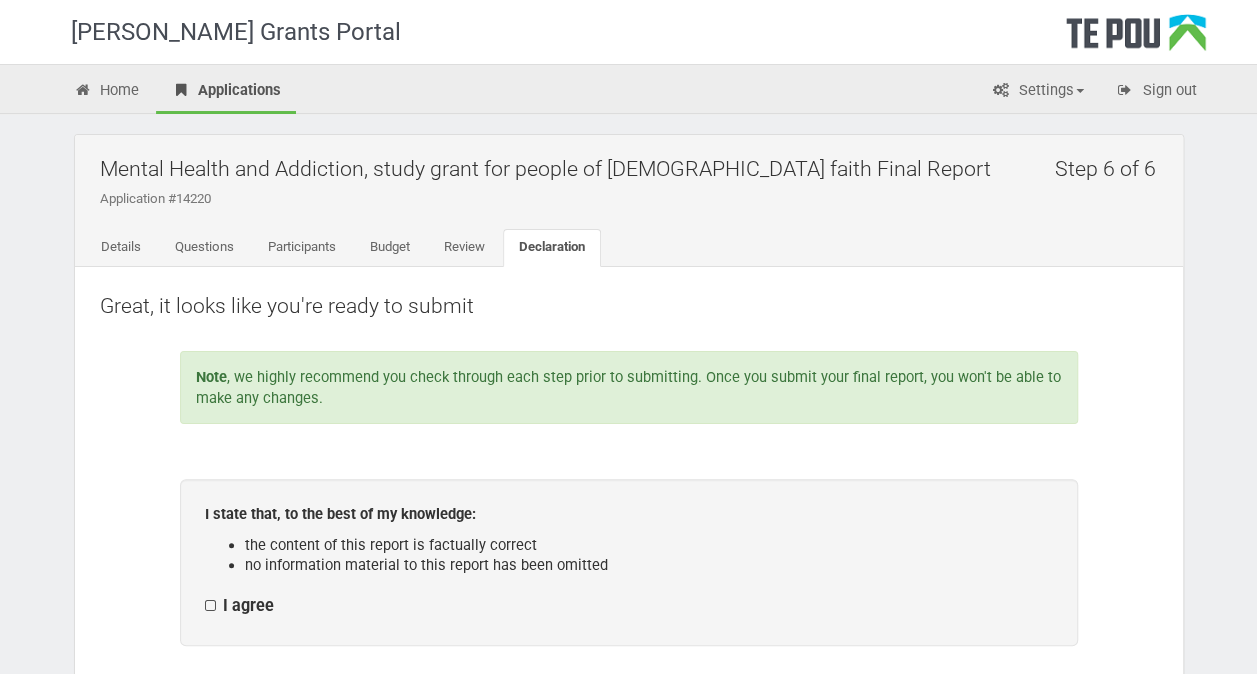 click on "I agree" at bounding box center (239, 606) 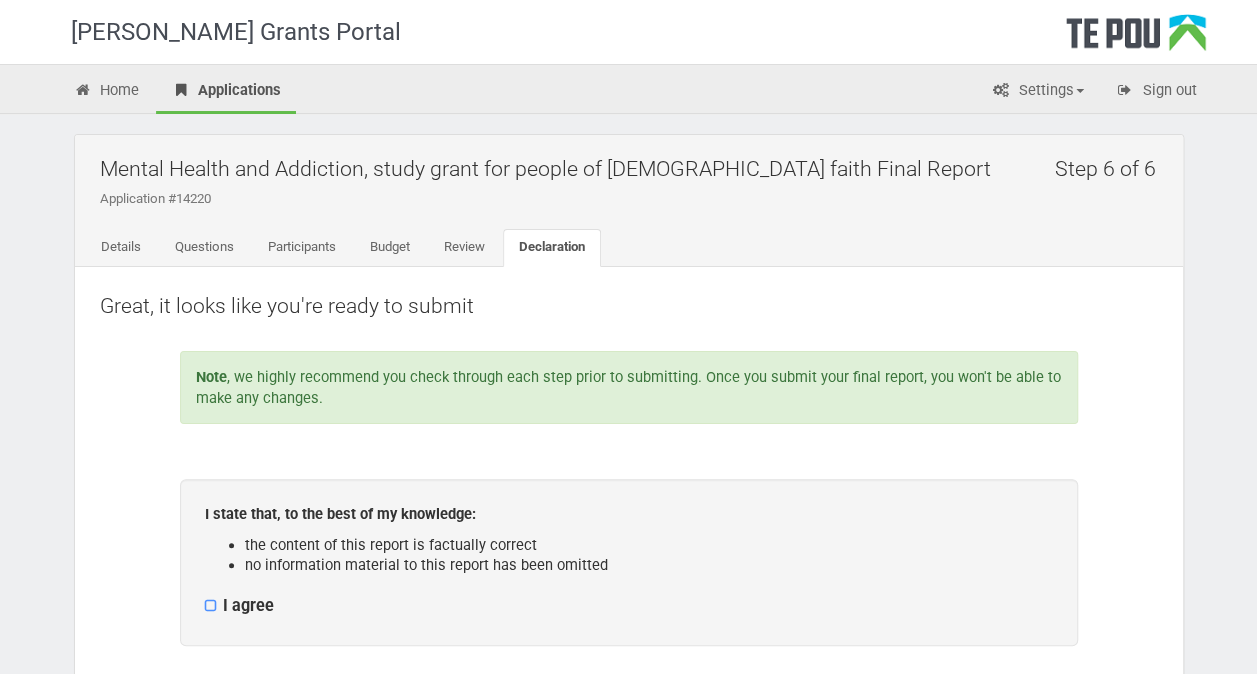 click on "I agree" at bounding box center [204, 595] 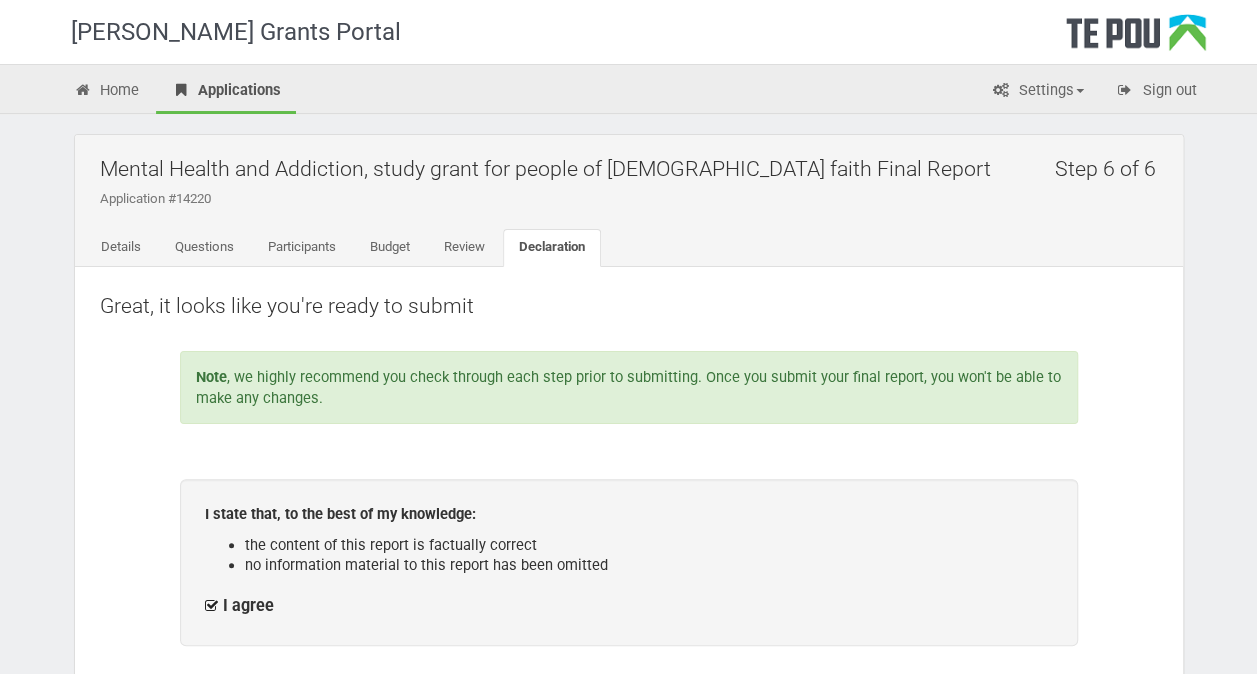 scroll, scrollTop: 276, scrollLeft: 0, axis: vertical 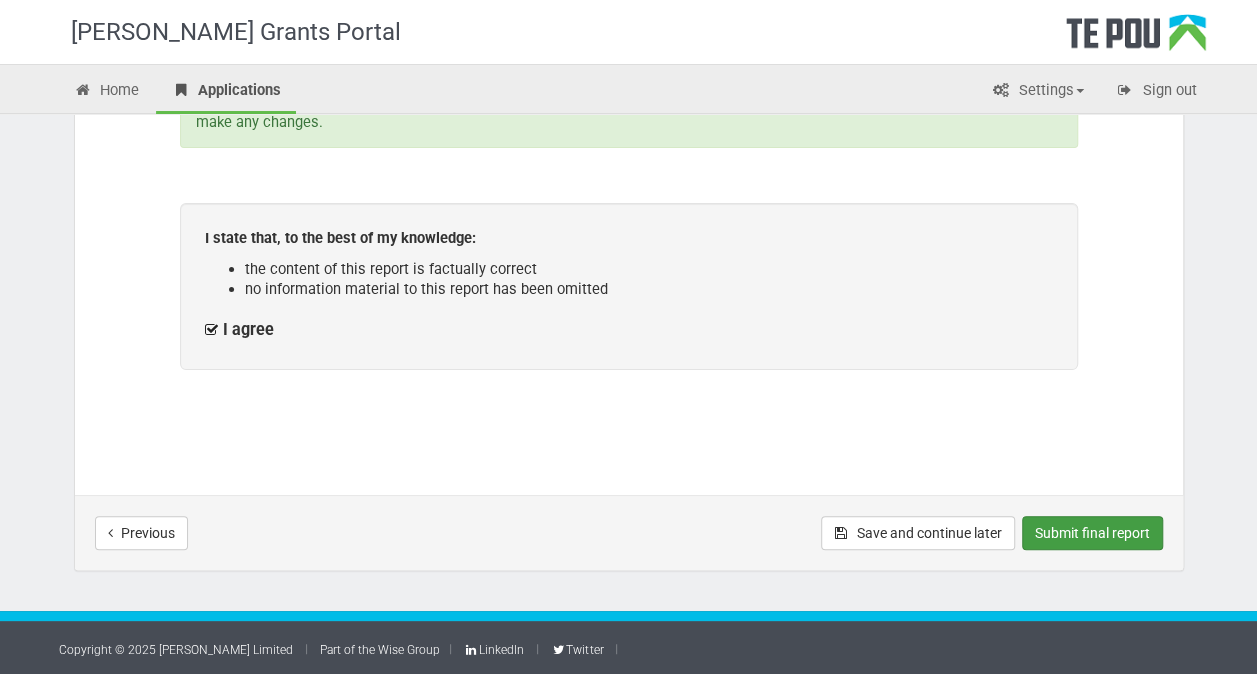 click on "Submit final report" at bounding box center (1092, 533) 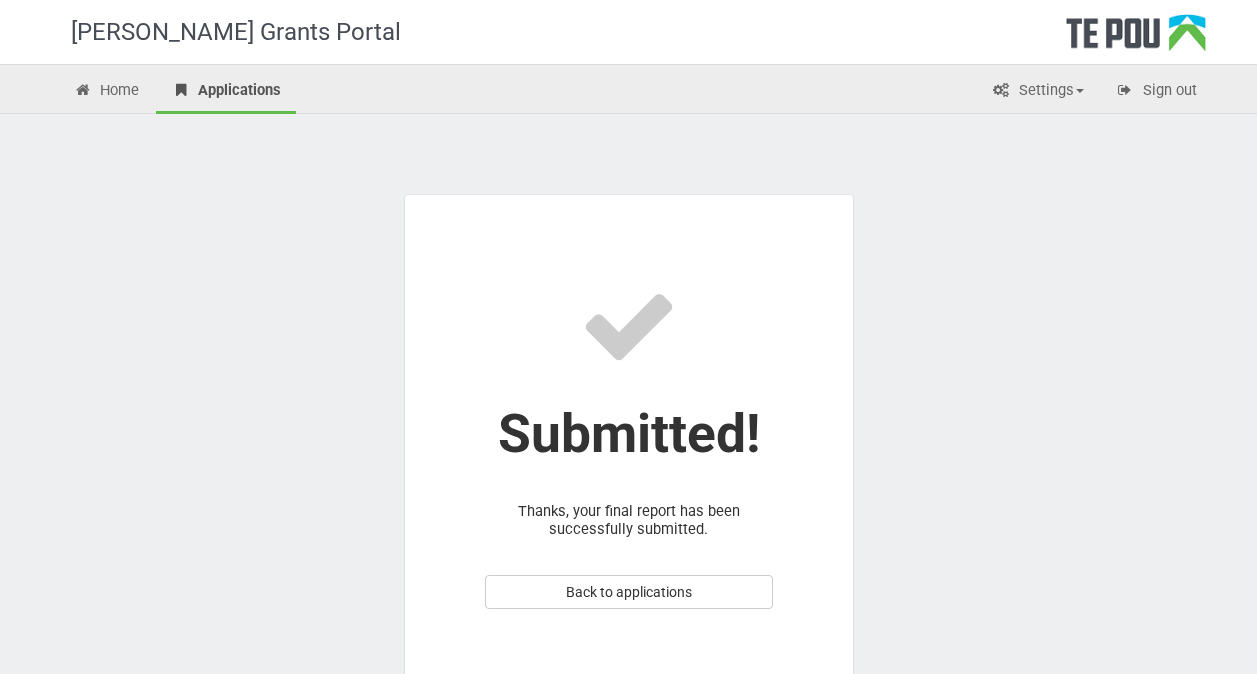 scroll, scrollTop: 0, scrollLeft: 0, axis: both 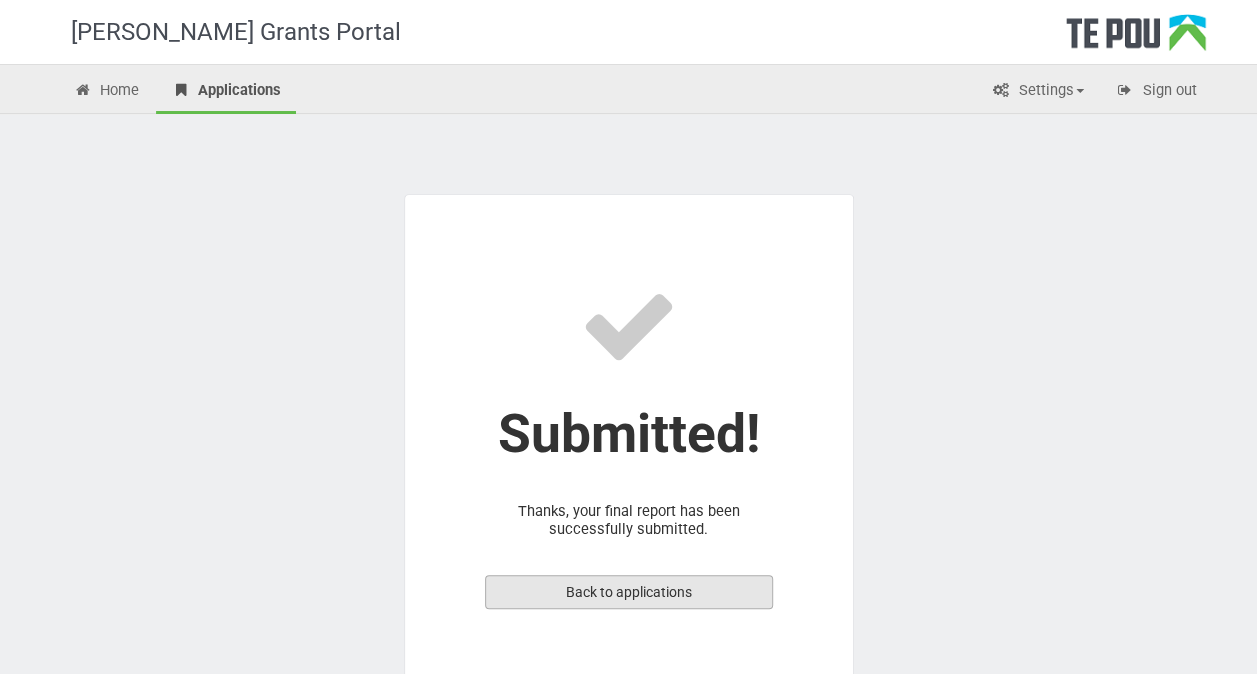 click on "Back to applications" at bounding box center (629, 592) 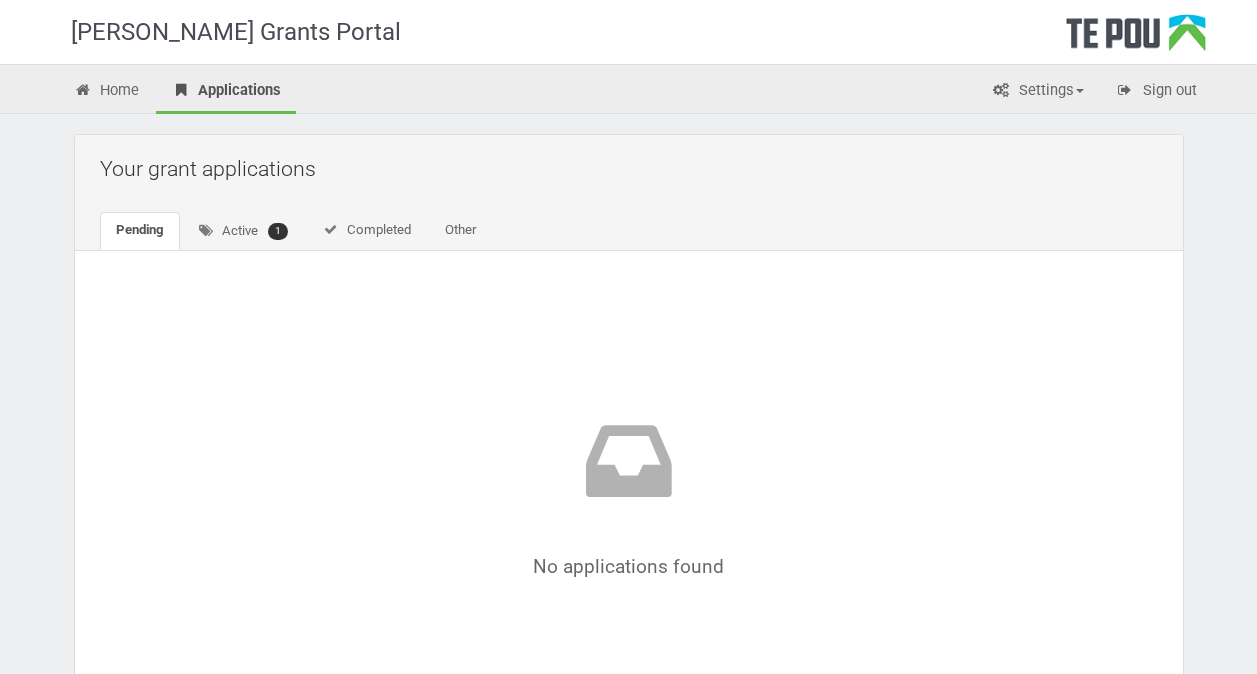 scroll, scrollTop: 0, scrollLeft: 0, axis: both 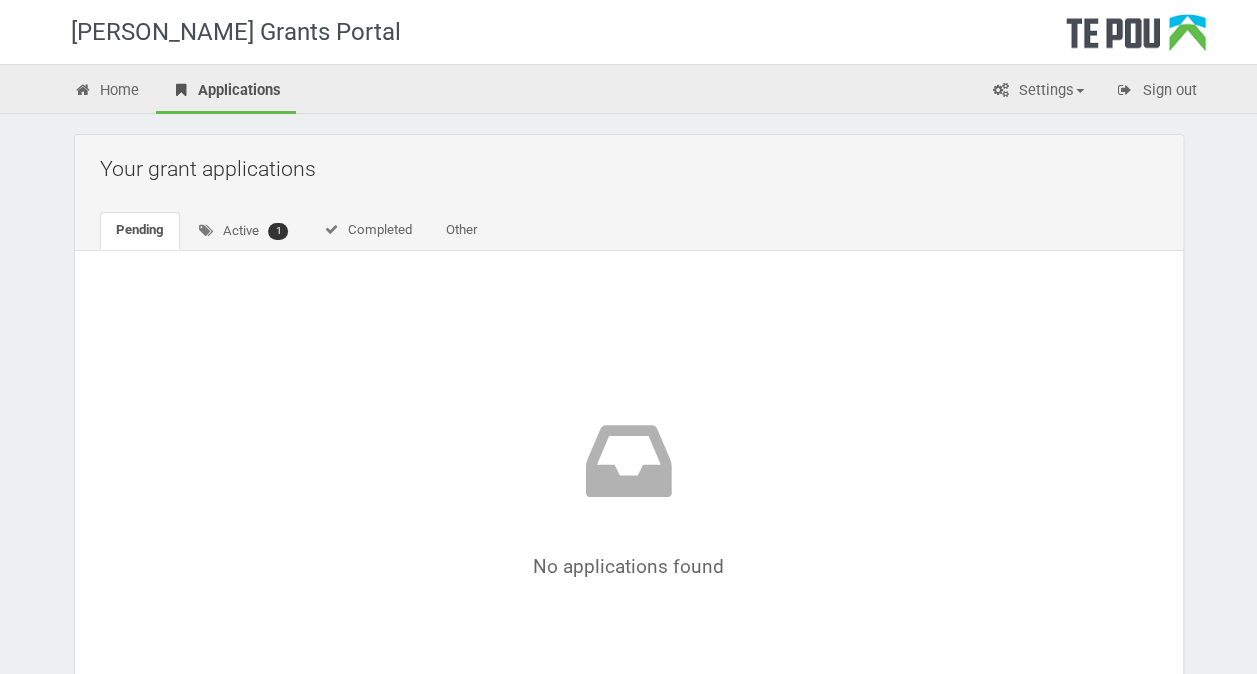 click on "No applications found" at bounding box center [629, 506] 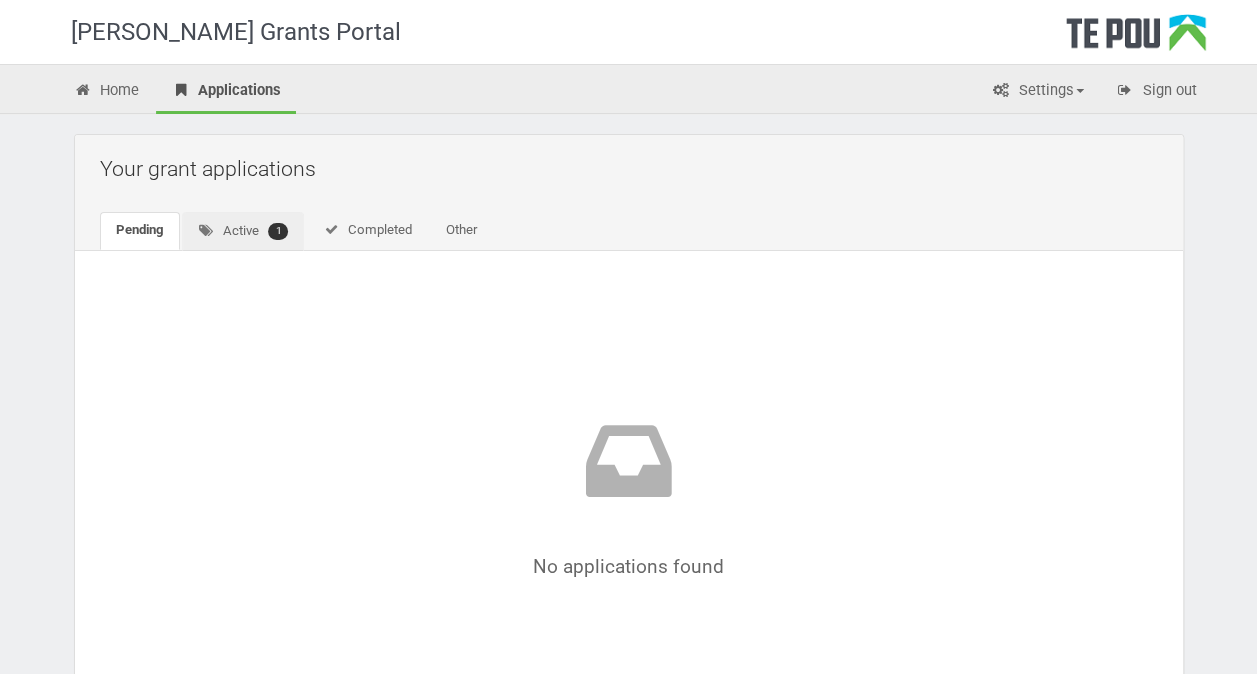 drag, startPoint x: 266, startPoint y: 205, endPoint x: 254, endPoint y: 232, distance: 29.546574 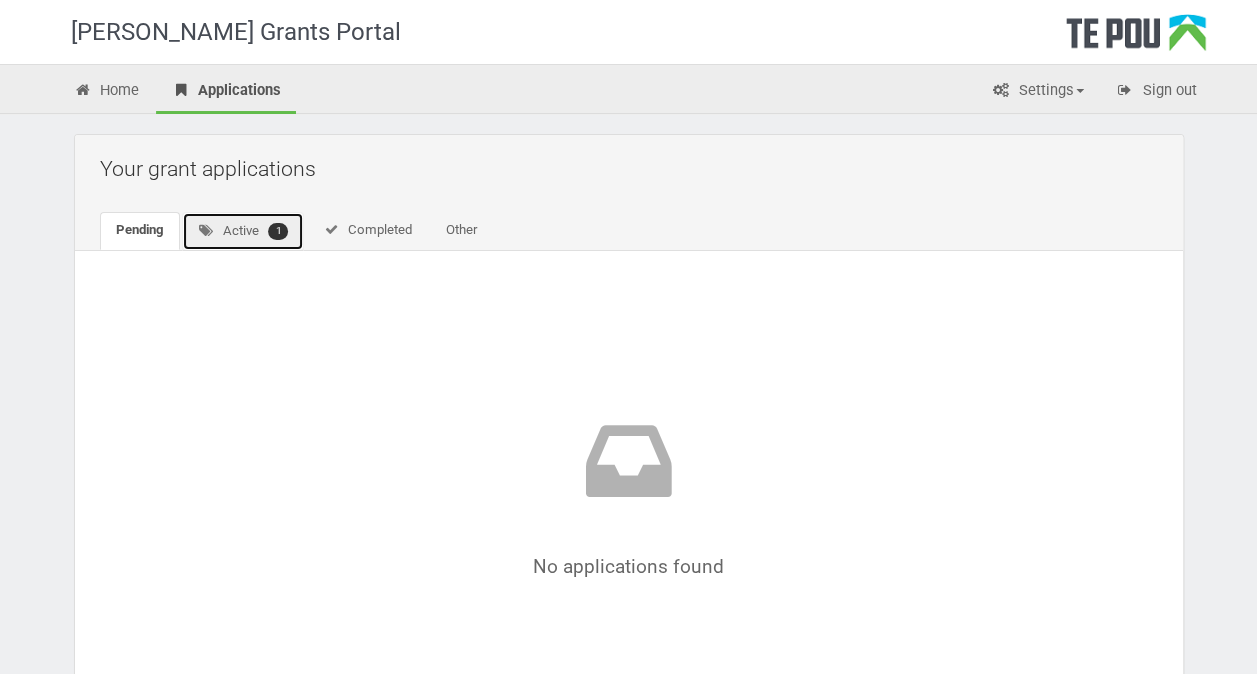 click on "Active
1" at bounding box center [243, 231] 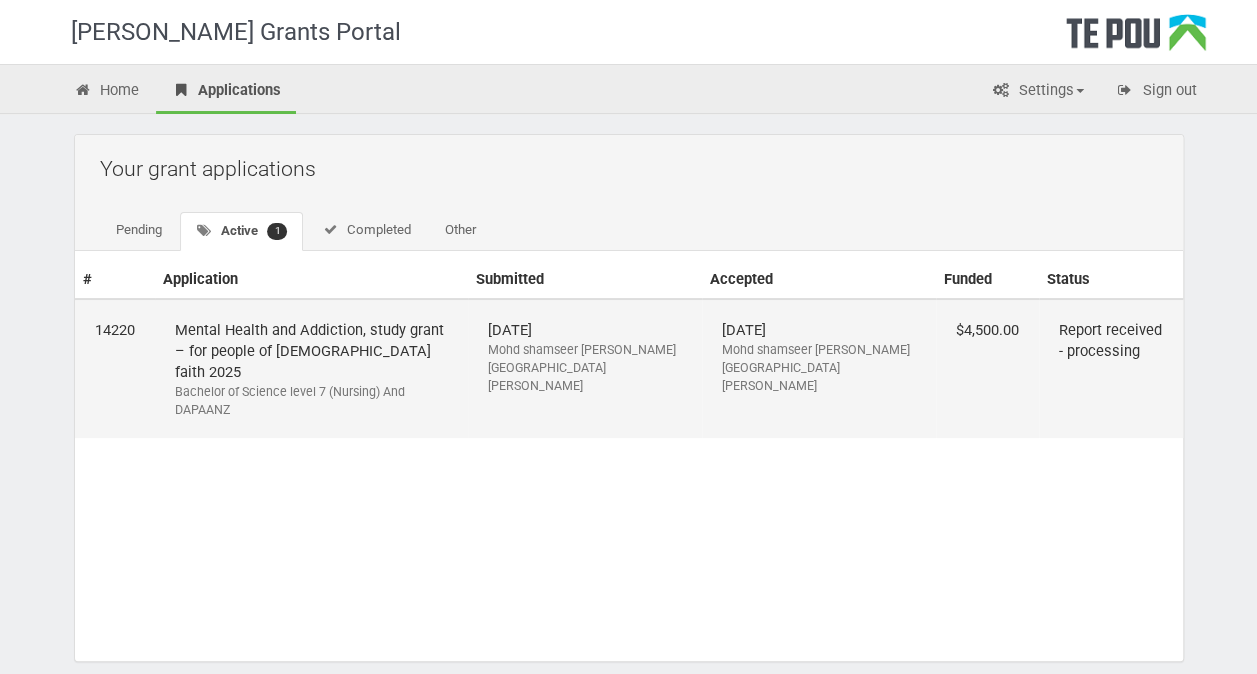 click on "$4,500.00" at bounding box center [987, 368] 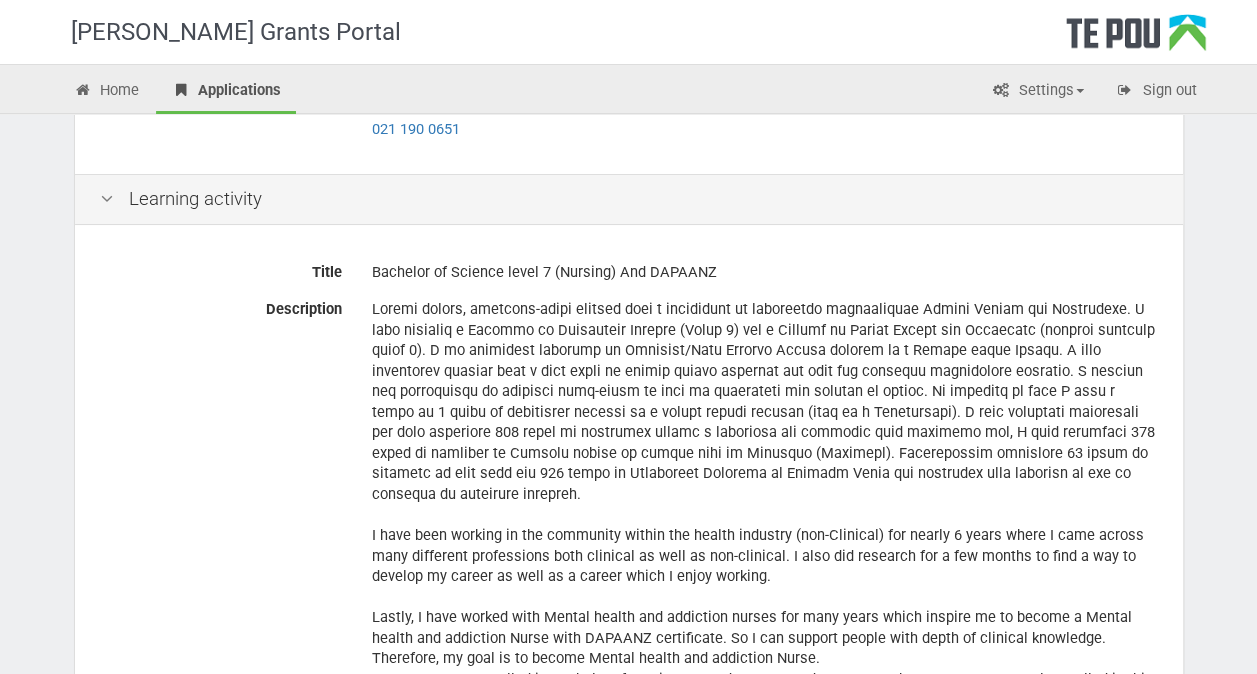 scroll, scrollTop: 0, scrollLeft: 0, axis: both 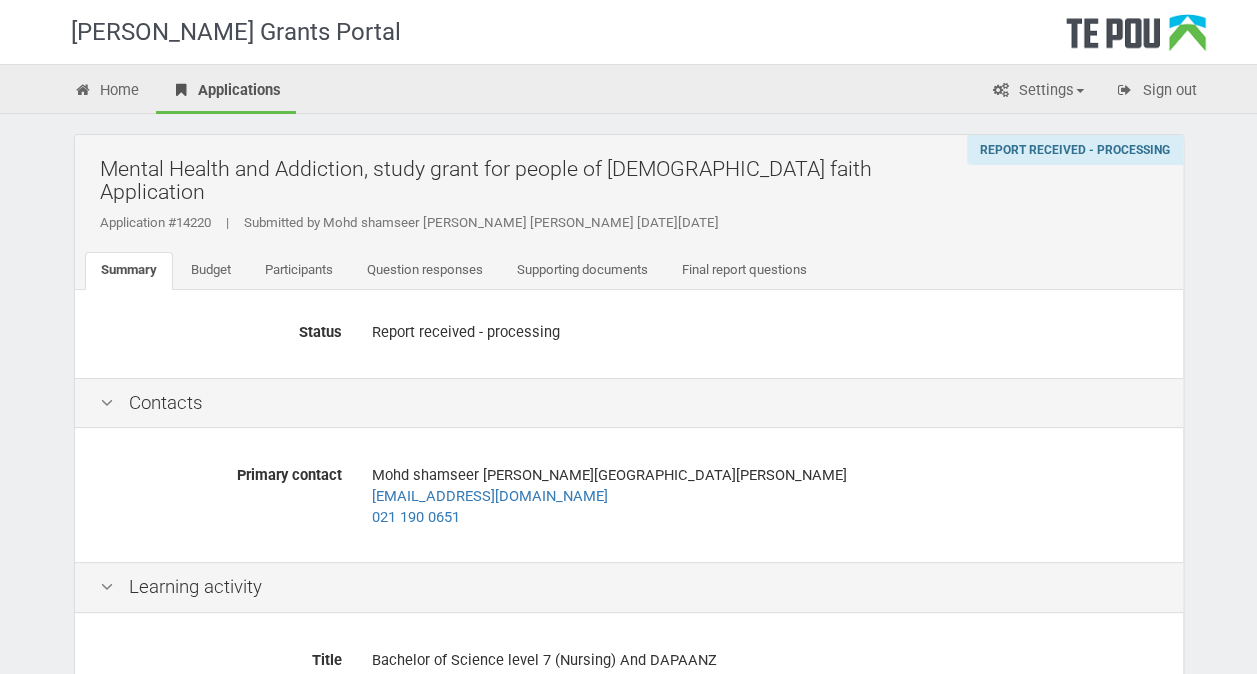 click on "Report received - processing" at bounding box center [765, 332] 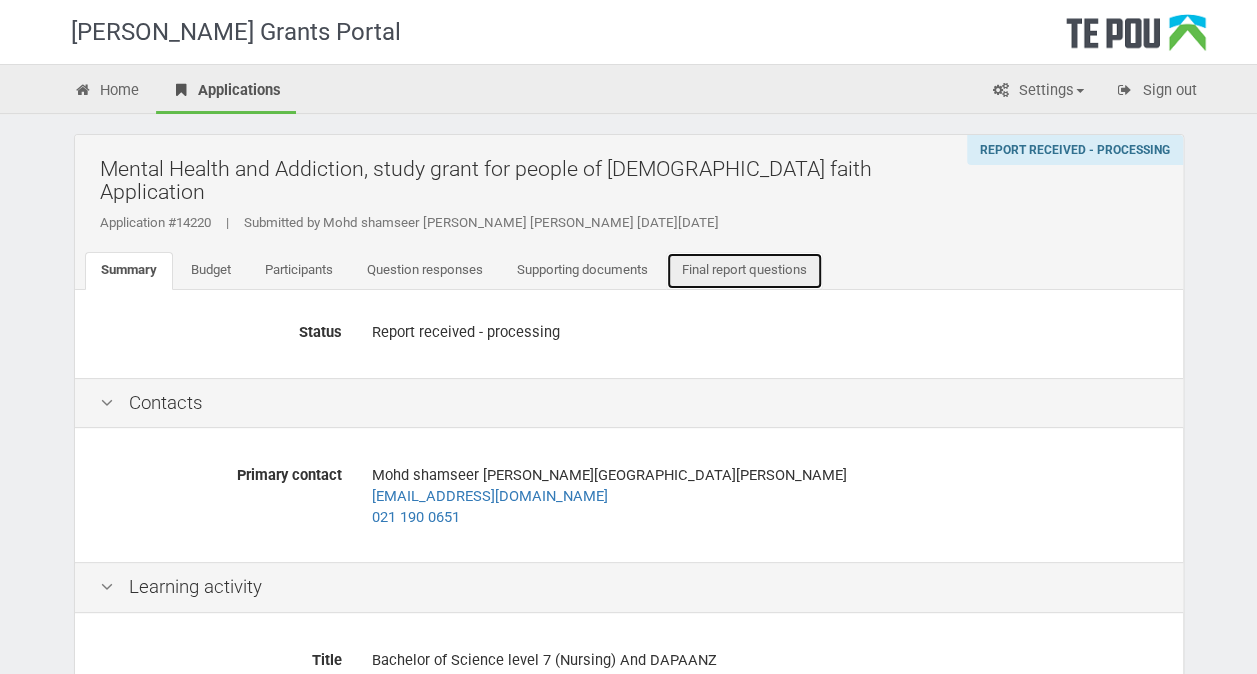 click on "Final report questions" at bounding box center (744, 271) 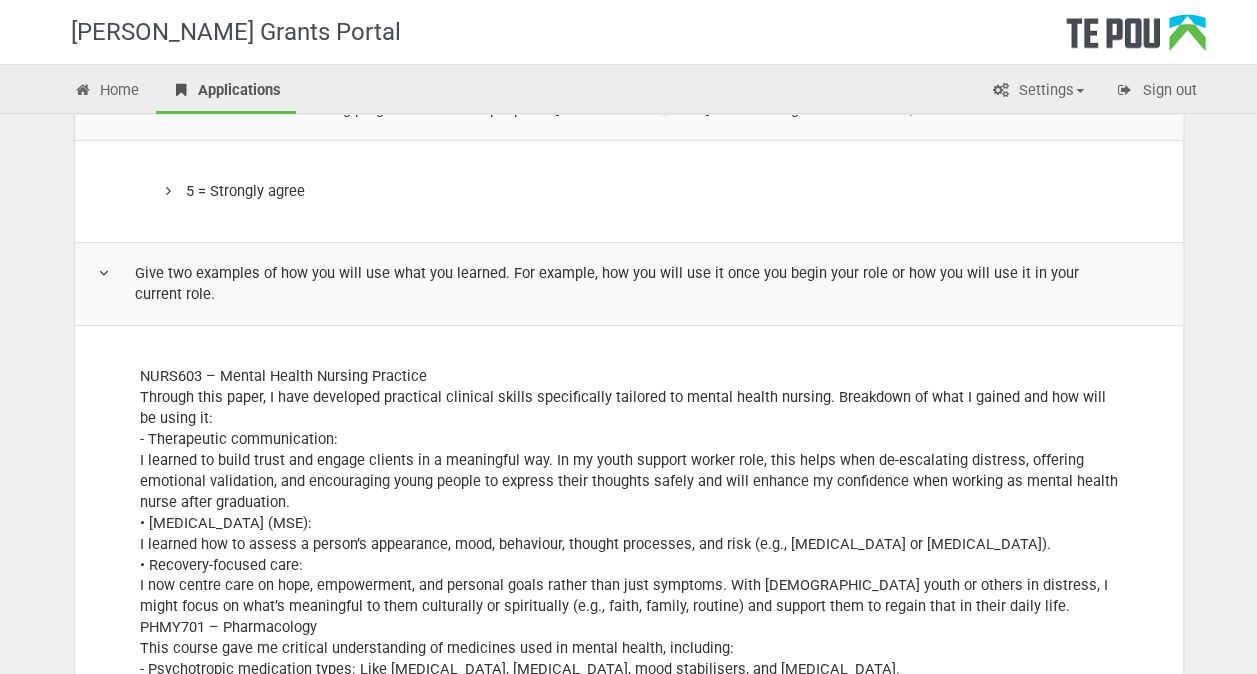 scroll, scrollTop: 0, scrollLeft: 0, axis: both 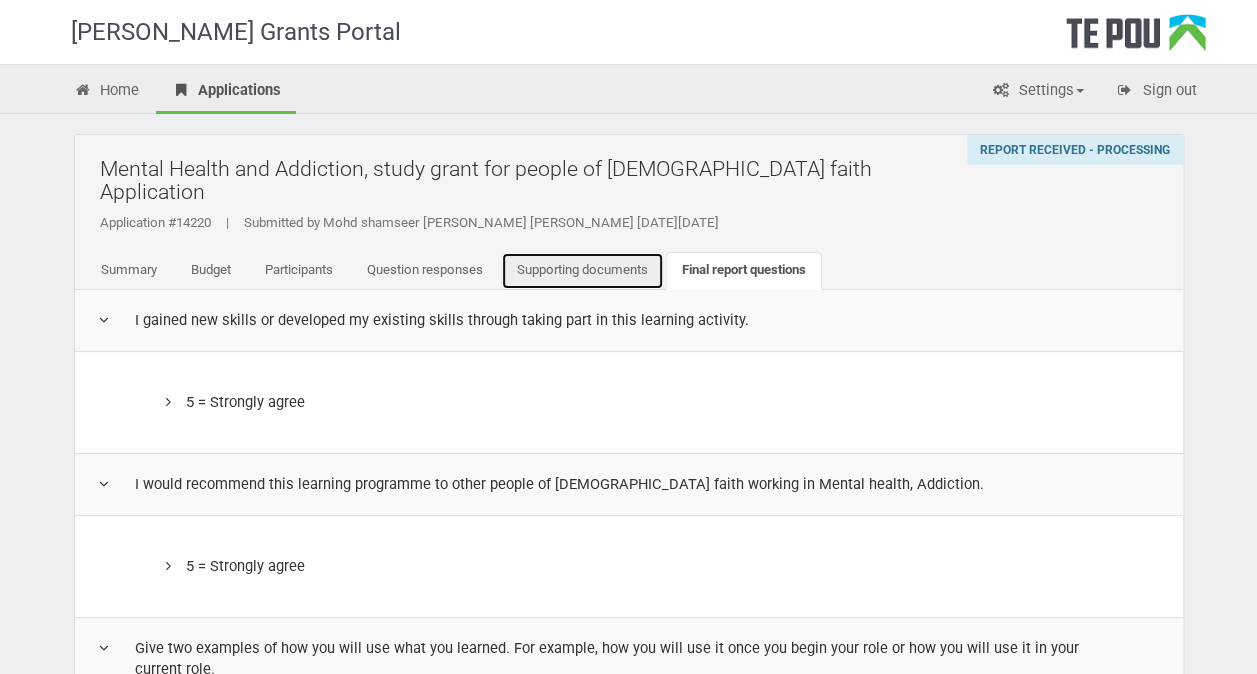 click on "Supporting documents" at bounding box center (582, 271) 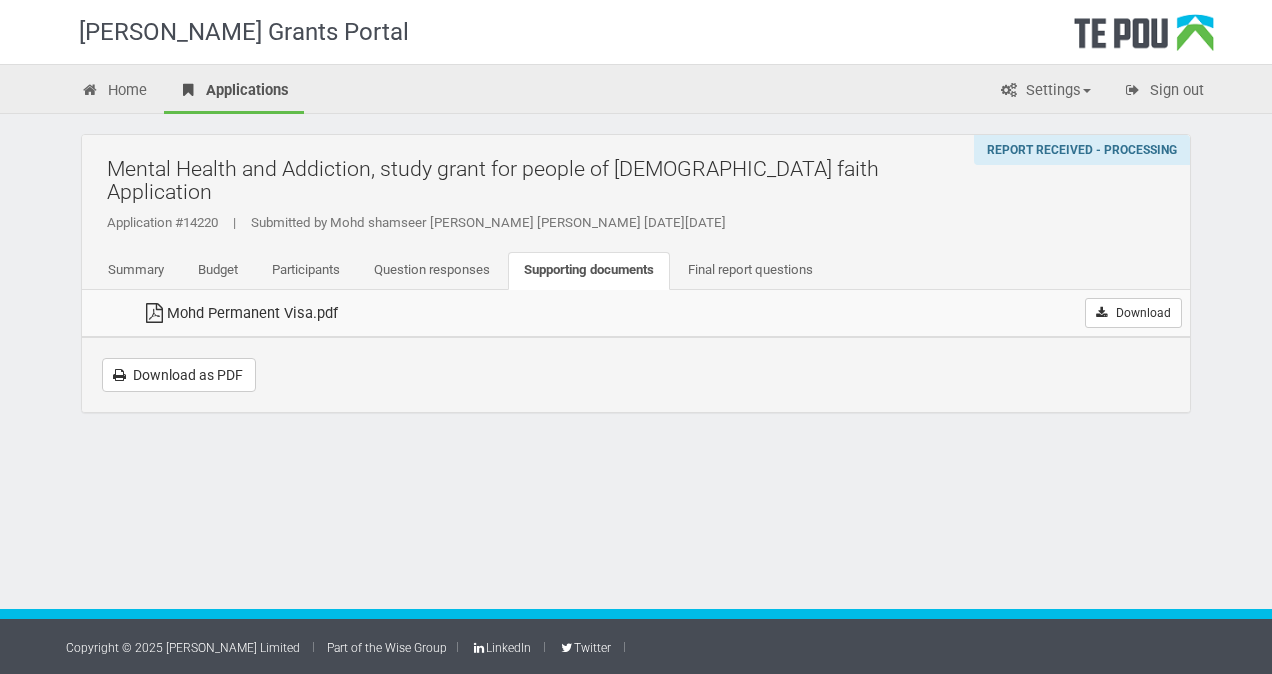 scroll, scrollTop: 0, scrollLeft: 0, axis: both 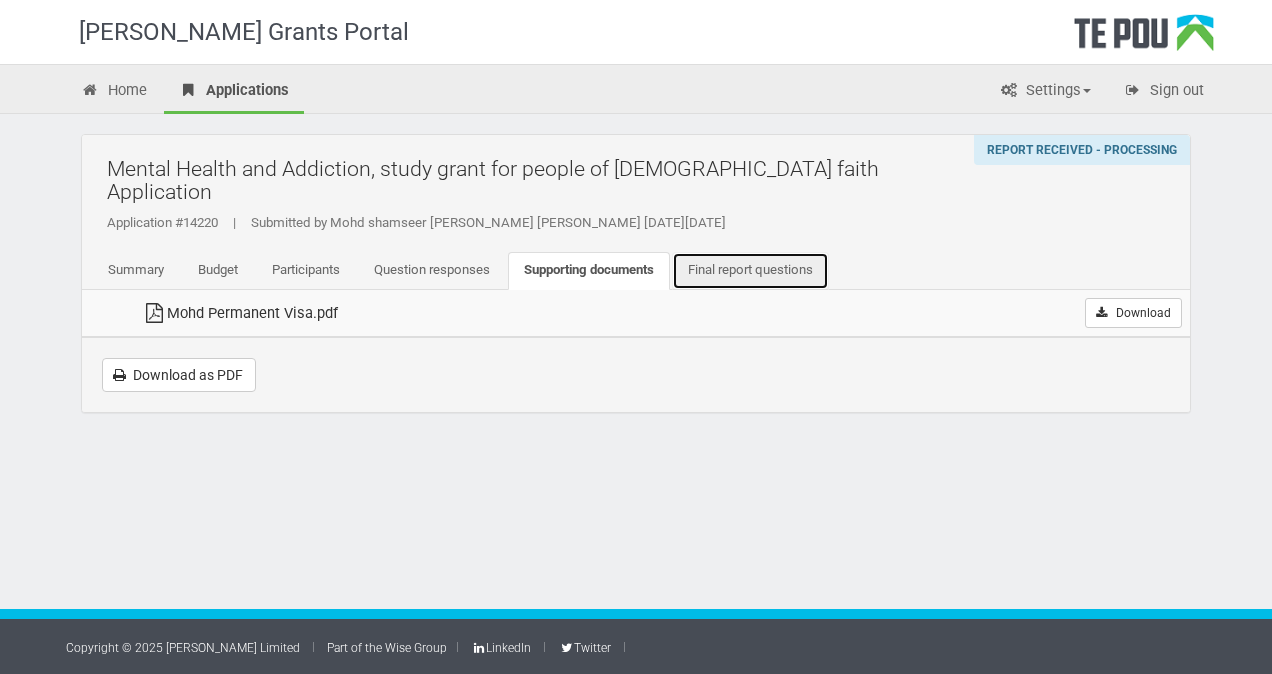click on "Final report questions" at bounding box center [750, 271] 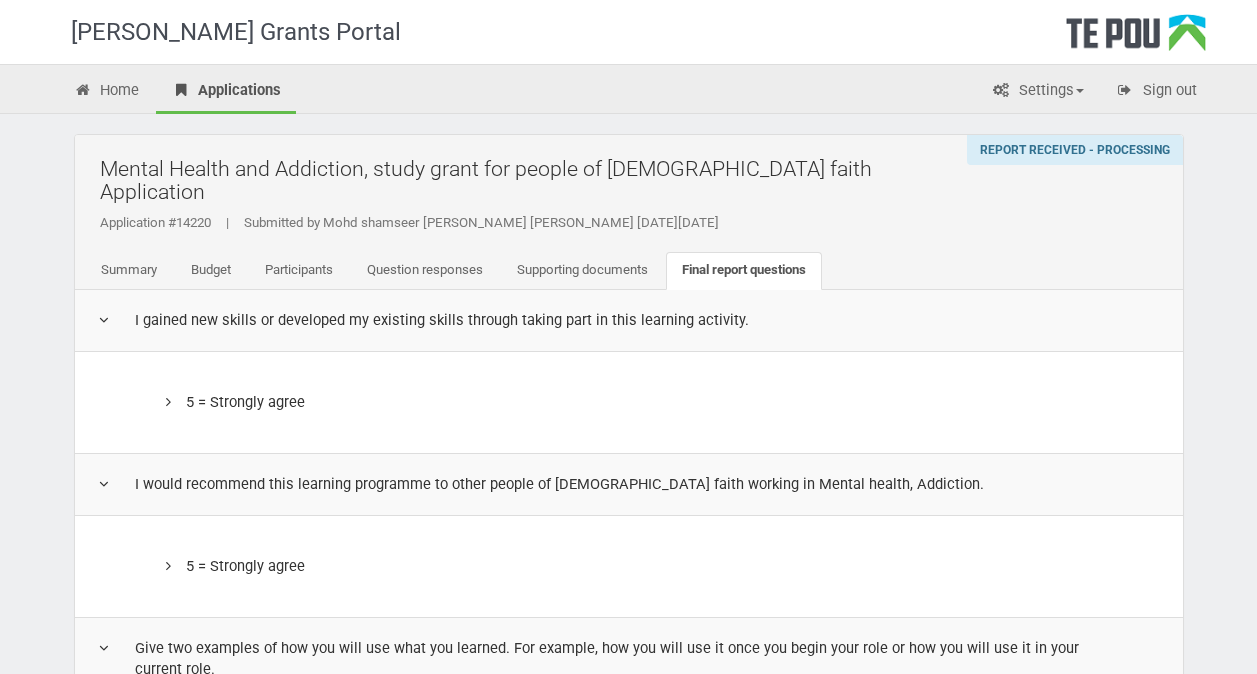 scroll, scrollTop: 0, scrollLeft: 0, axis: both 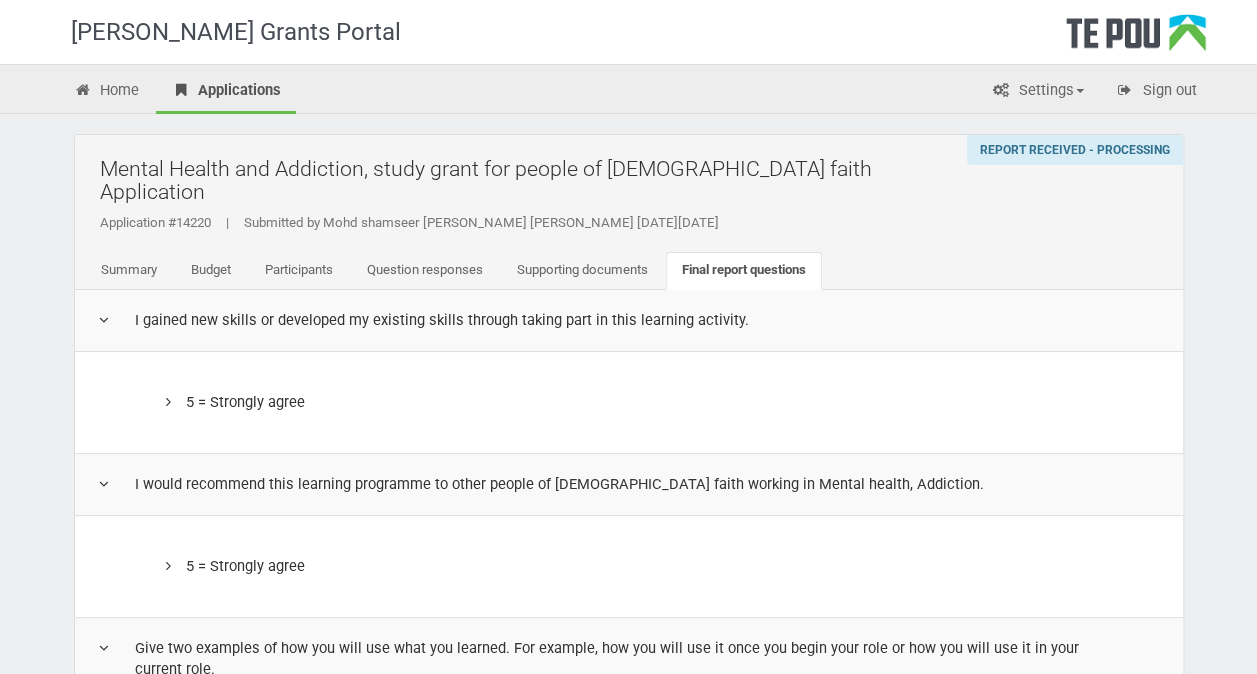 click on "Final report questions" at bounding box center [744, 271] 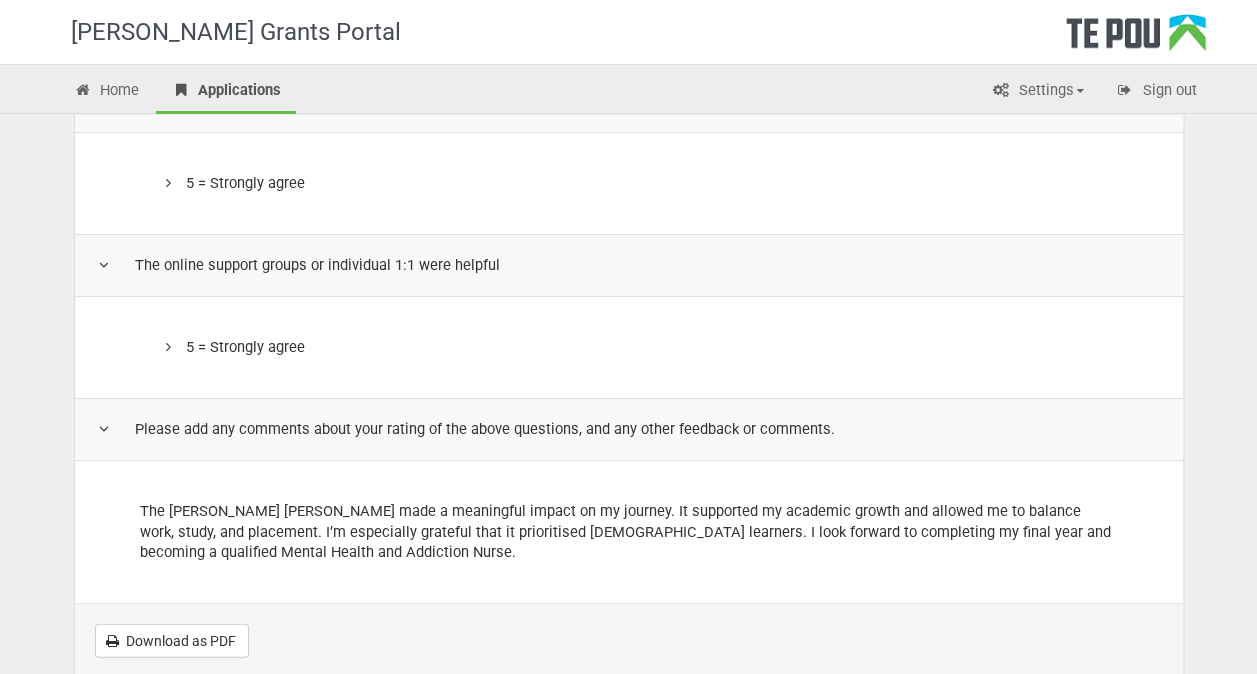 scroll, scrollTop: 1936, scrollLeft: 0, axis: vertical 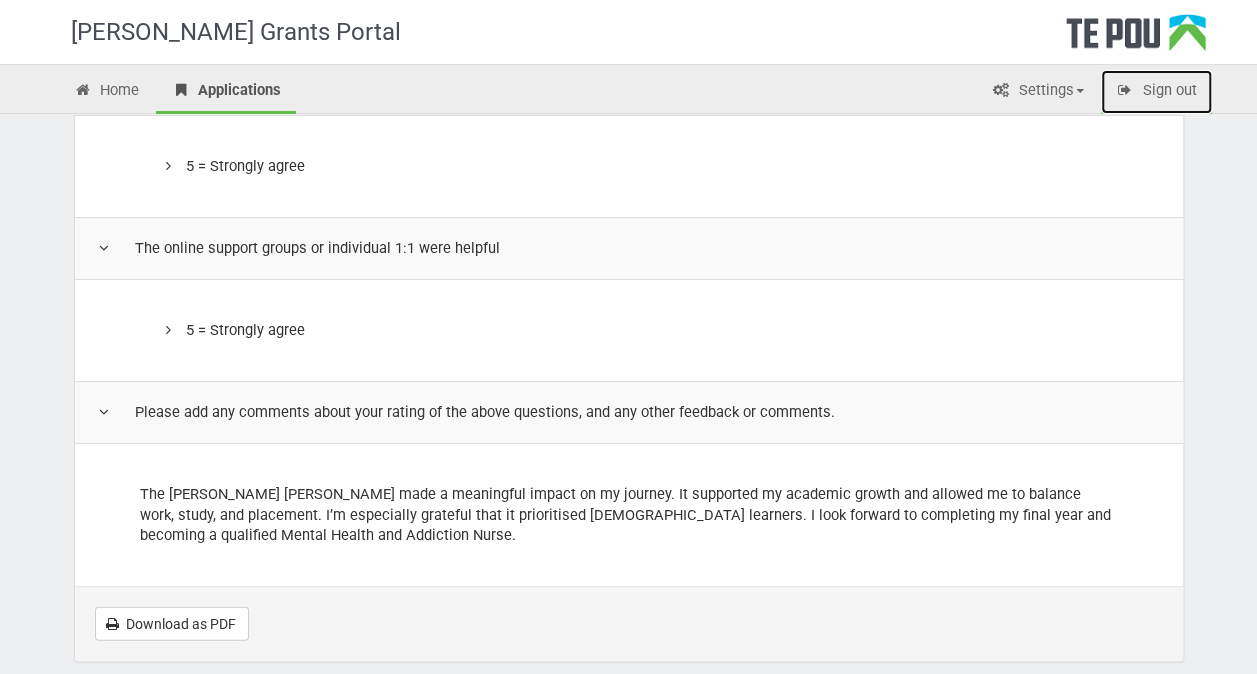 click on "Sign out" at bounding box center (1156, 92) 